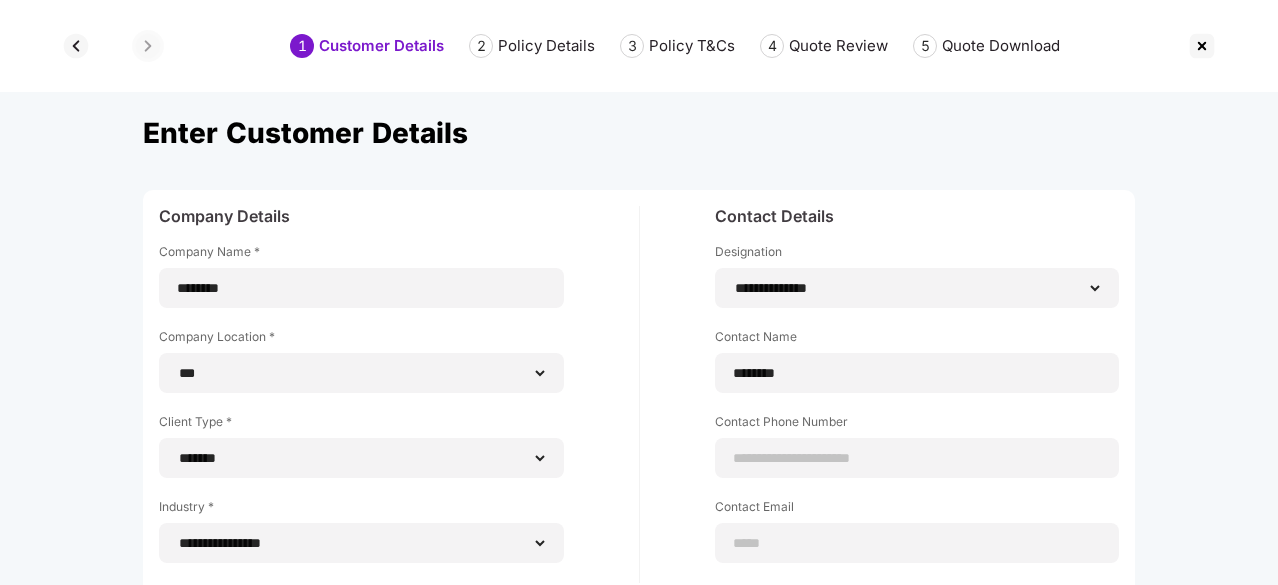 select on "***" 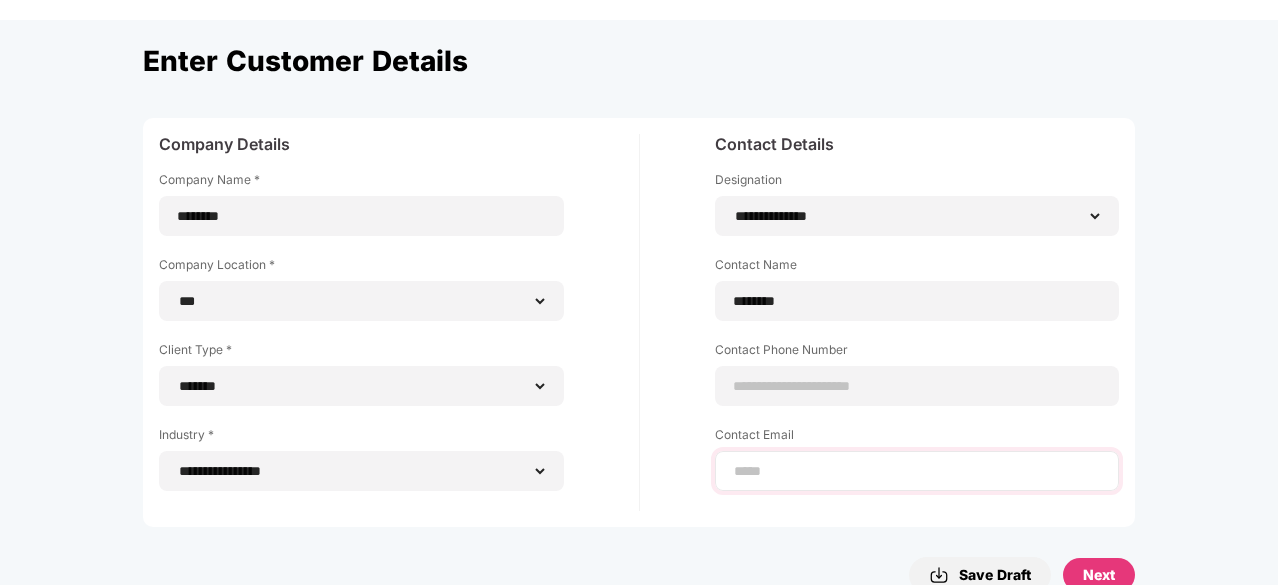 type on "**********" 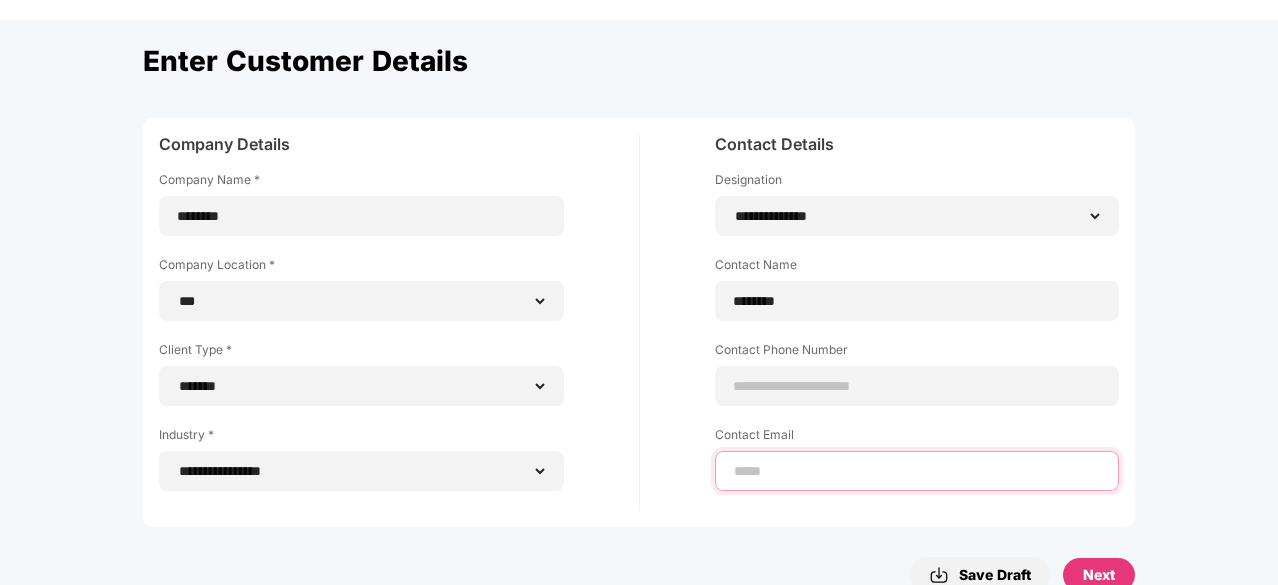 click at bounding box center [917, 471] 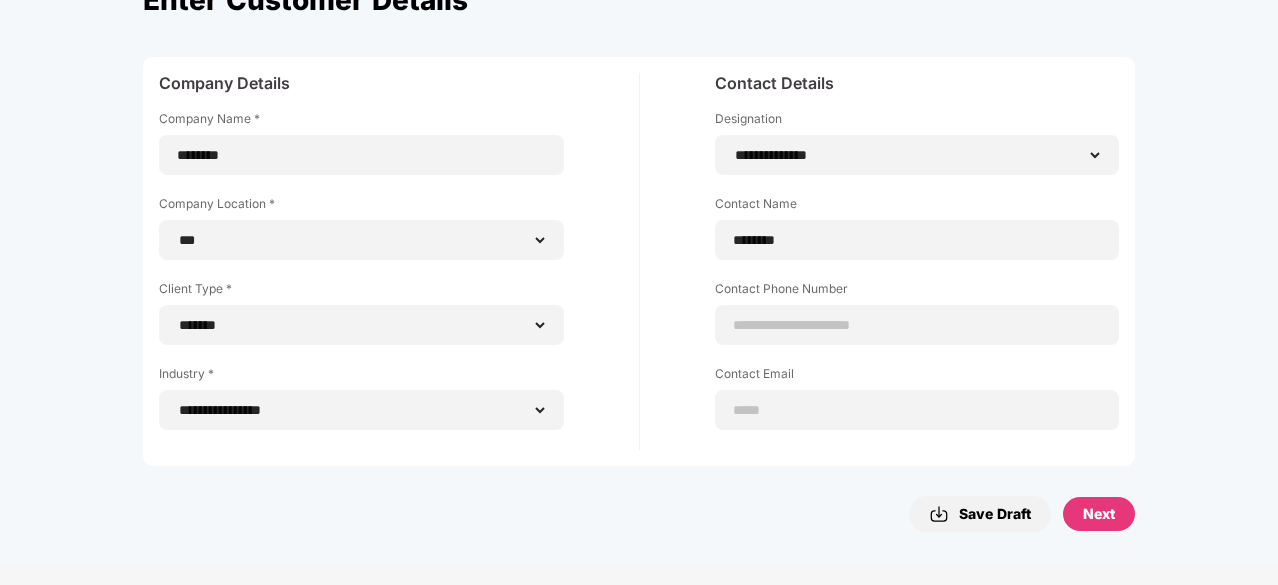 click on "Next" at bounding box center (1099, 514) 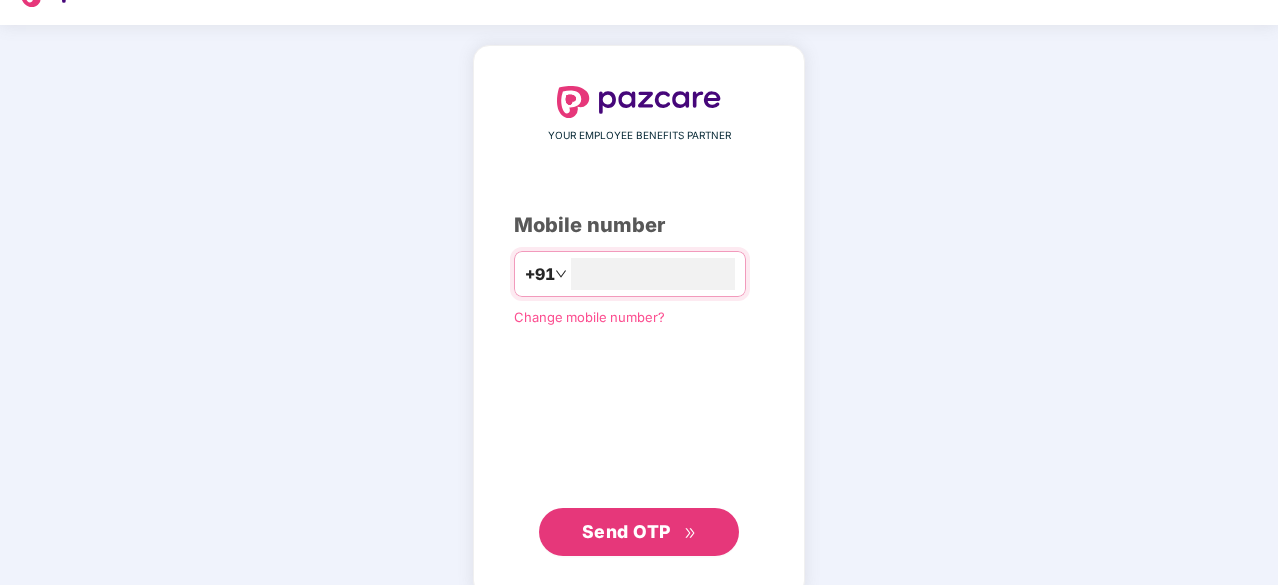 scroll, scrollTop: 54, scrollLeft: 0, axis: vertical 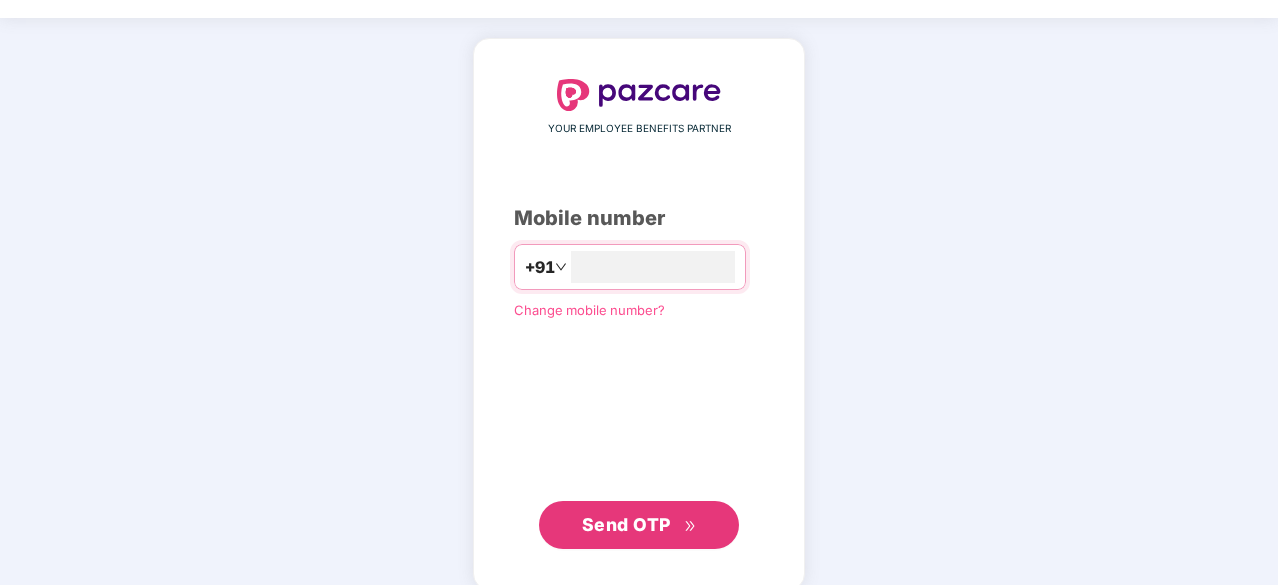 type on "**********" 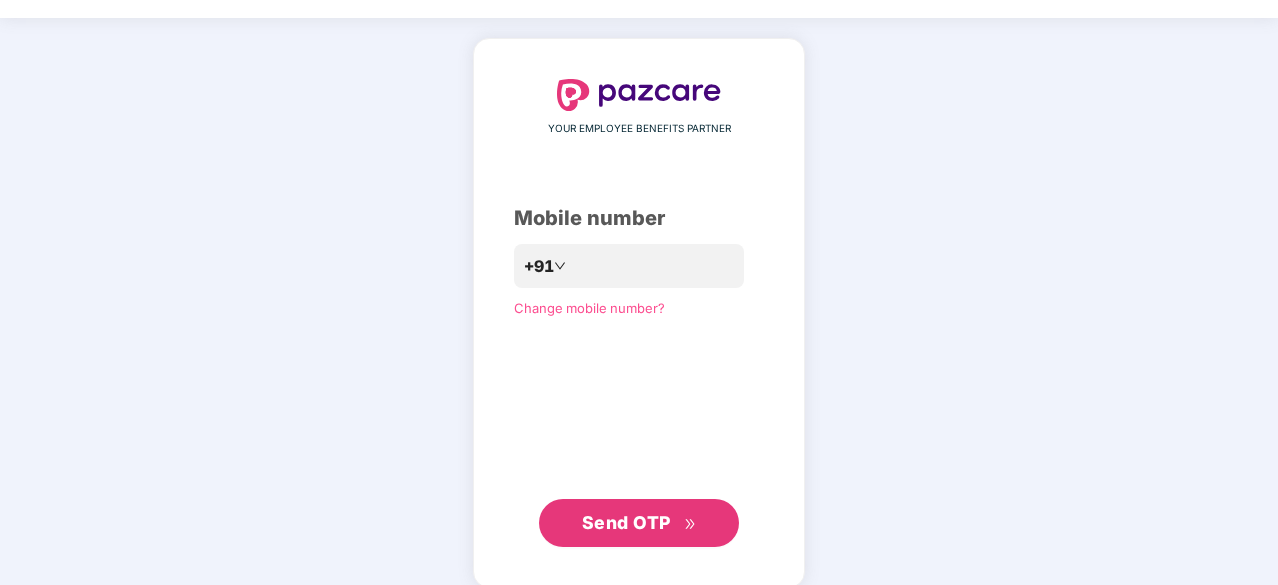 click 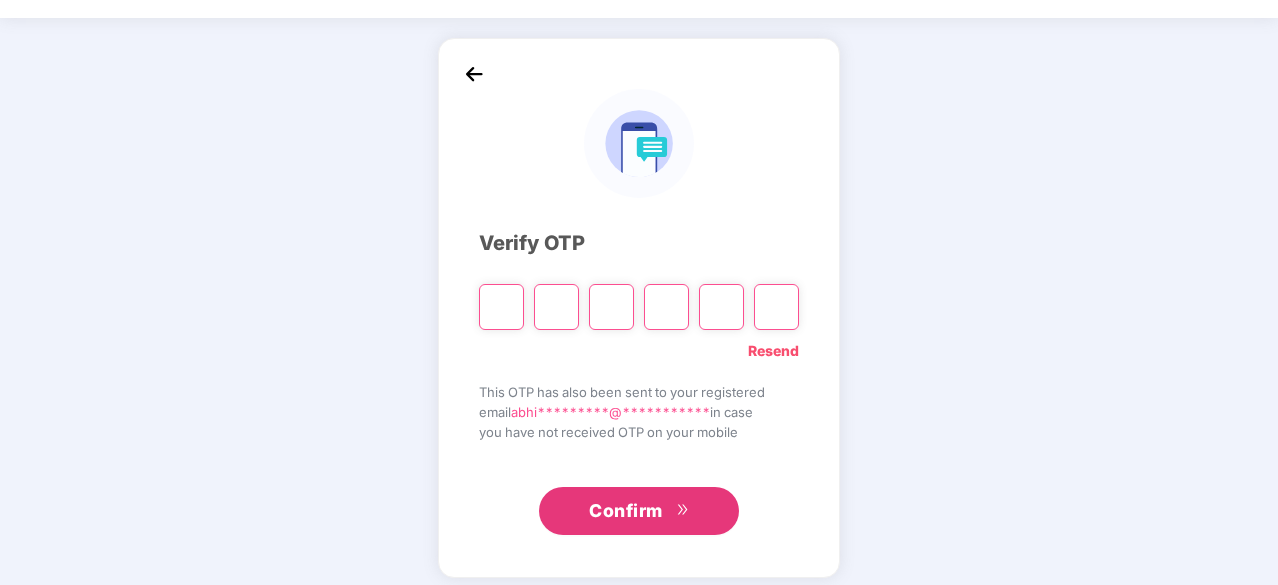 type on "*" 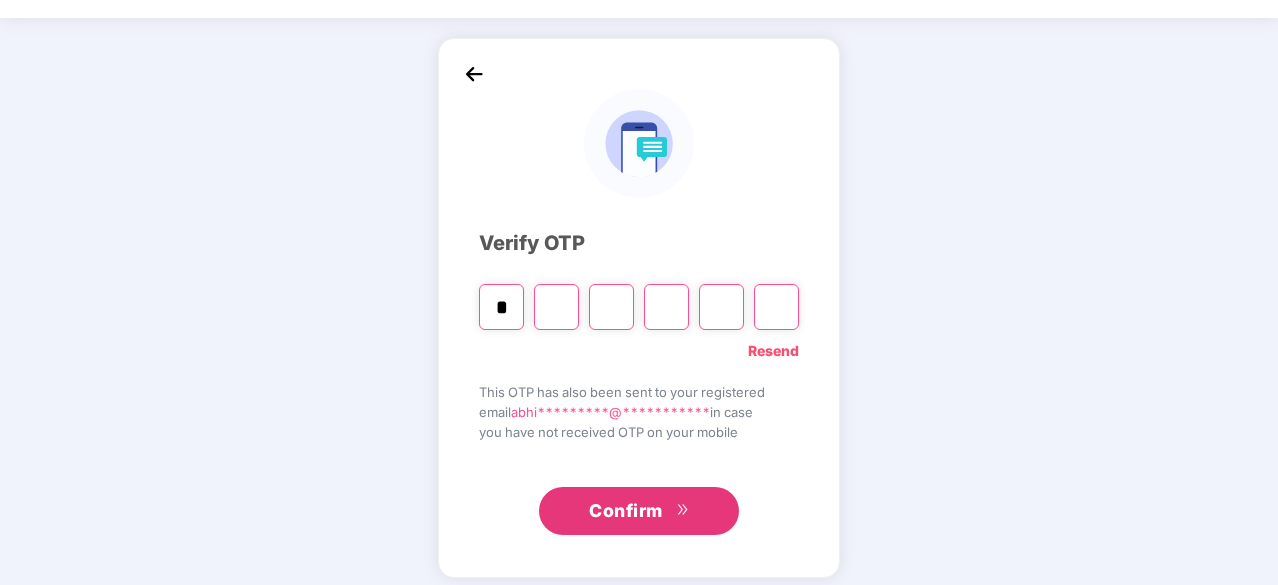 type on "*" 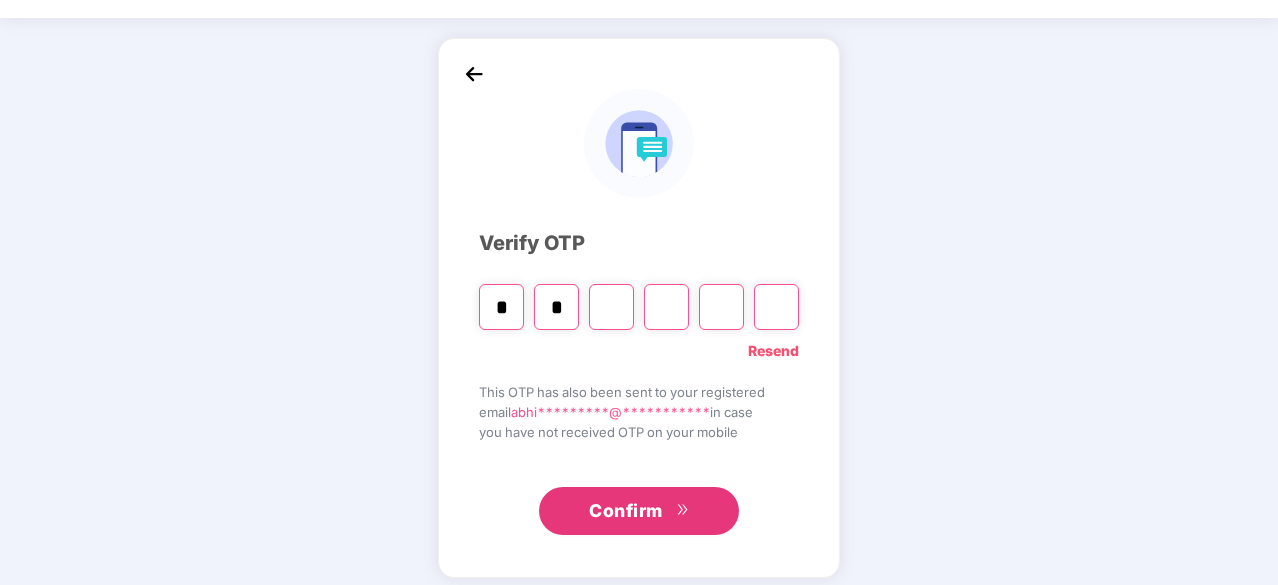 type on "*" 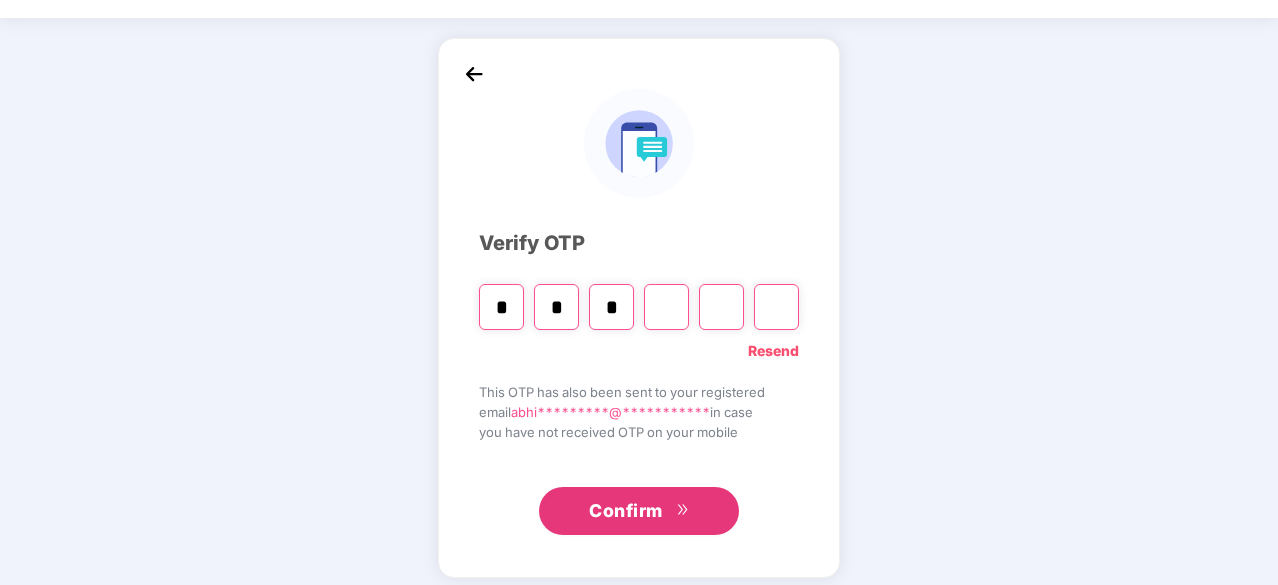 type on "*" 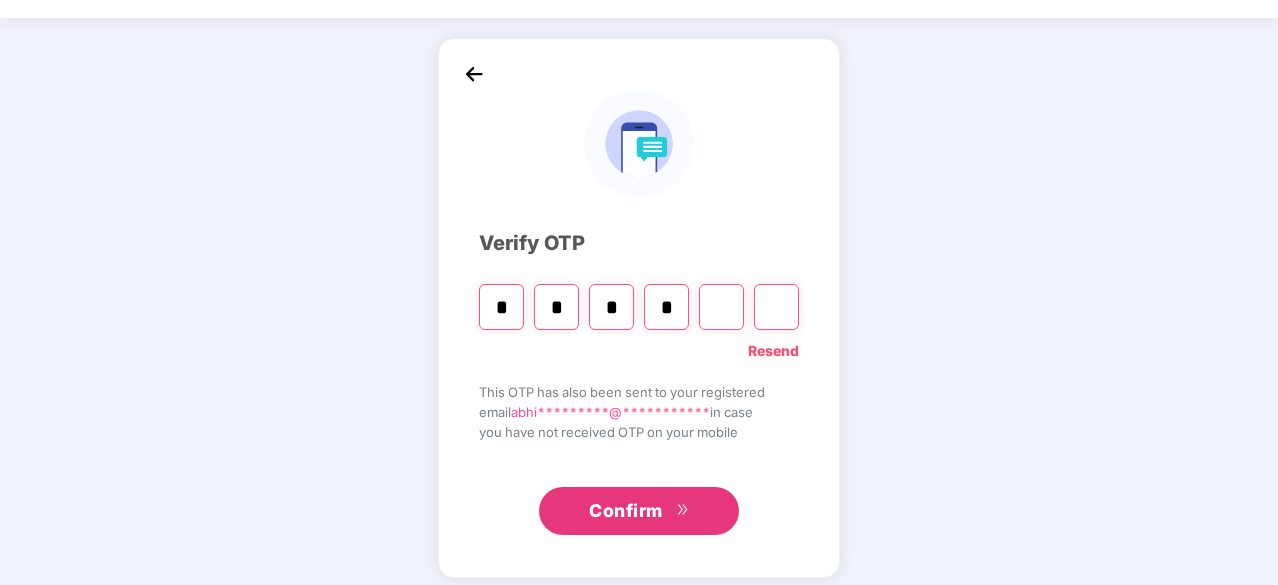 type on "*" 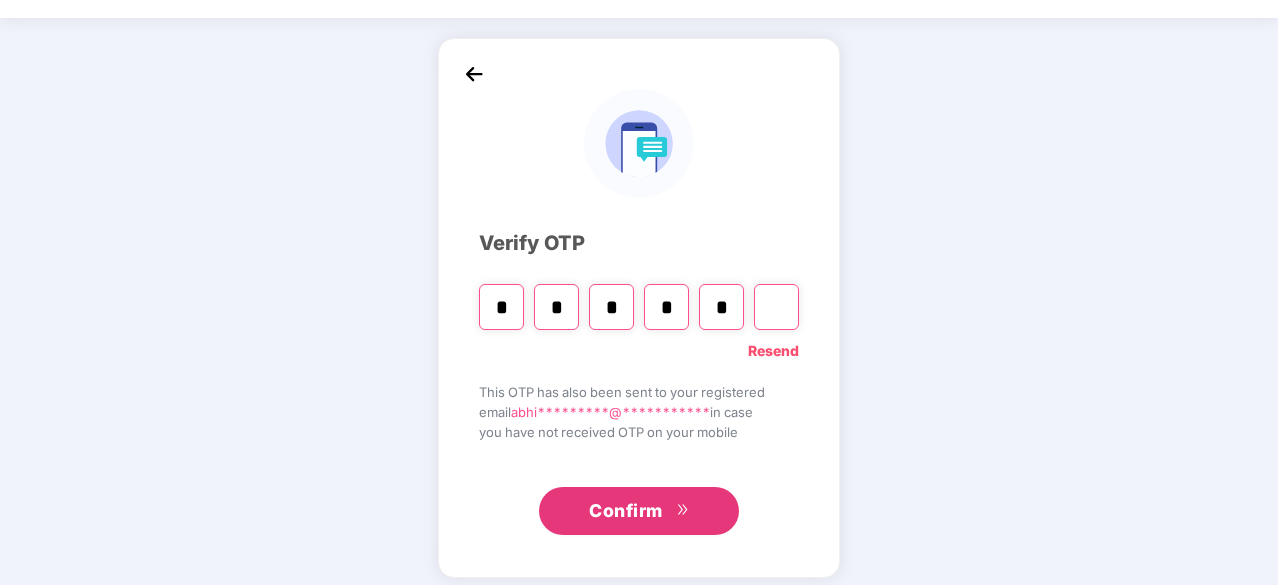 type on "*" 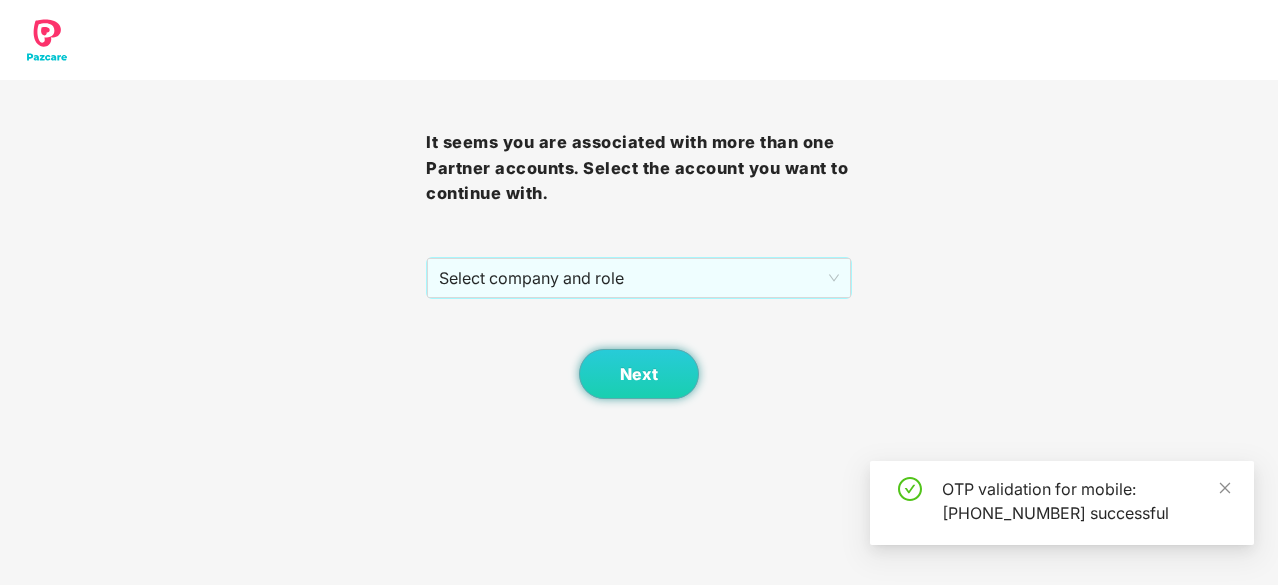 scroll, scrollTop: 0, scrollLeft: 0, axis: both 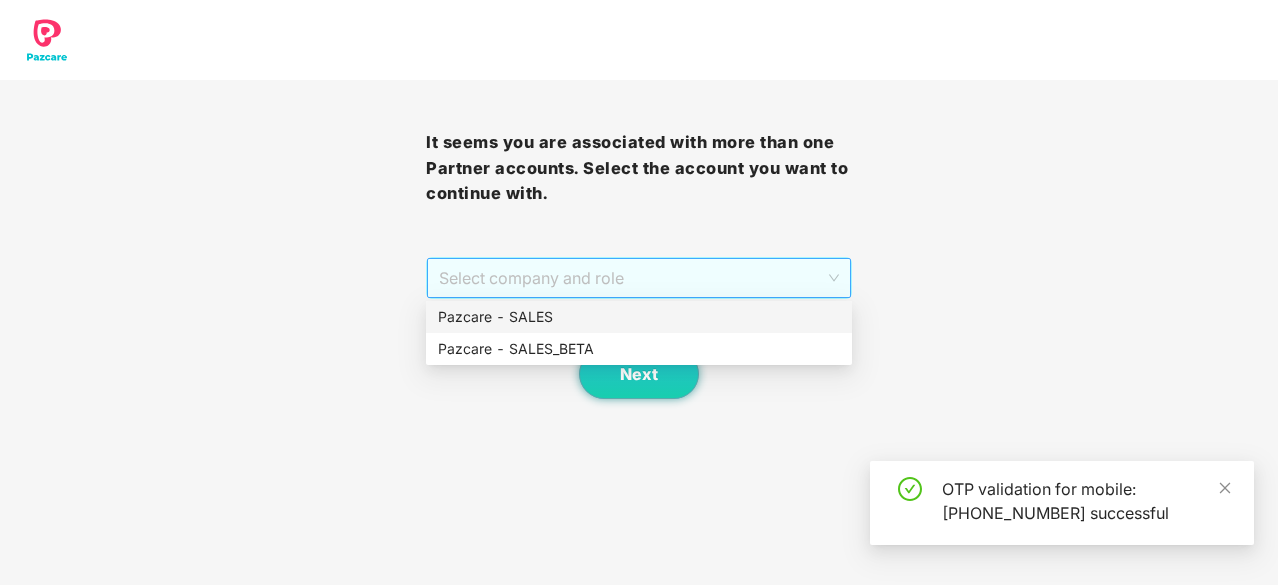click on "Select company and role" at bounding box center (639, 278) 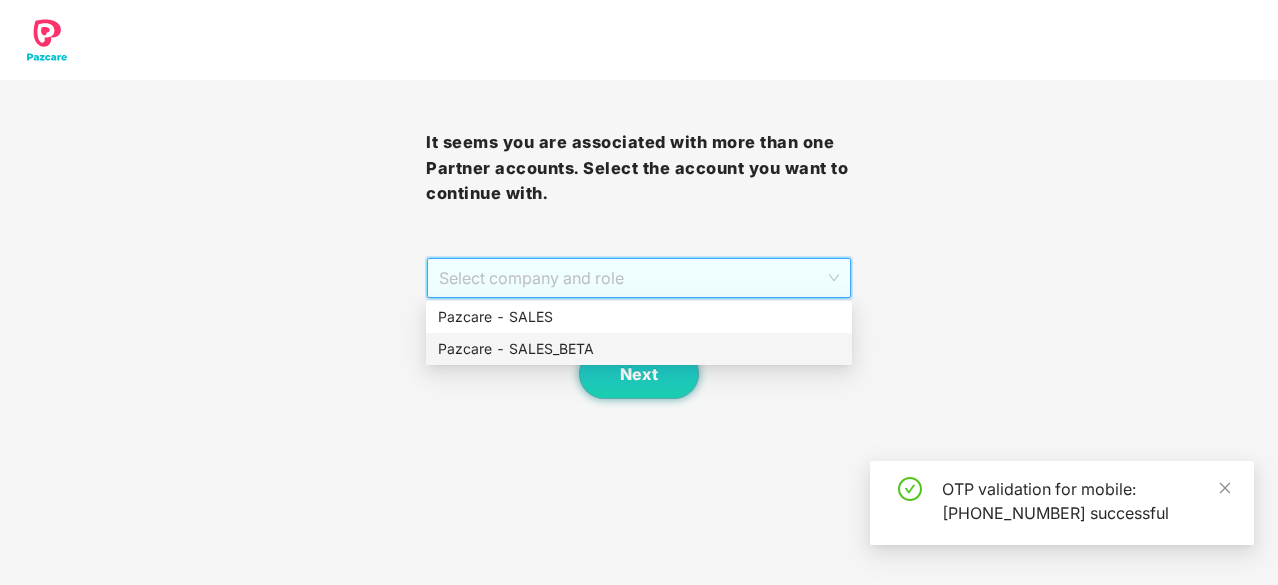 click on "Pazcare - SALES_BETA" at bounding box center (639, 349) 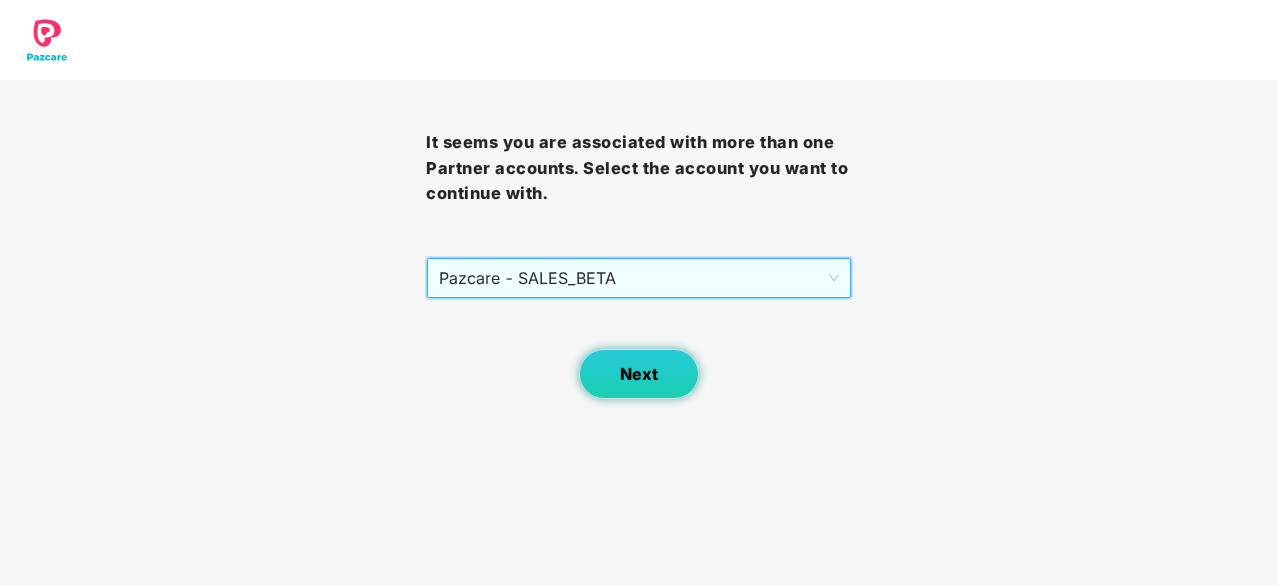 click on "Next" at bounding box center [639, 374] 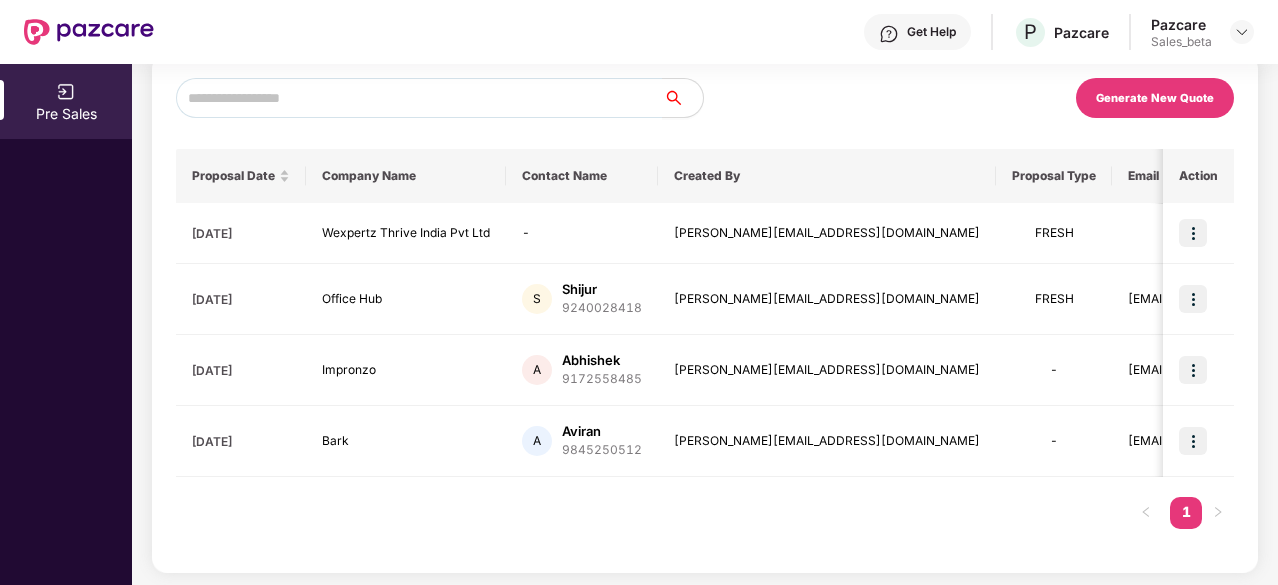 scroll, scrollTop: 31, scrollLeft: 0, axis: vertical 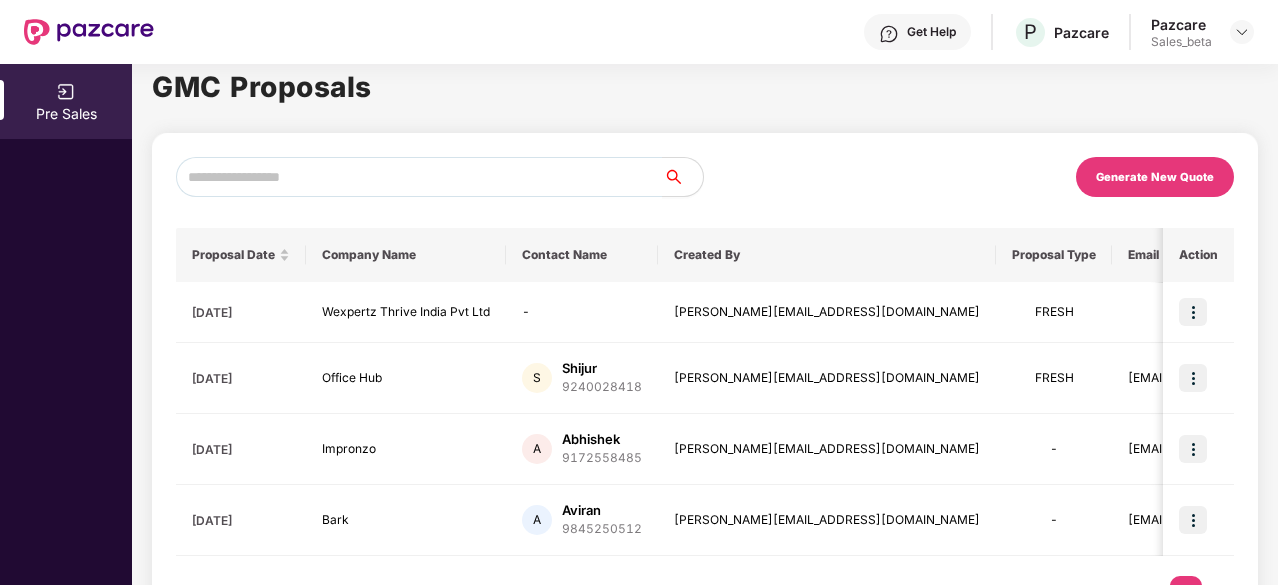 click on "Generate New Quote" at bounding box center [1155, 177] 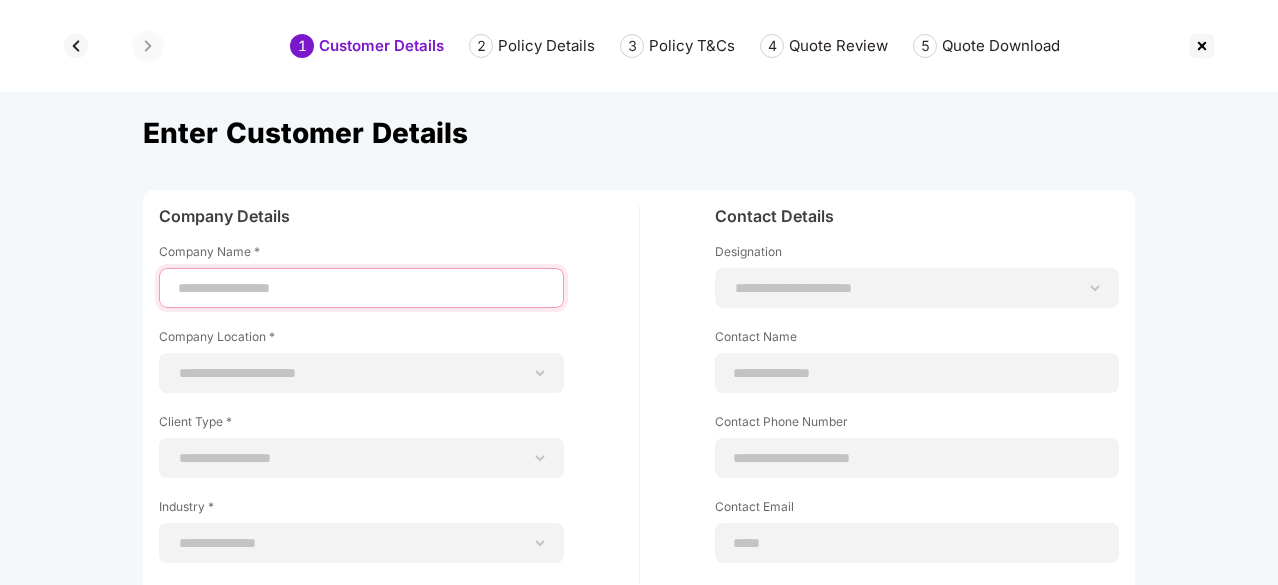 click at bounding box center (361, 288) 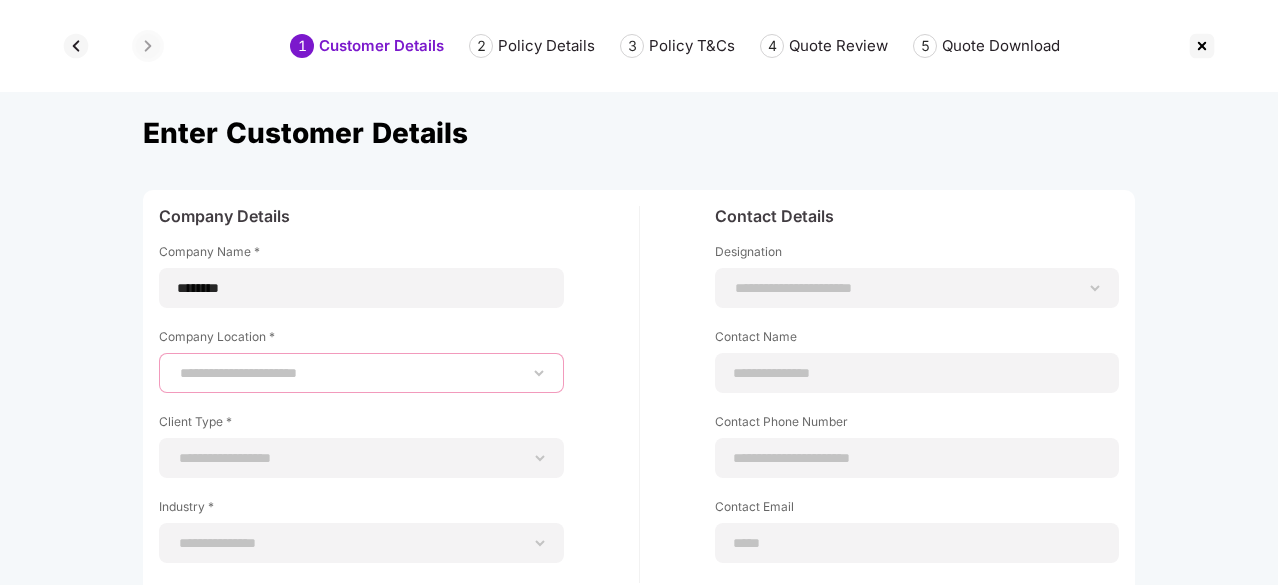 click on "**********" at bounding box center (361, 373) 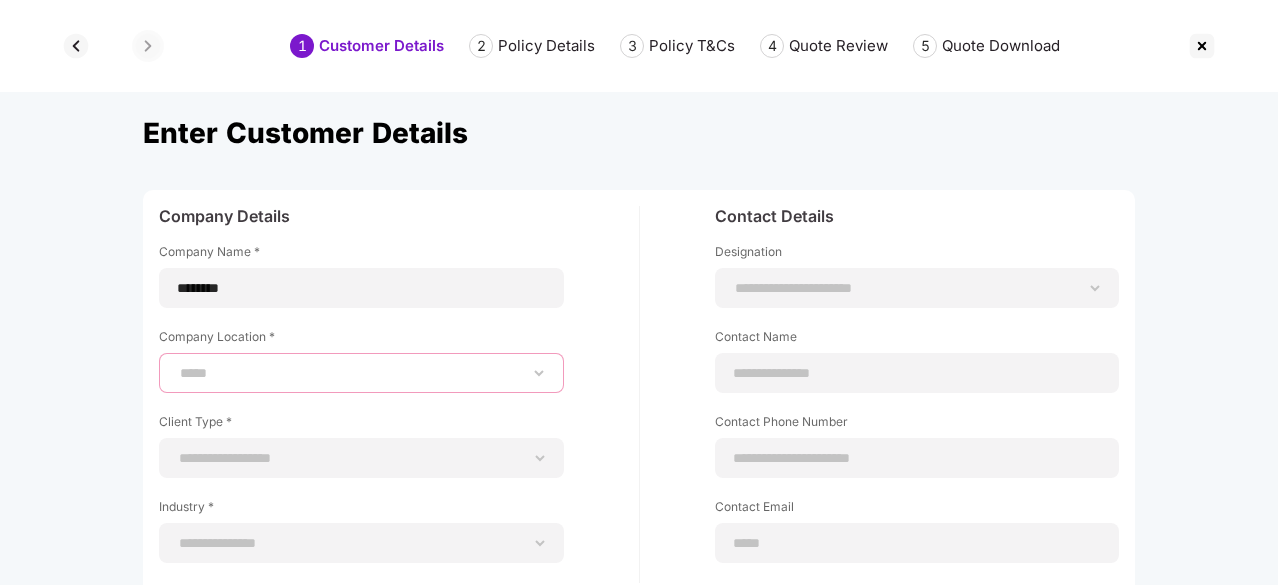 click on "**********" at bounding box center (361, 373) 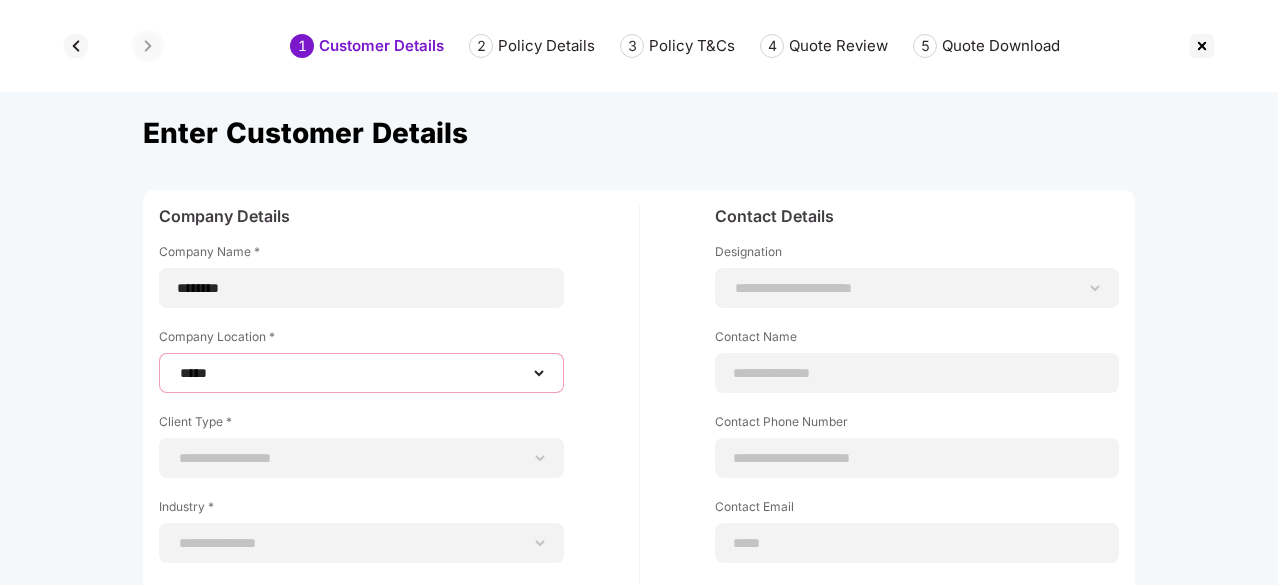 click on "**********" at bounding box center (361, 373) 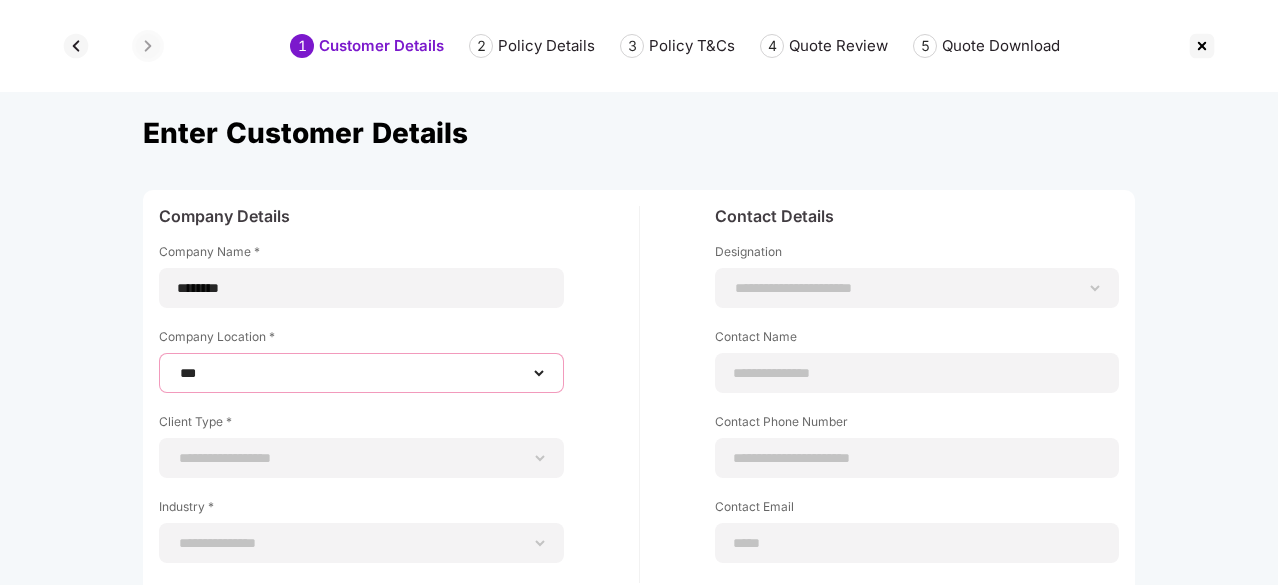 click on "**********" at bounding box center [361, 373] 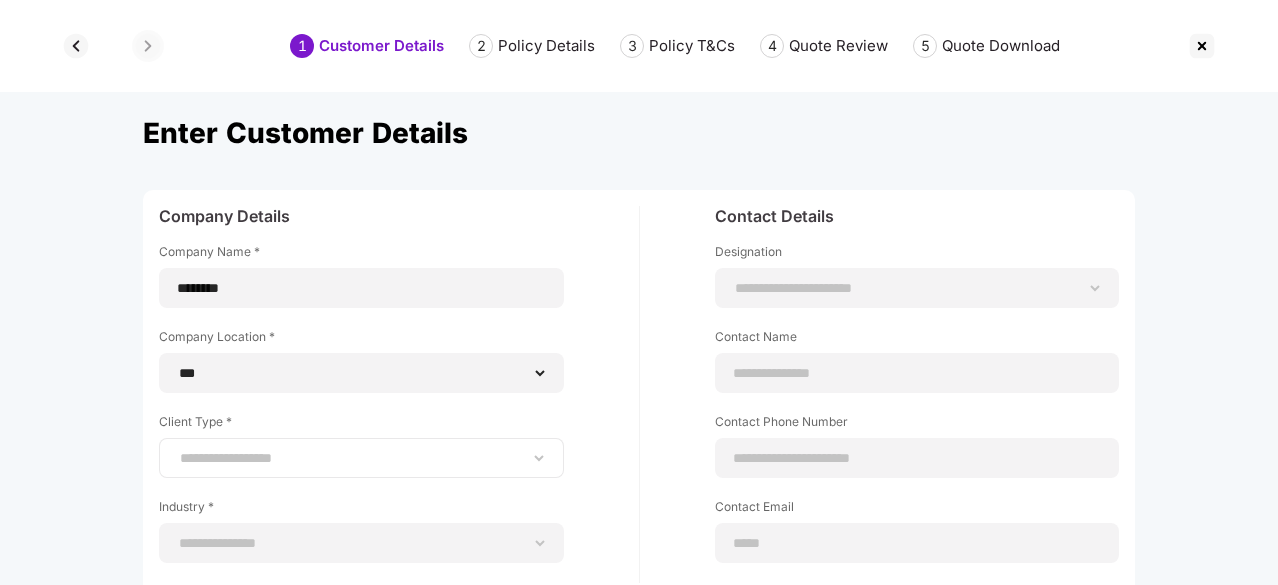 click on "**********" at bounding box center (361, 458) 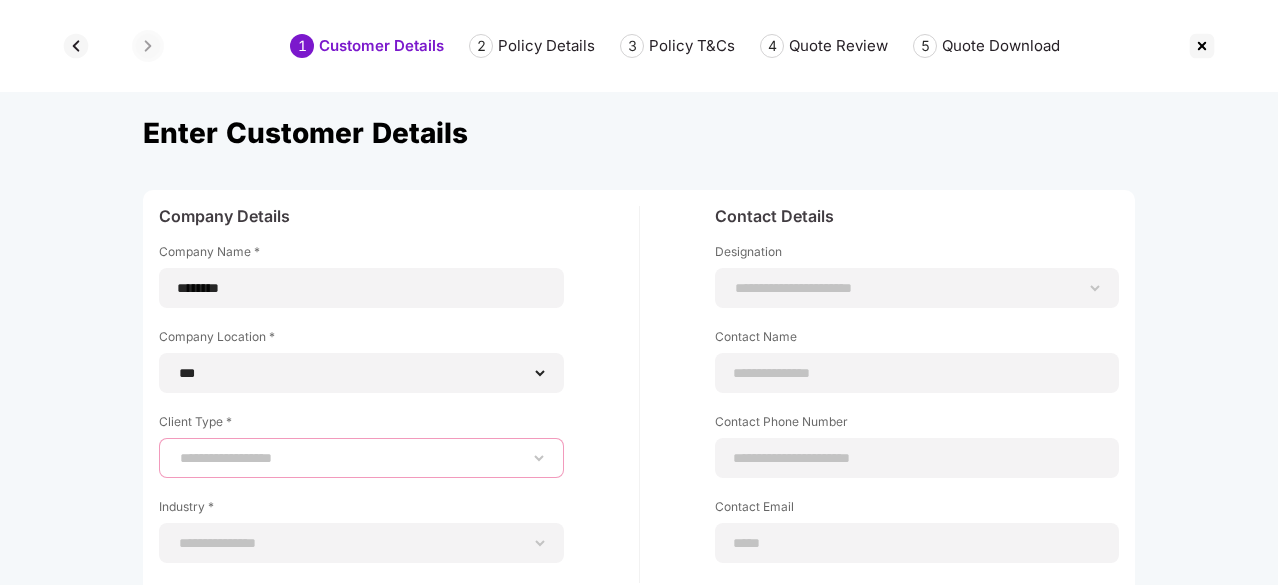 click on "**********" at bounding box center (361, 458) 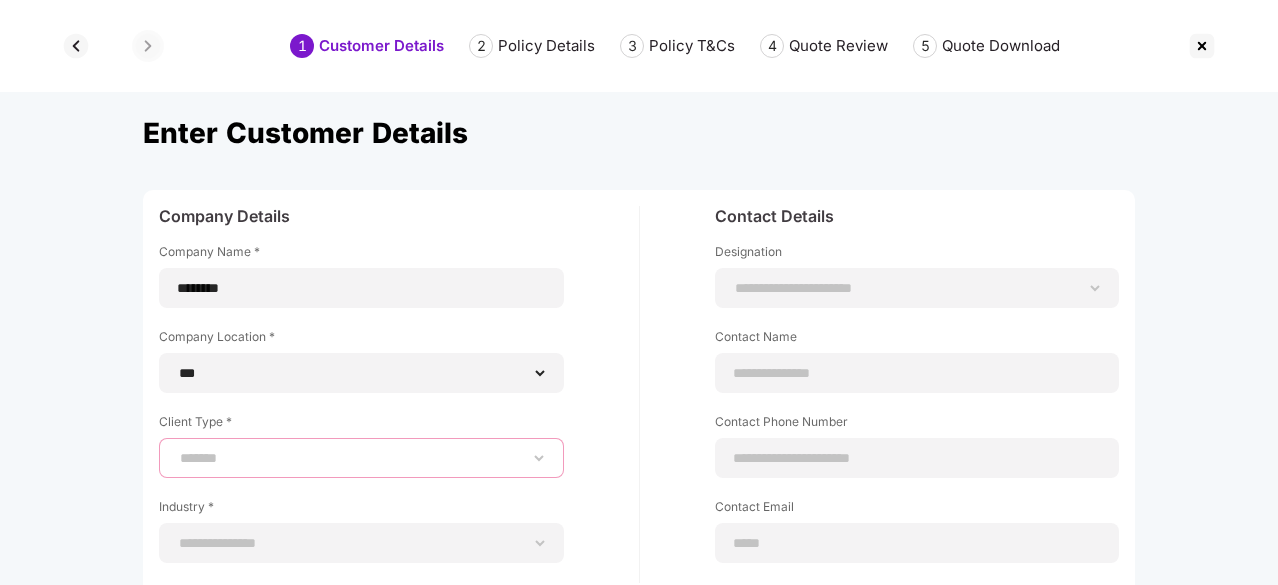 click on "**********" at bounding box center [361, 458] 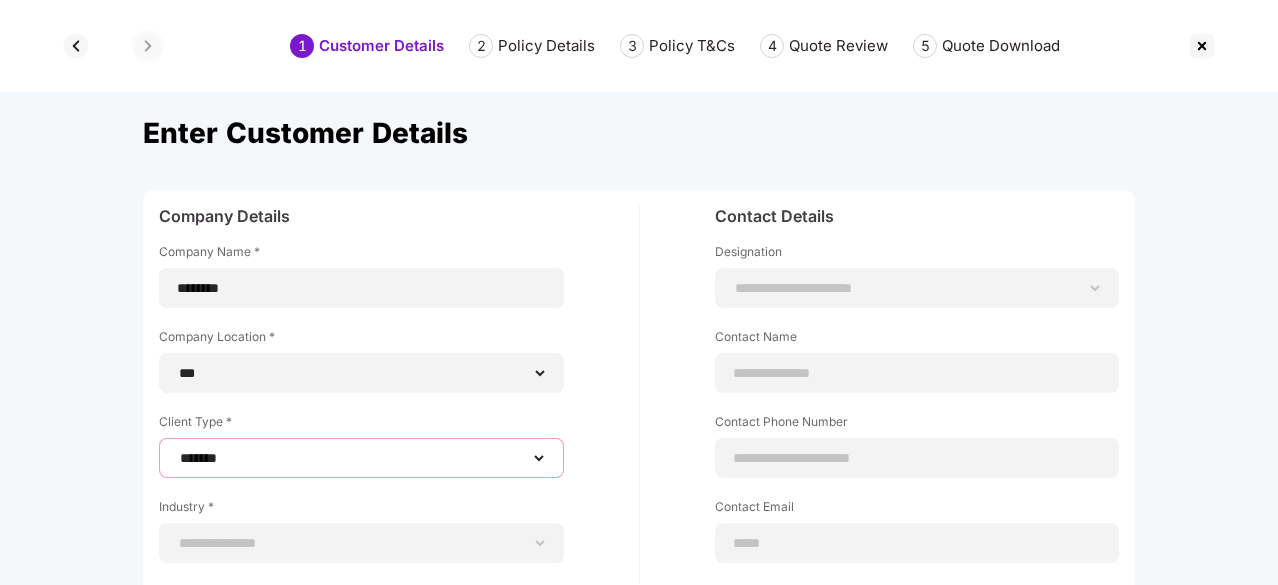 scroll, scrollTop: 140, scrollLeft: 0, axis: vertical 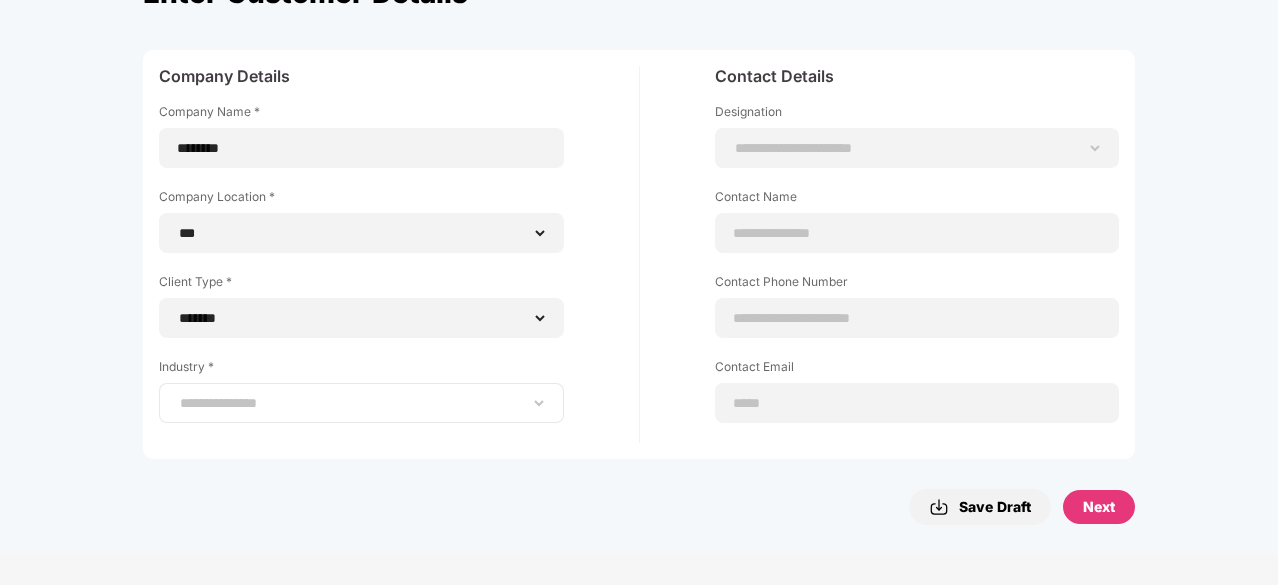 click on "**********" at bounding box center (361, 403) 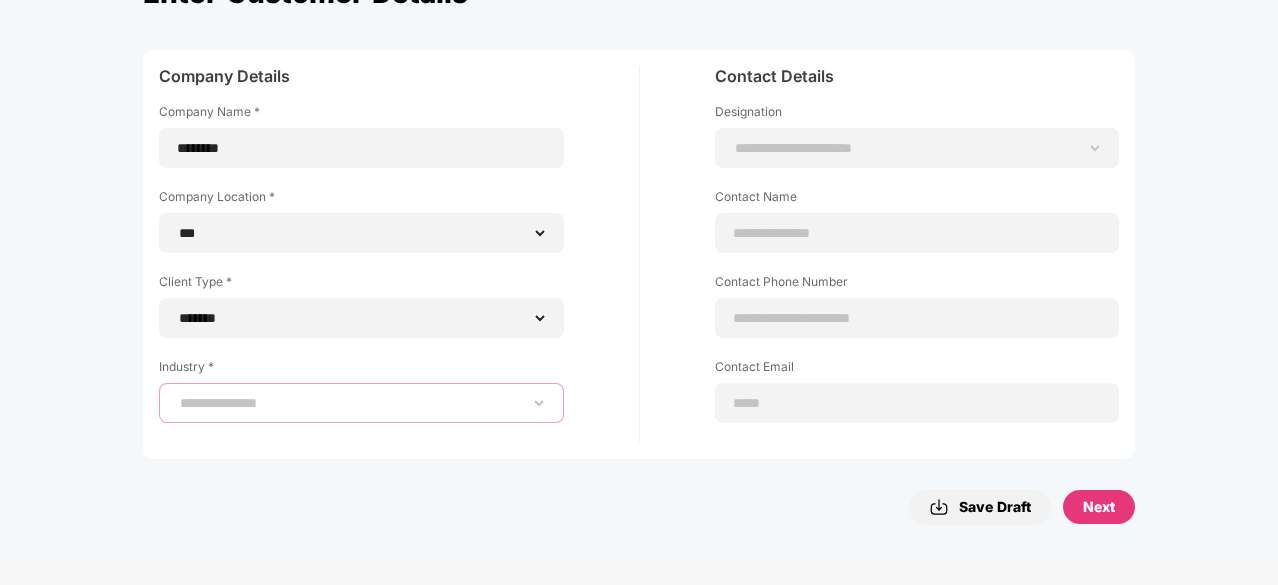 click on "**********" at bounding box center [361, 403] 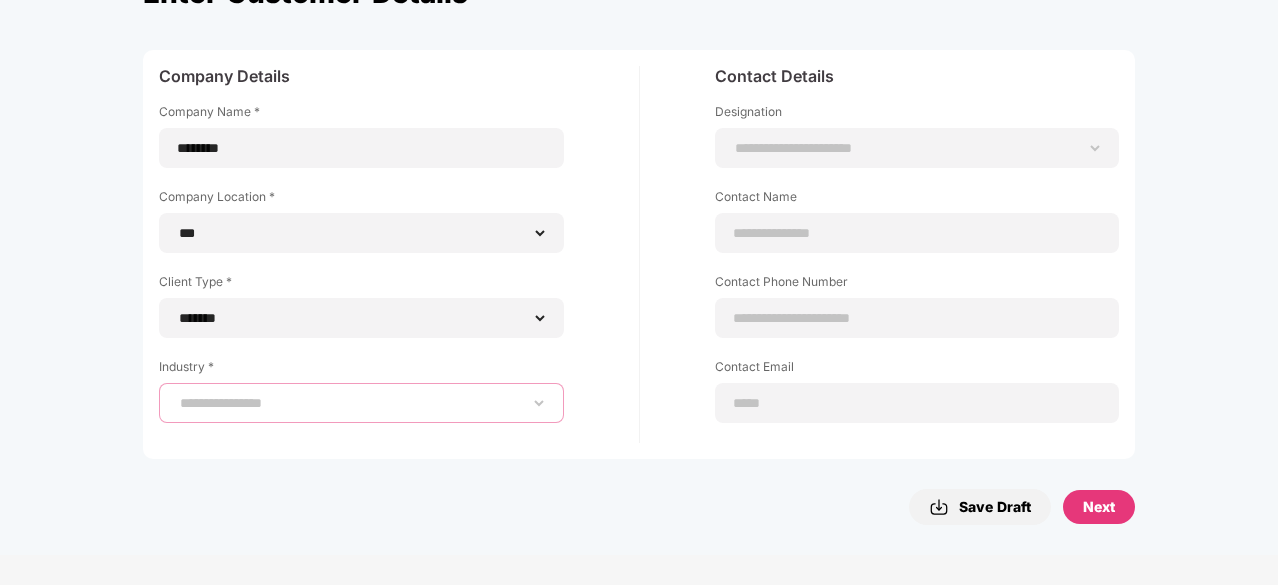 click on "**********" at bounding box center [361, 403] 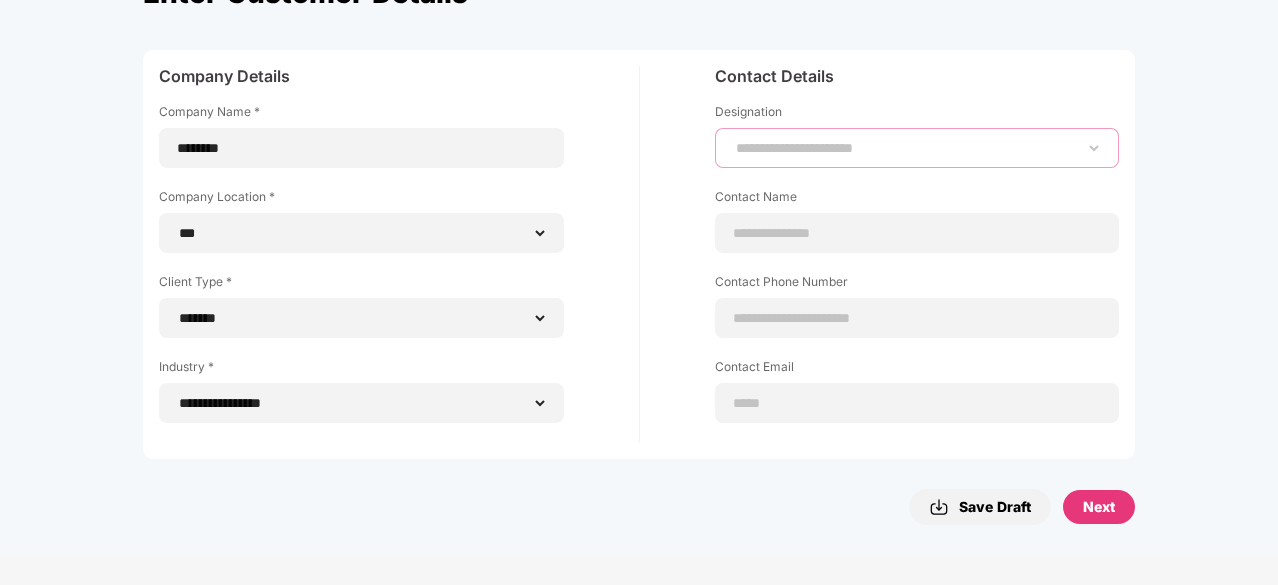 click on "**********" at bounding box center [917, 148] 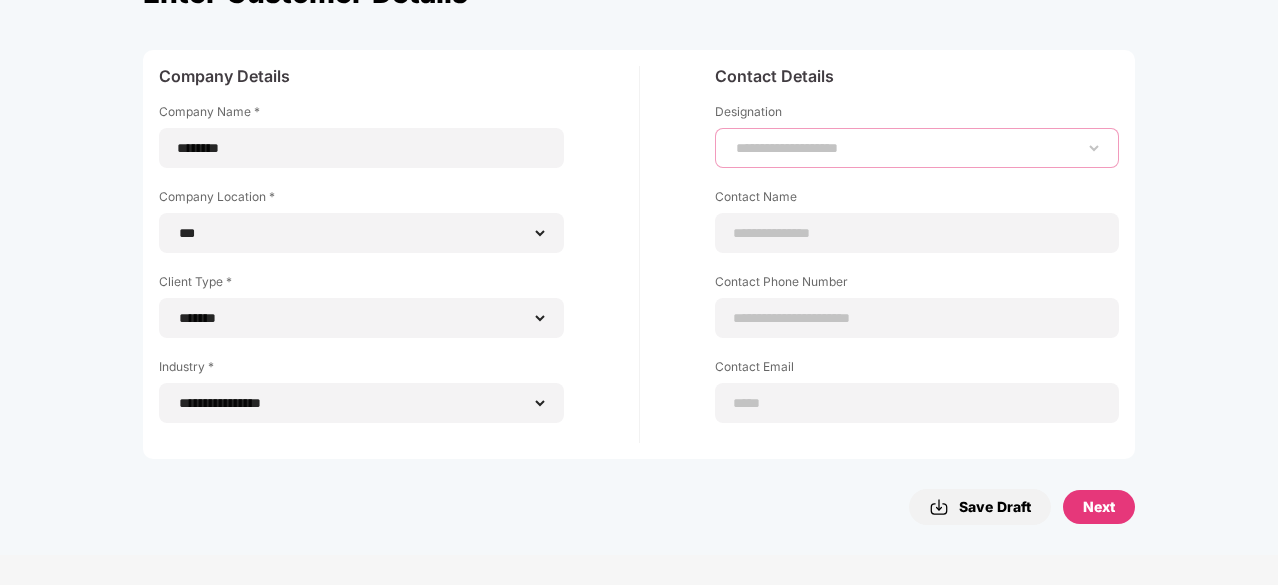 click on "**********" at bounding box center (917, 148) 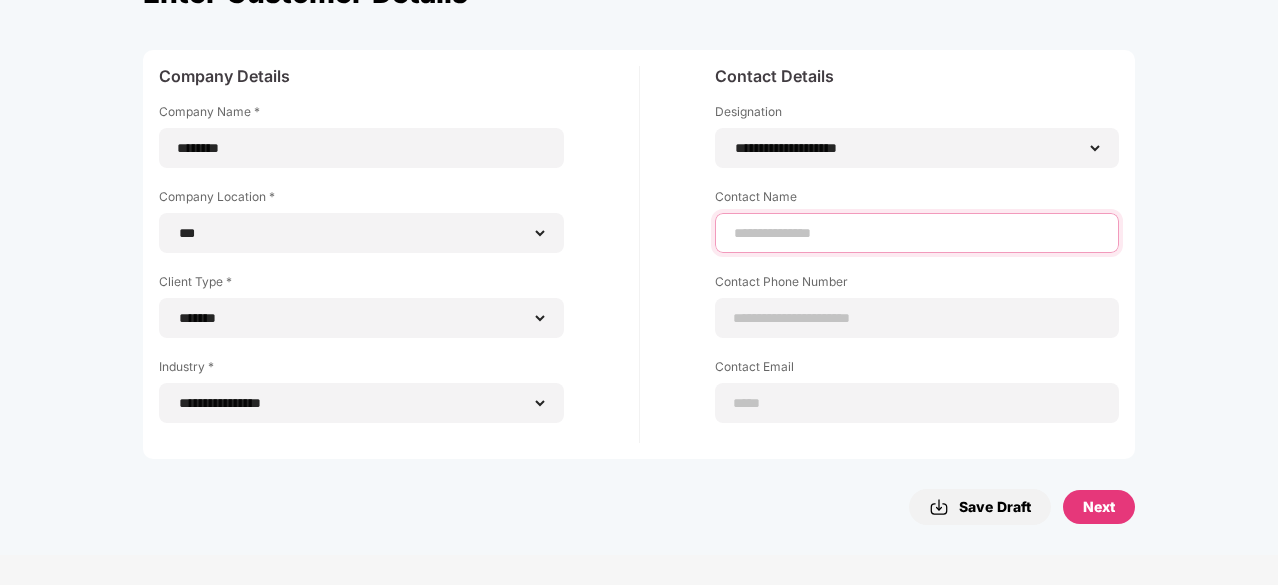 click at bounding box center [917, 233] 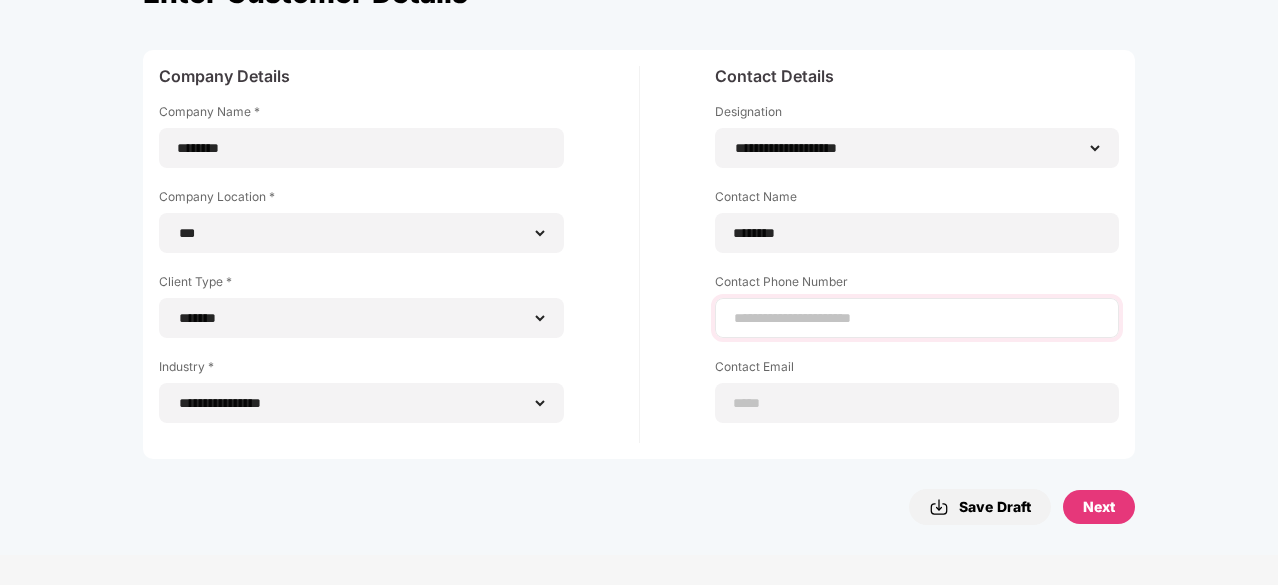 click at bounding box center [917, 318] 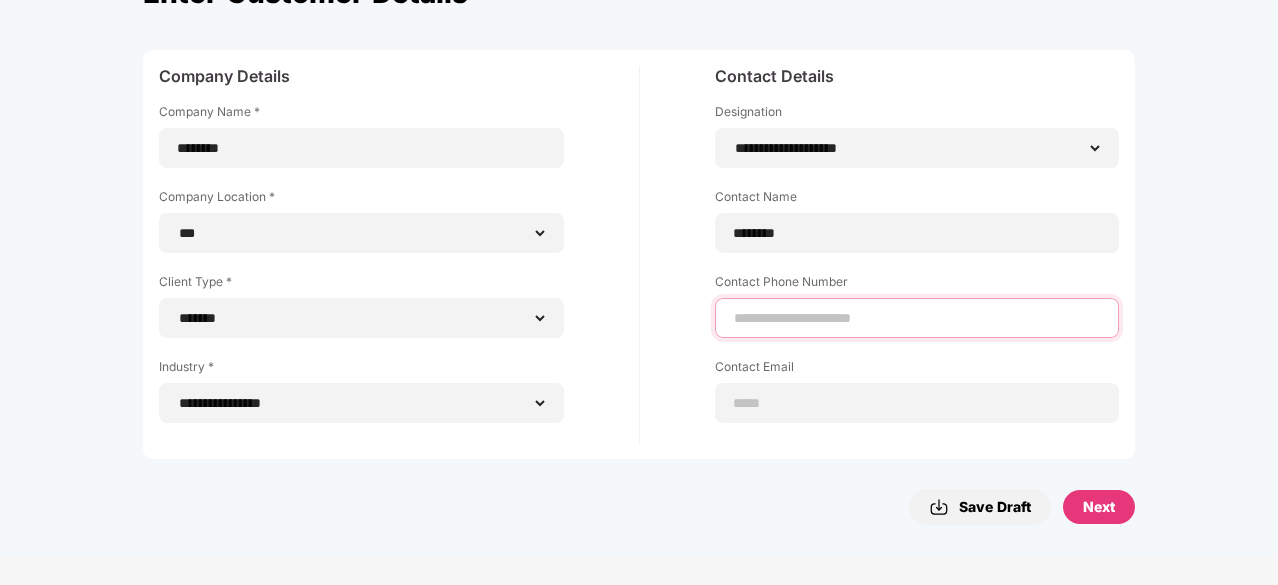 click at bounding box center [917, 318] 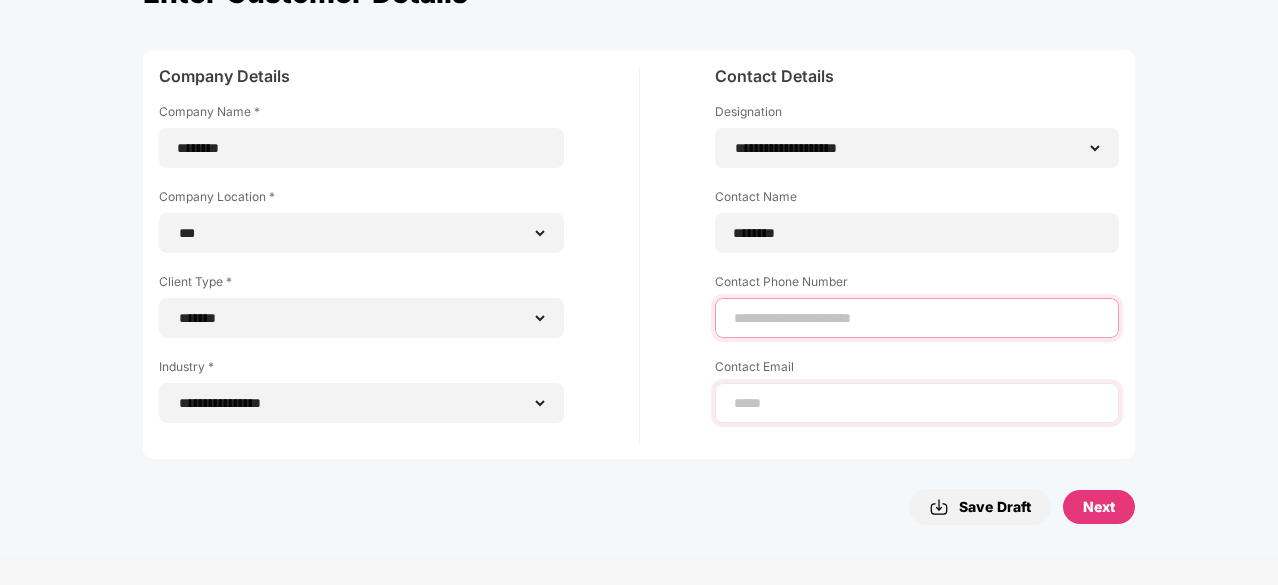 type on "**********" 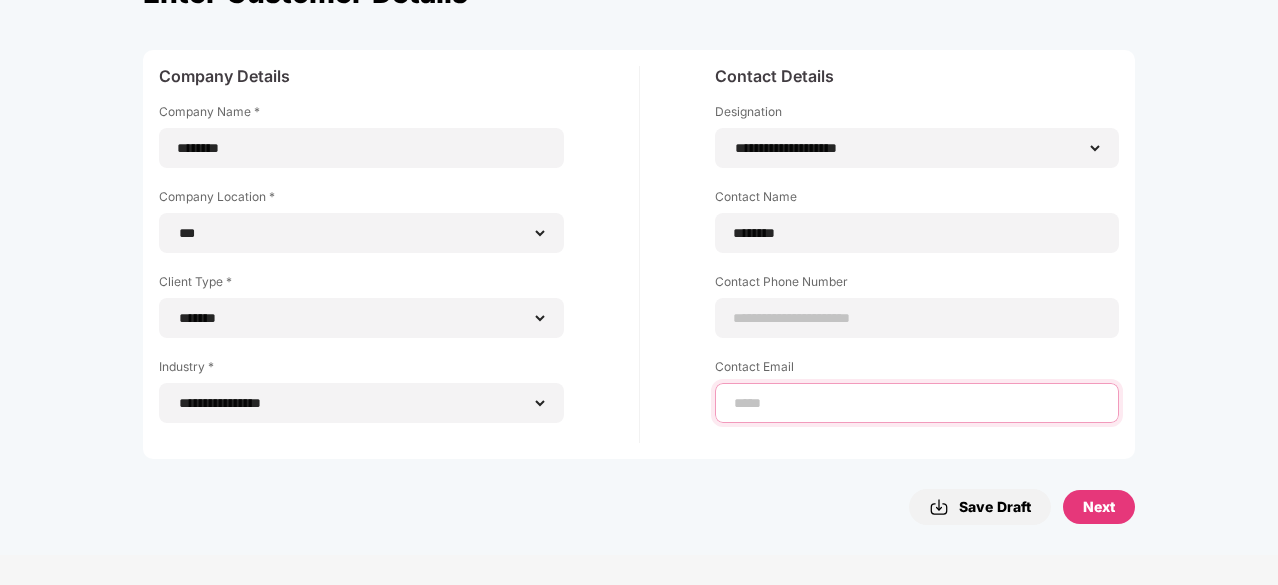 click at bounding box center (917, 403) 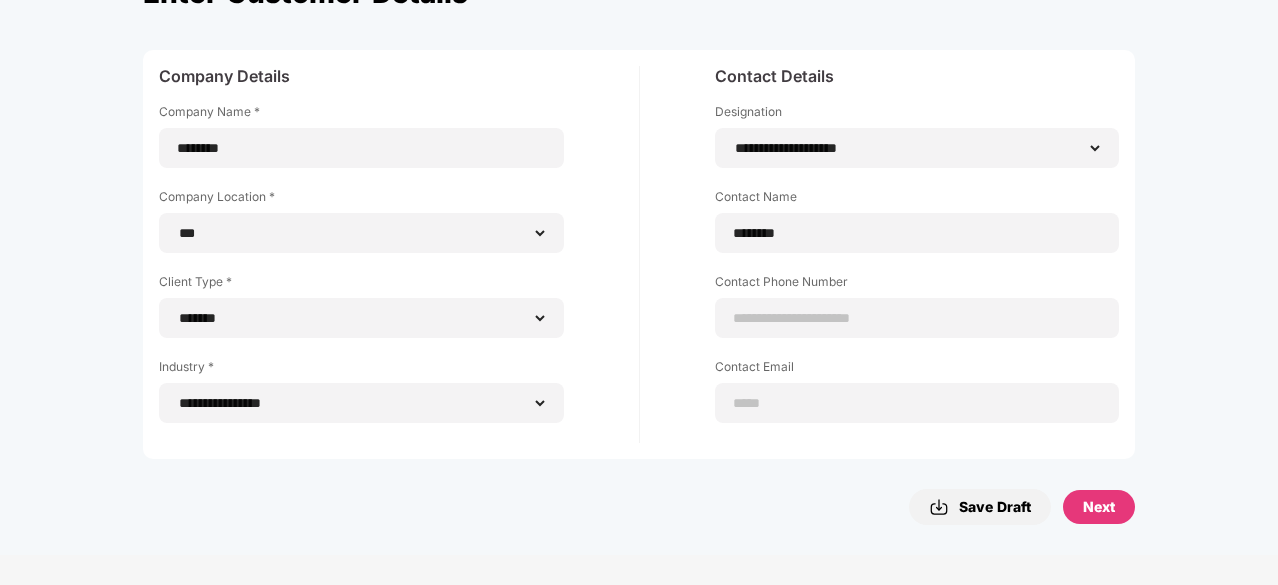 click on "Next" at bounding box center [1099, 507] 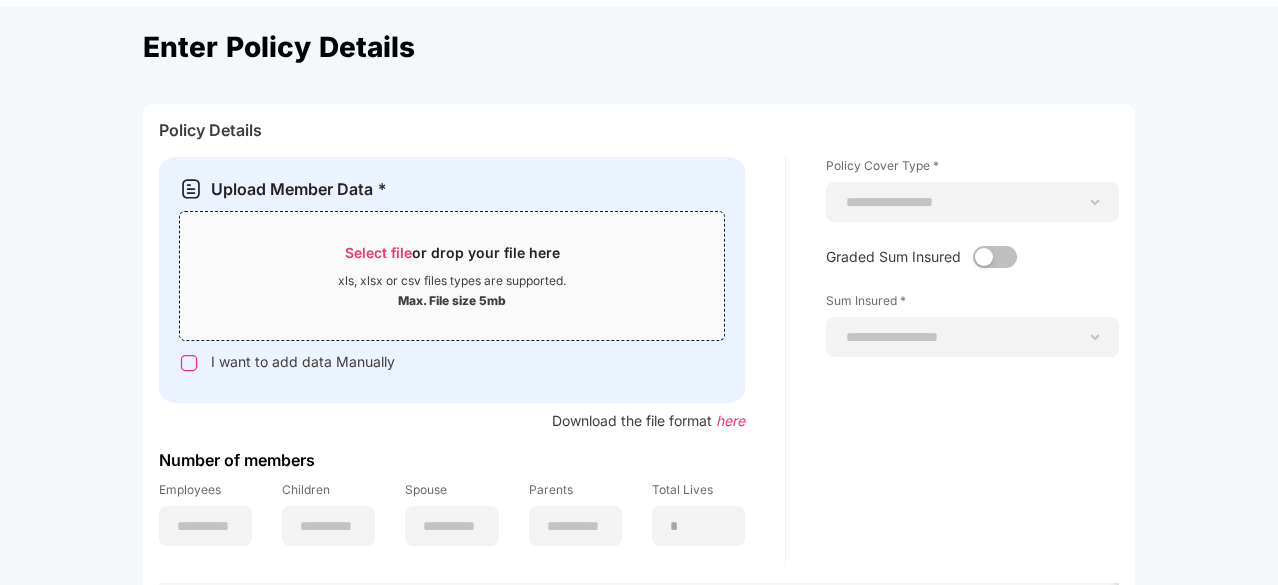 scroll, scrollTop: 87, scrollLeft: 0, axis: vertical 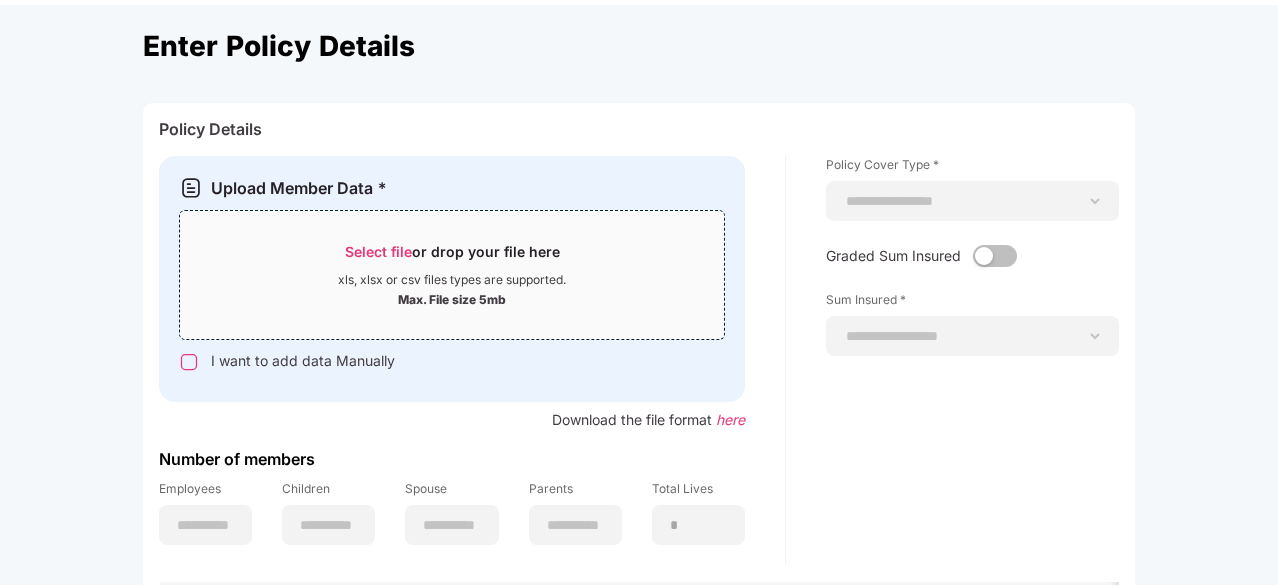click on "here" at bounding box center [730, 419] 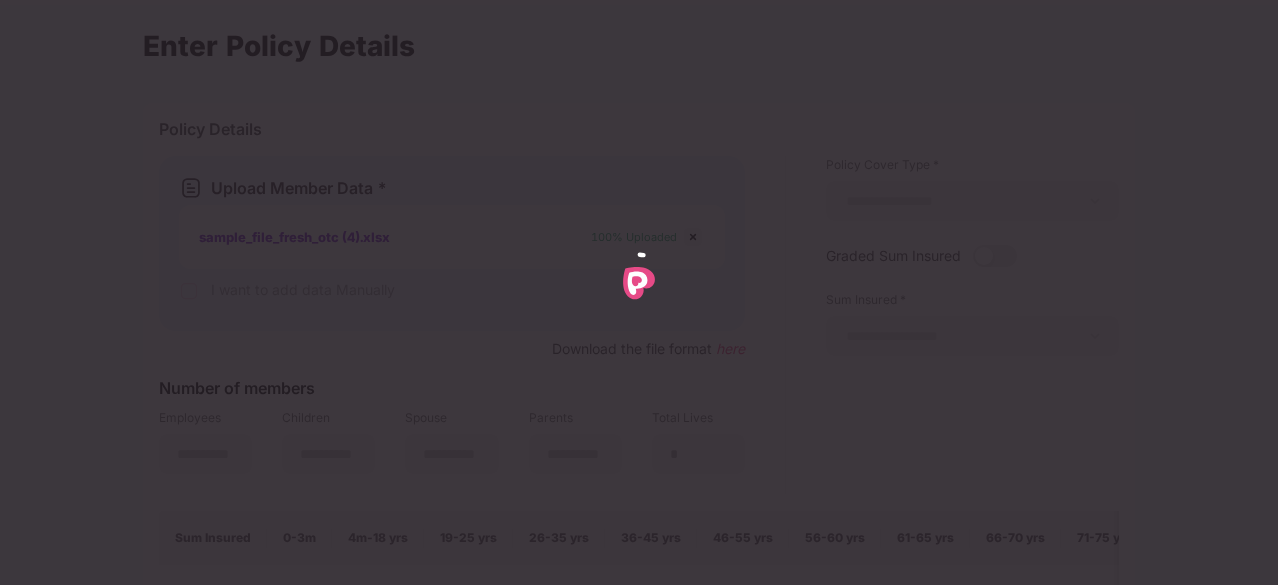 type on "**" 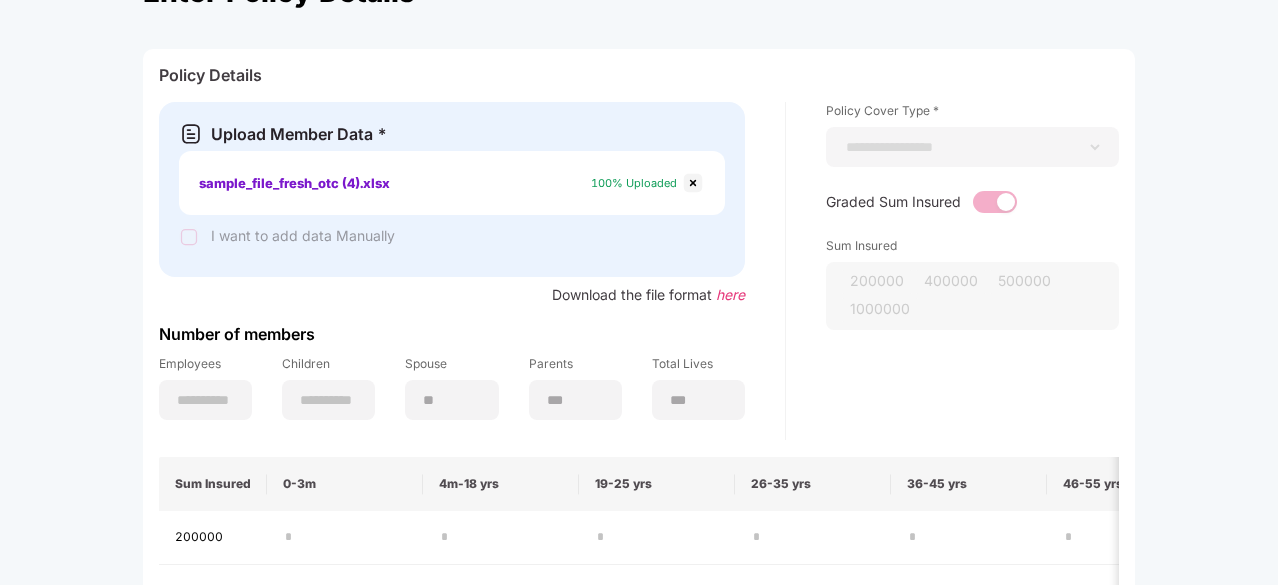 scroll, scrollTop: 140, scrollLeft: 0, axis: vertical 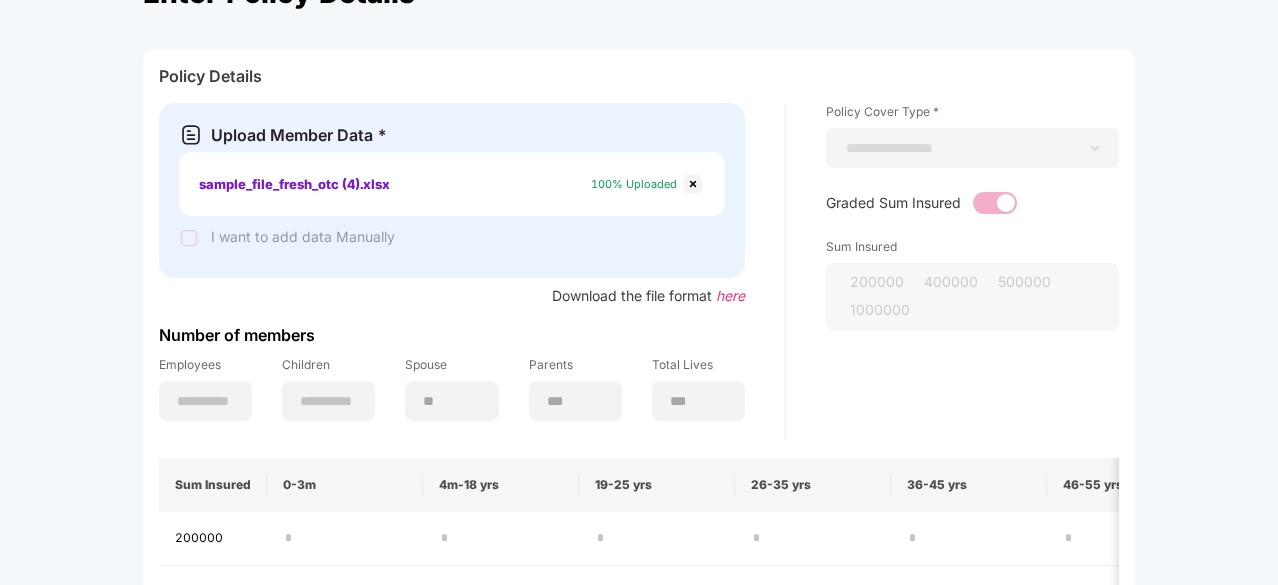 click at bounding box center [693, 184] 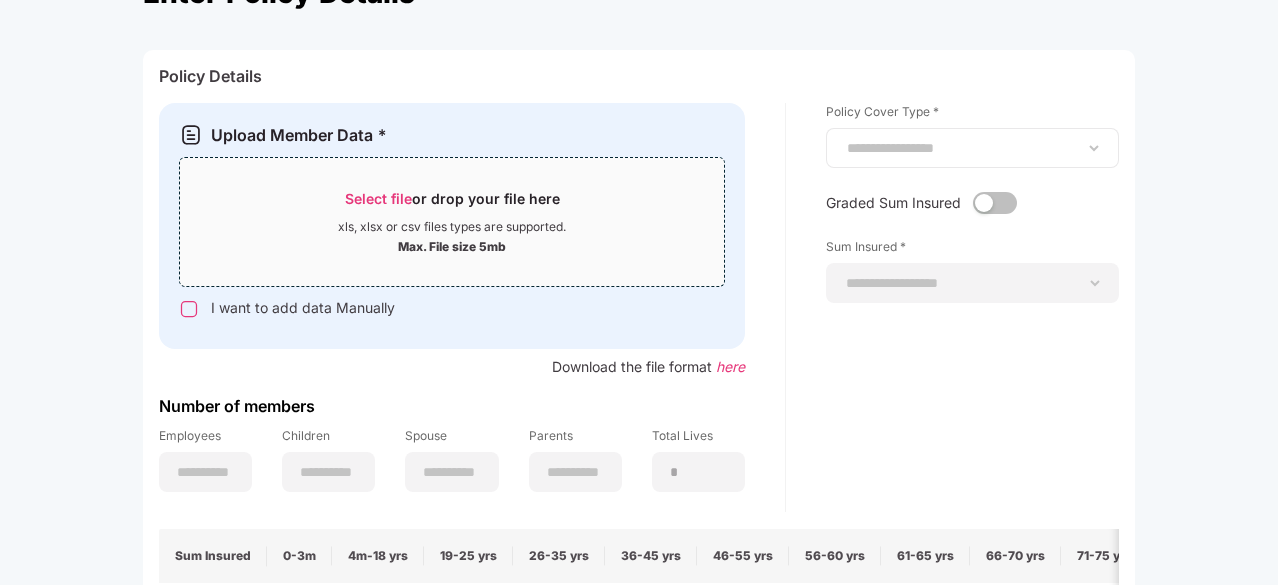 click on "**********" at bounding box center [972, 148] 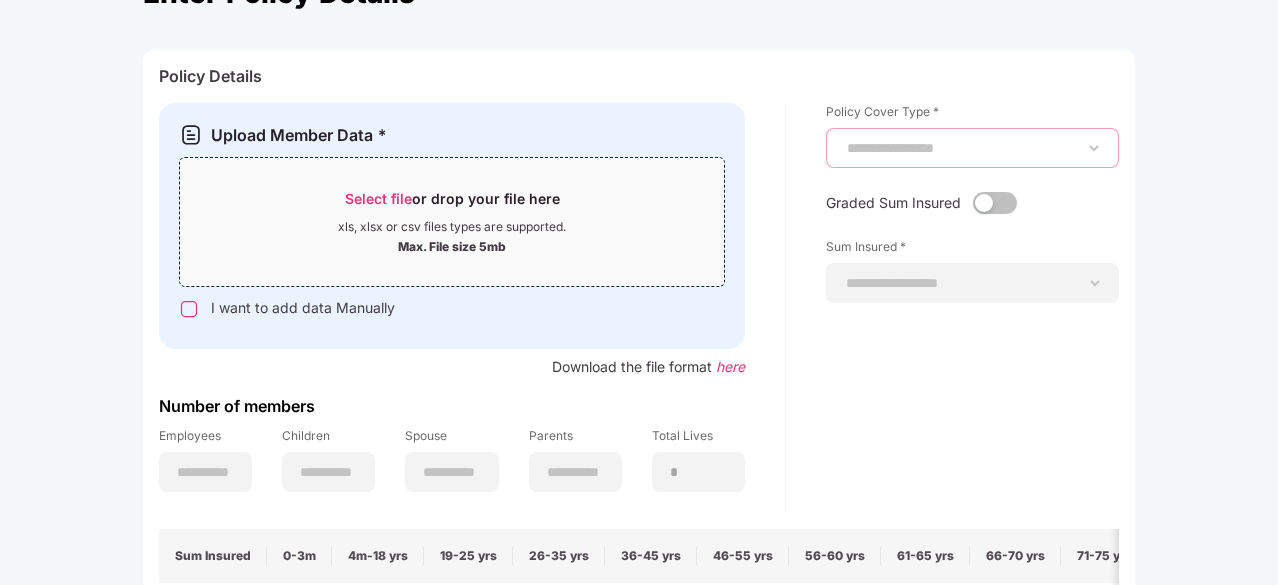 click on "**********" at bounding box center (972, 148) 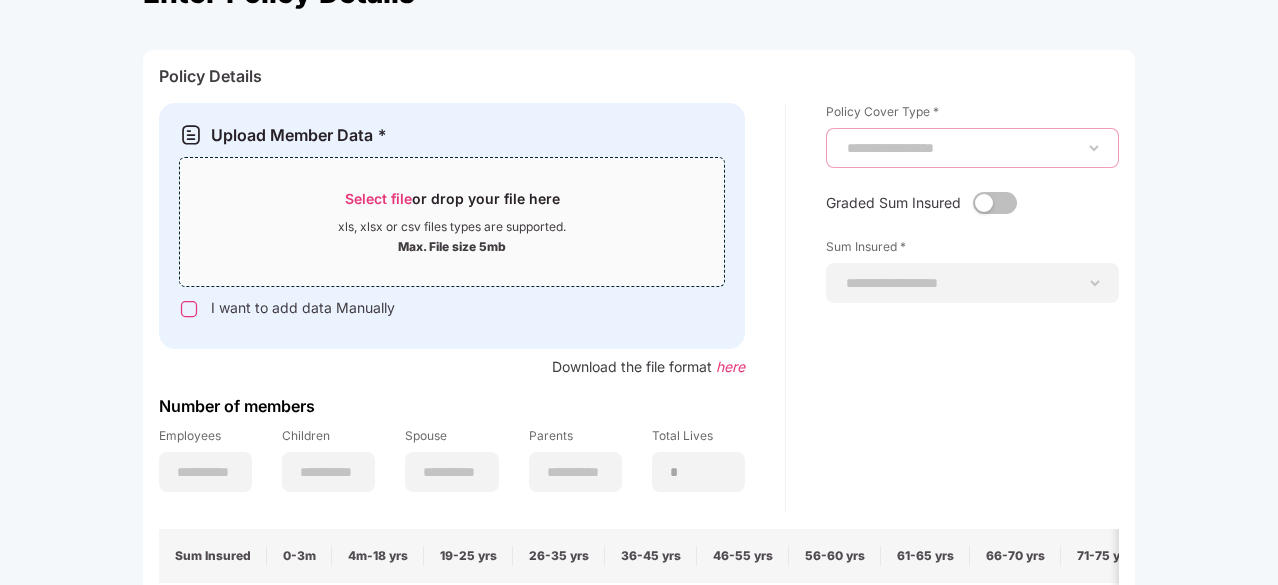 select on "**********" 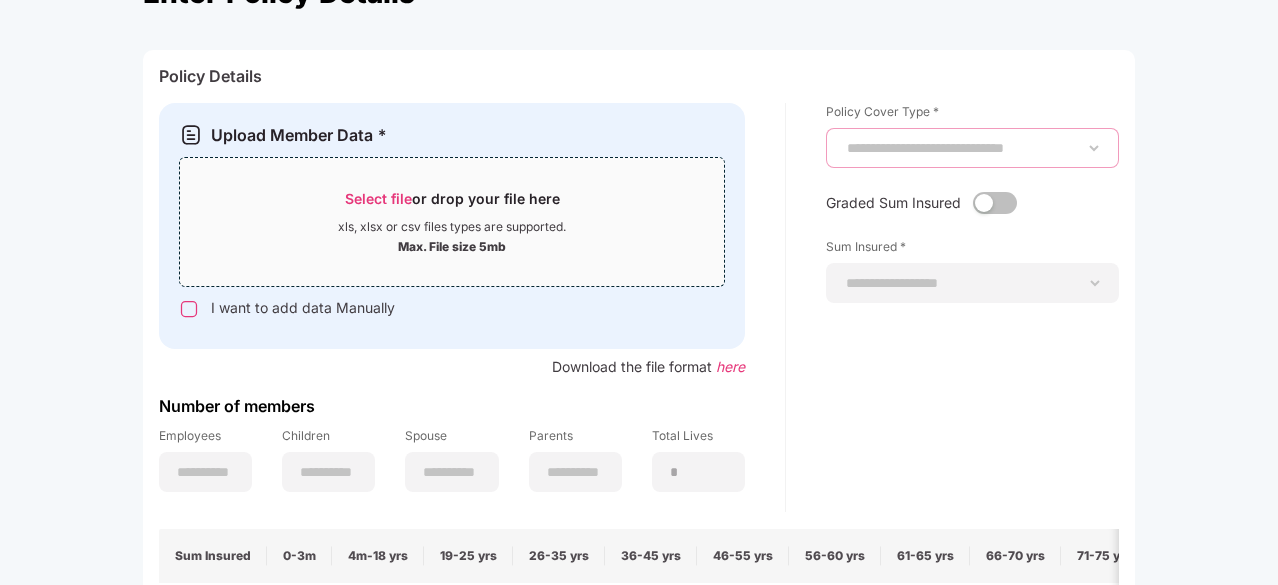 click on "**********" at bounding box center [972, 148] 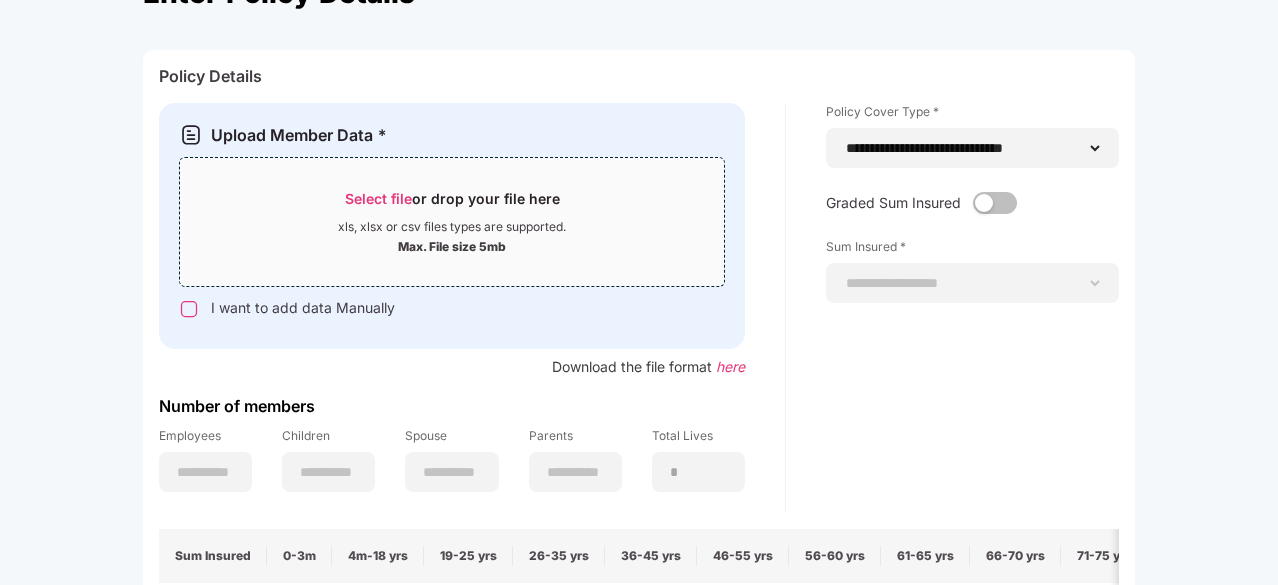 click at bounding box center (995, 203) 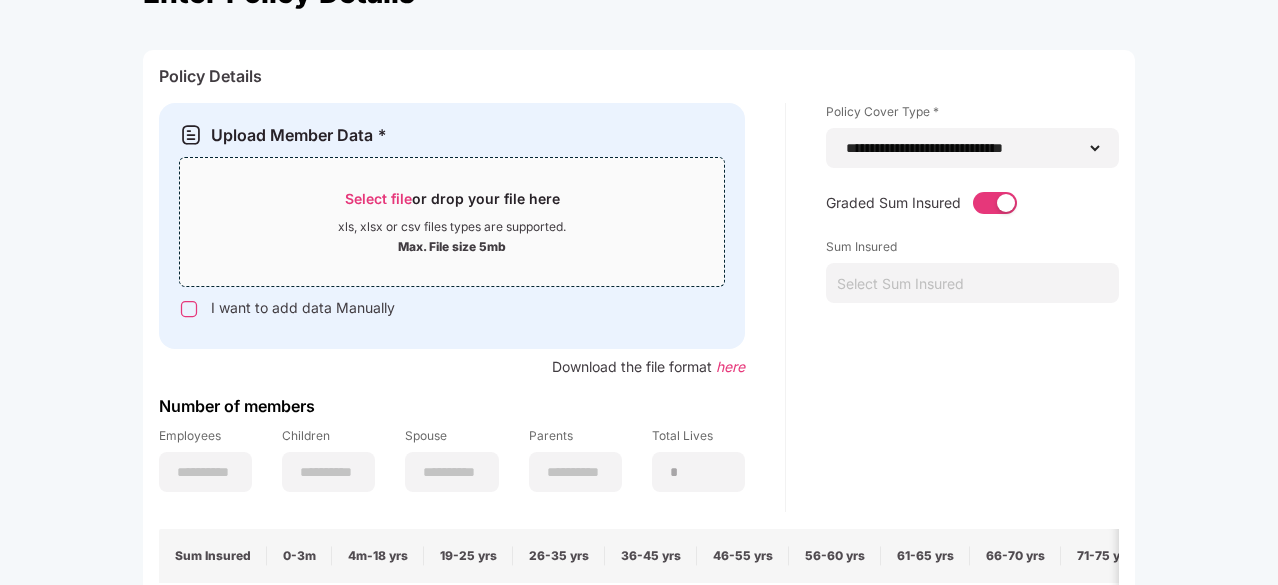 click on "Select file" at bounding box center (378, 198) 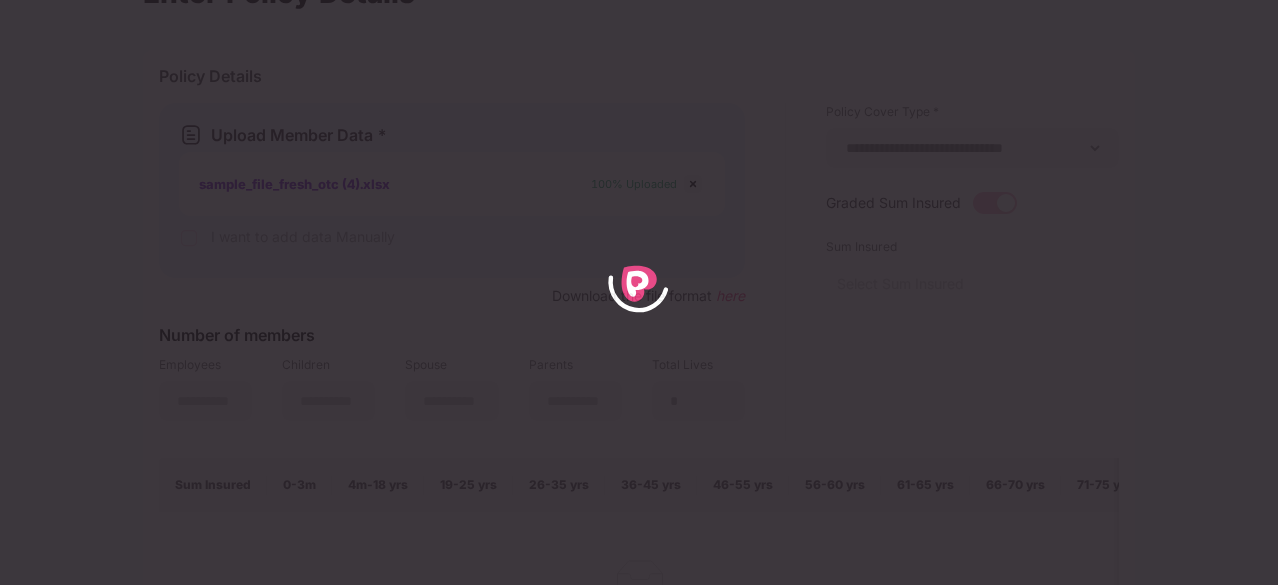 type on "**" 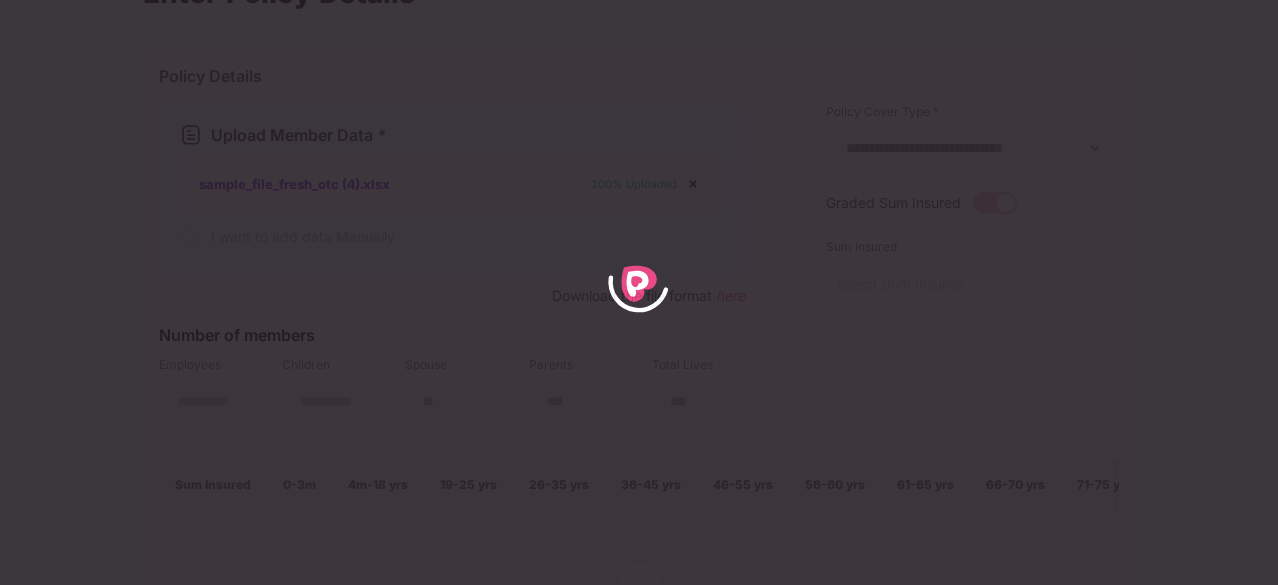 select 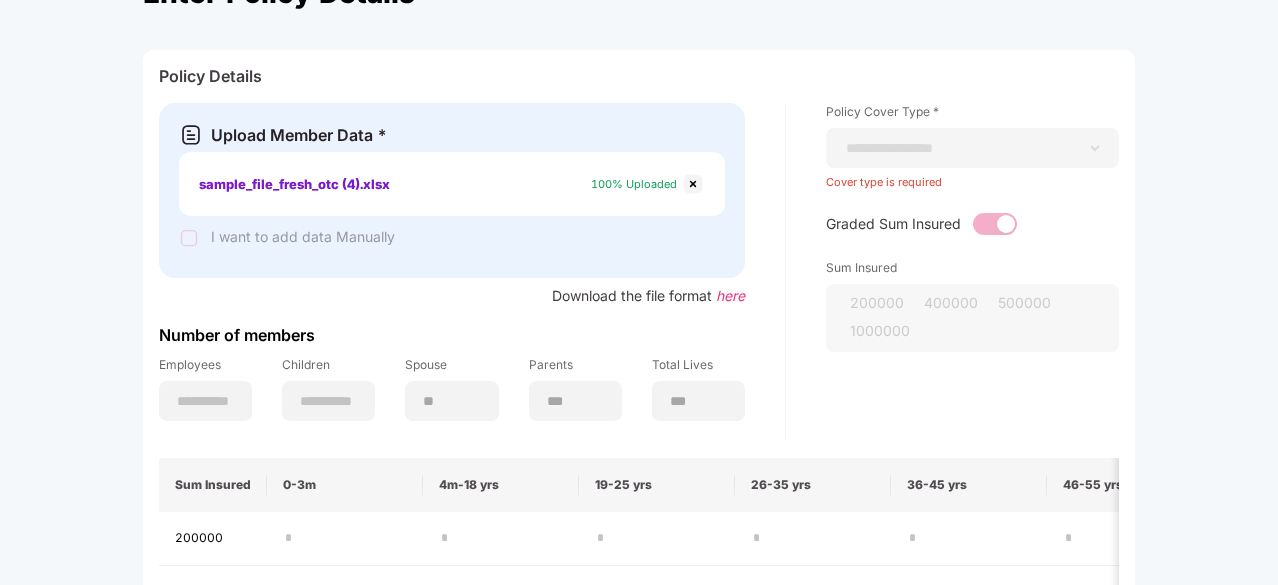 click at bounding box center (693, 184) 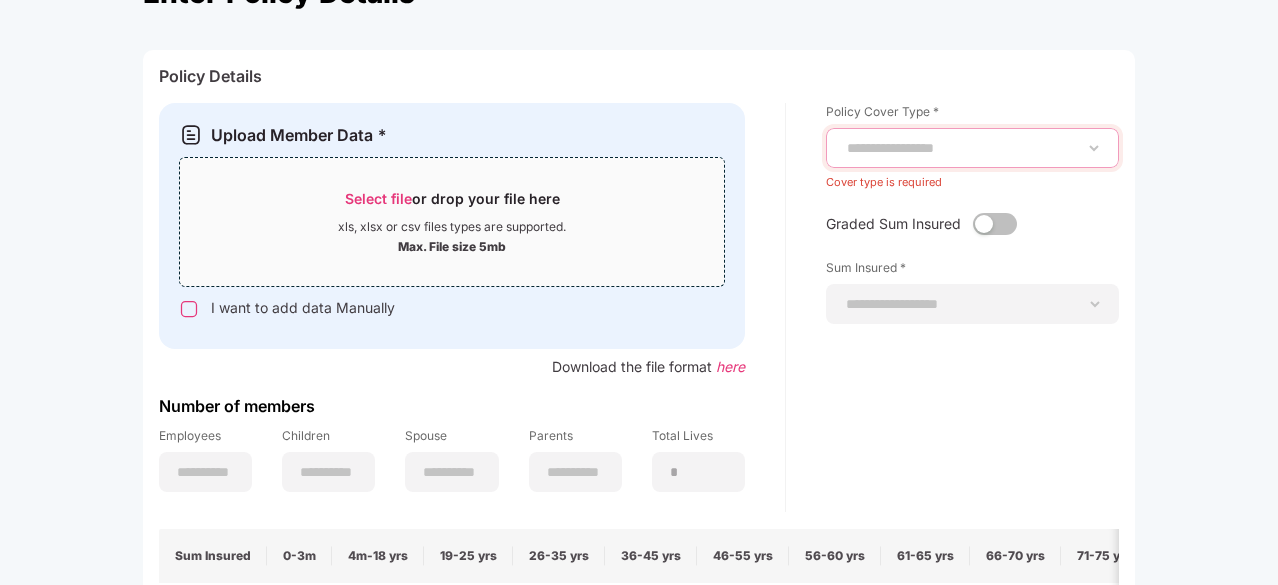click on "**********" at bounding box center (972, 148) 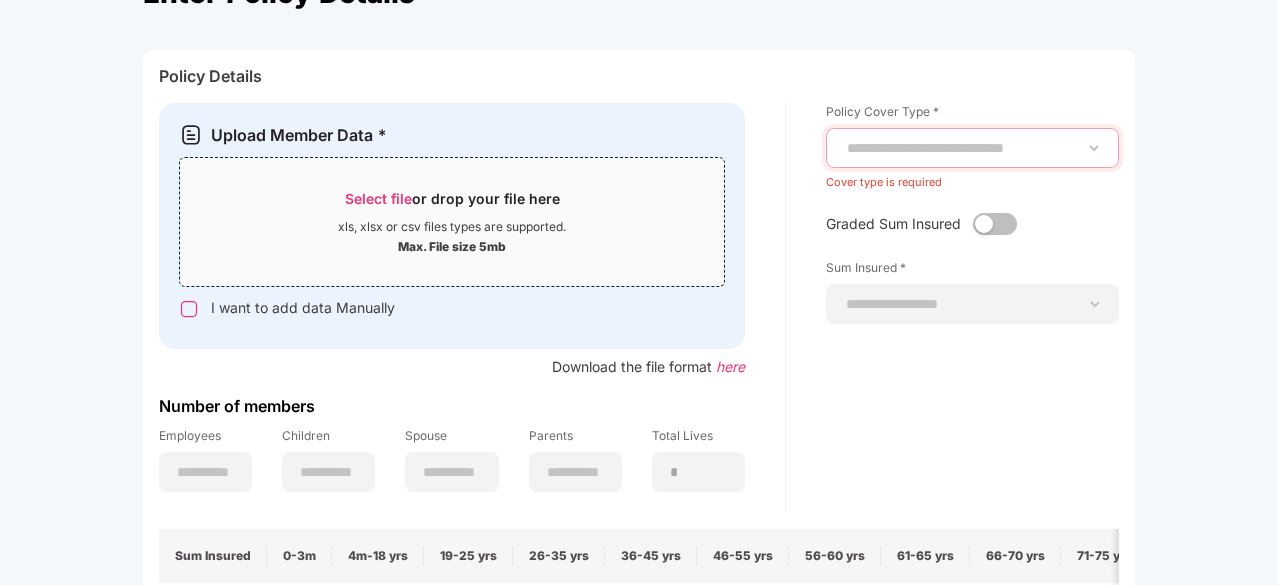 click on "**********" at bounding box center (972, 148) 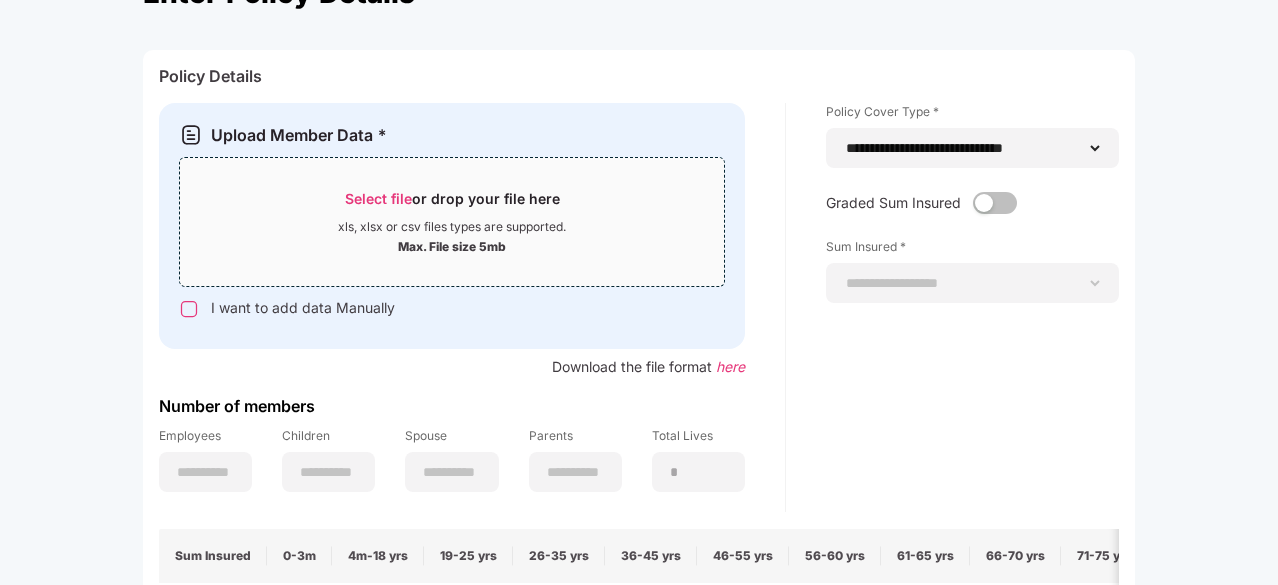 click at bounding box center [995, 203] 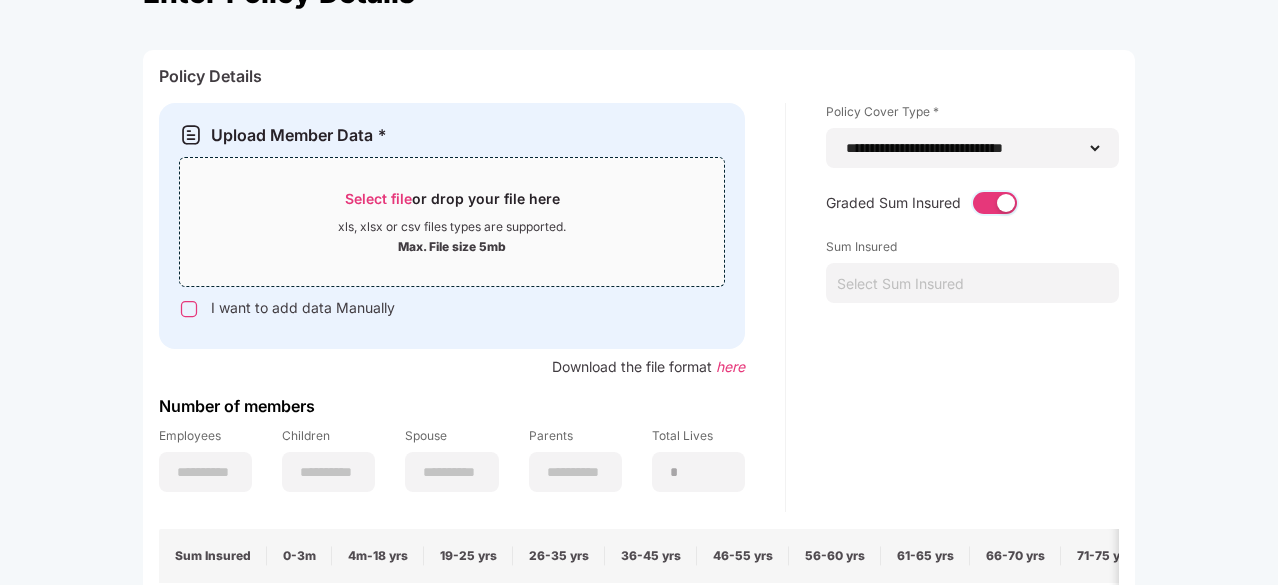 click on "Select Sum Insured" at bounding box center [972, 283] 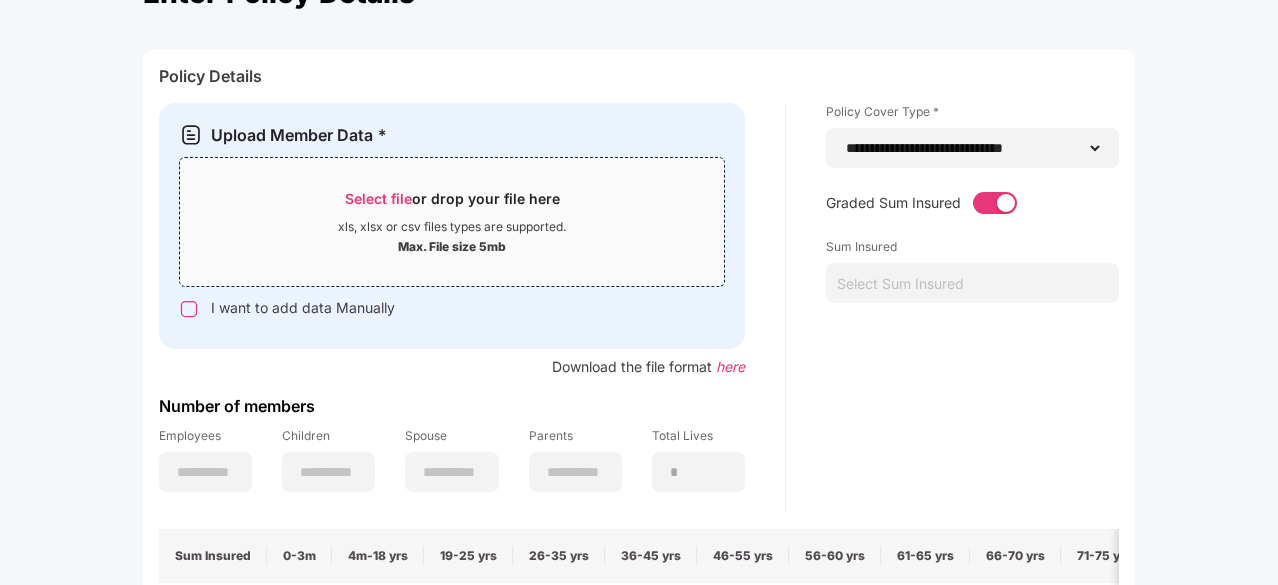 click at bounding box center (189, 309) 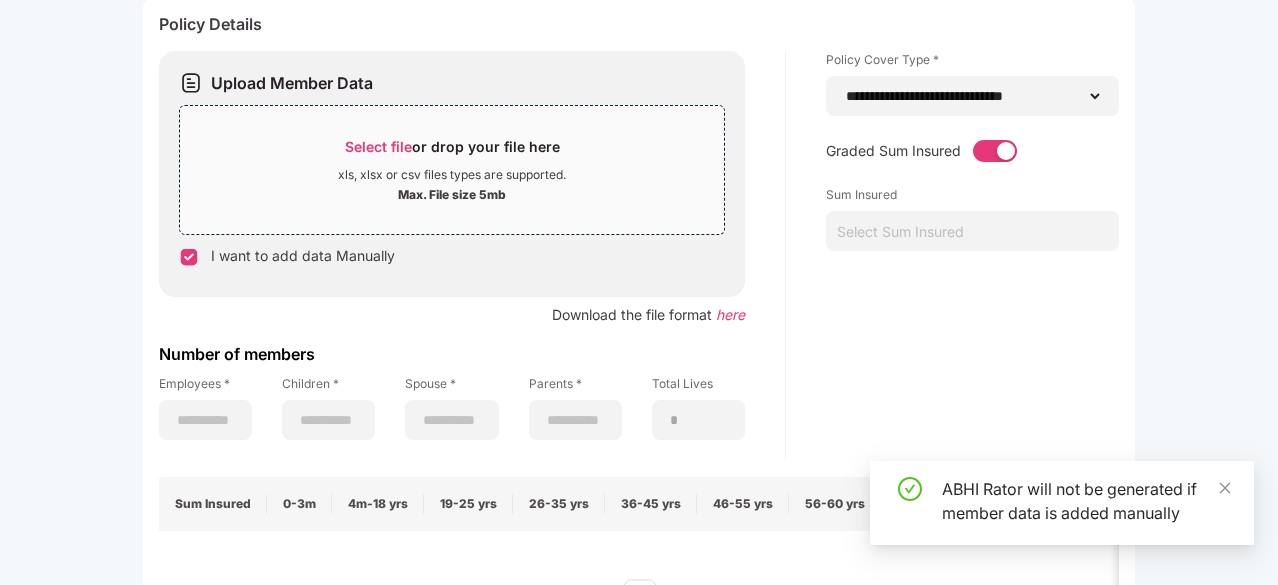scroll, scrollTop: 191, scrollLeft: 0, axis: vertical 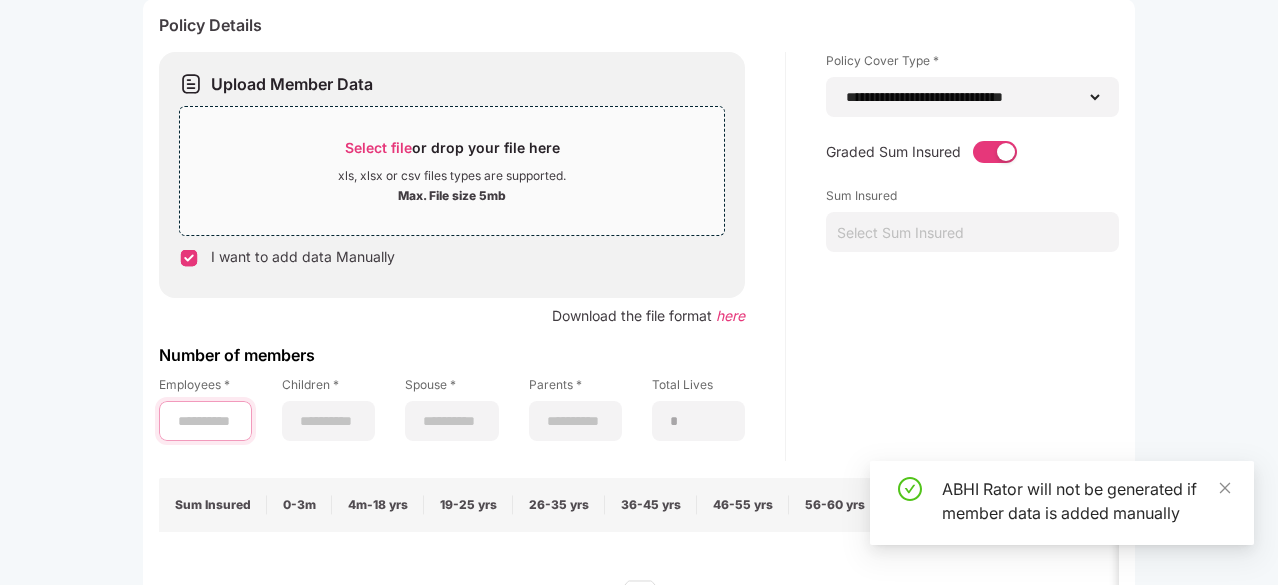 click at bounding box center [205, 421] 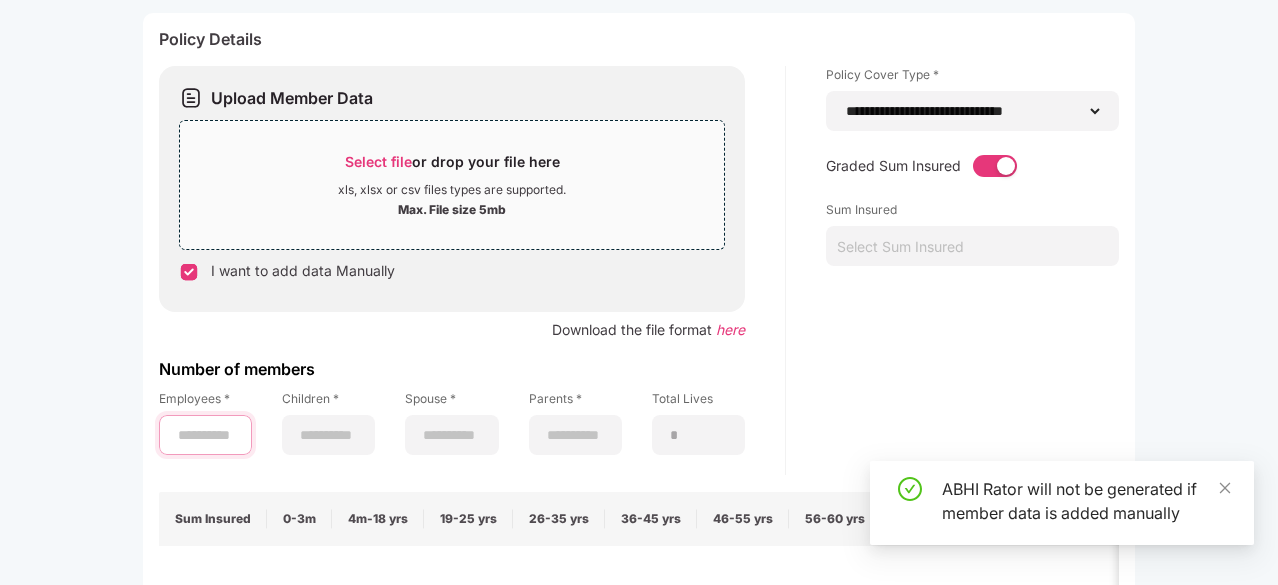 scroll, scrollTop: 176, scrollLeft: 0, axis: vertical 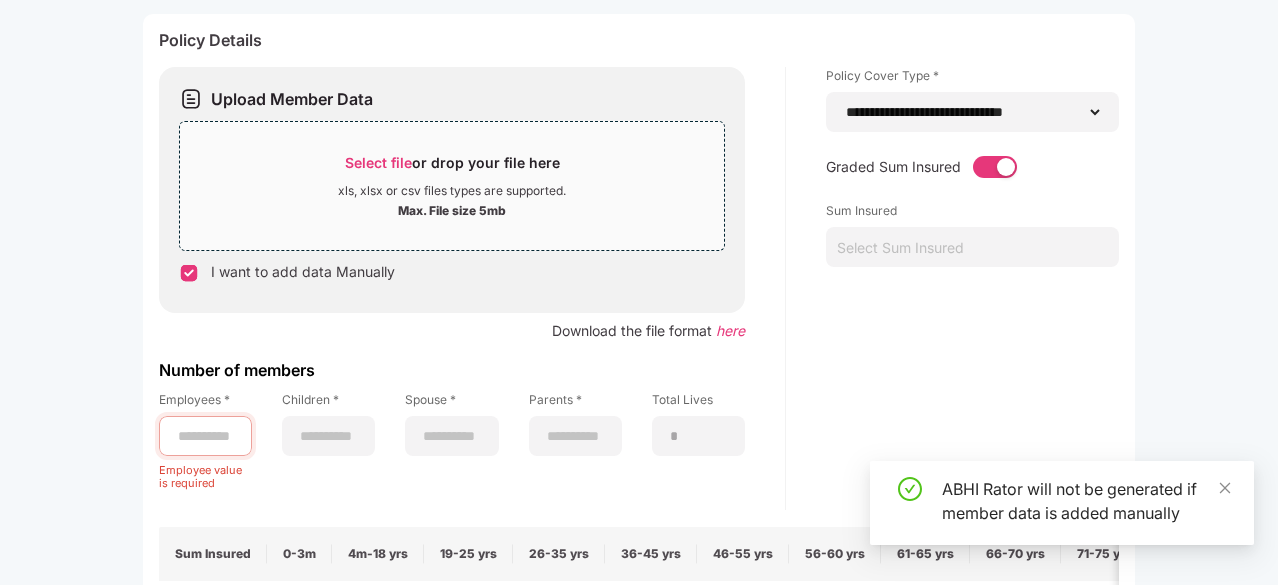 click at bounding box center (189, 273) 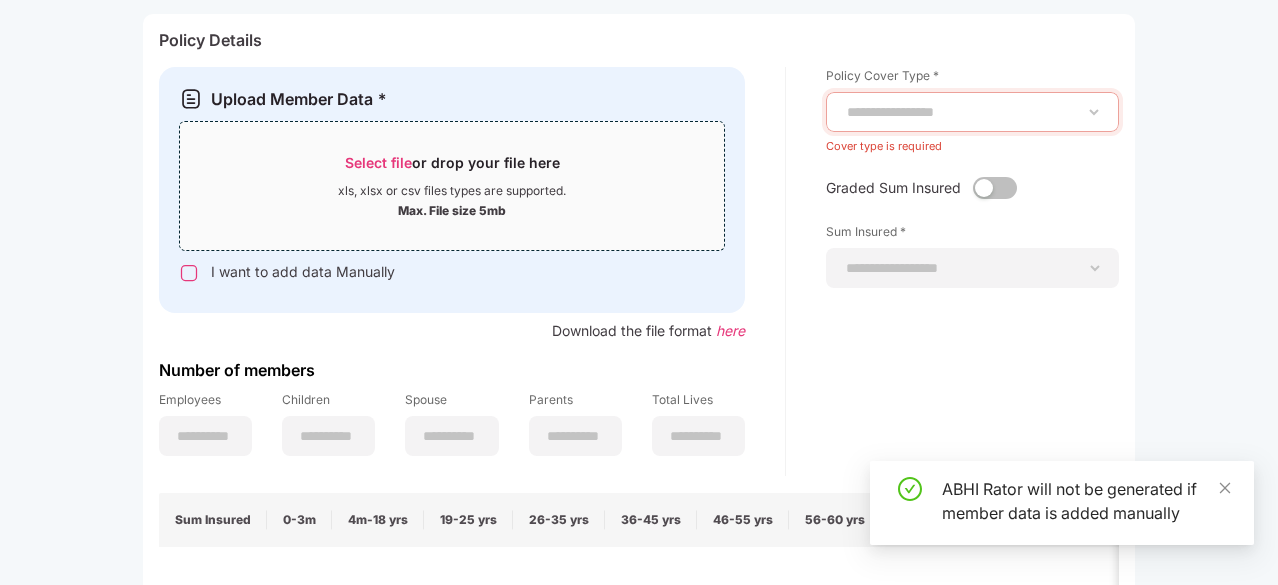 click on "Select file" at bounding box center [378, 162] 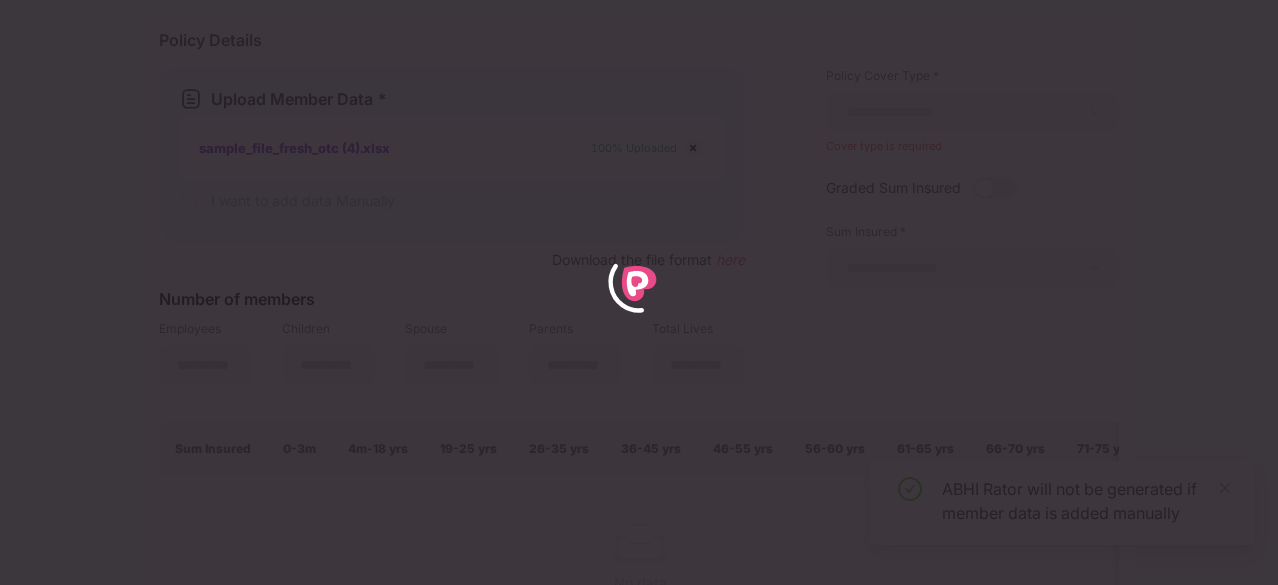 type on "**" 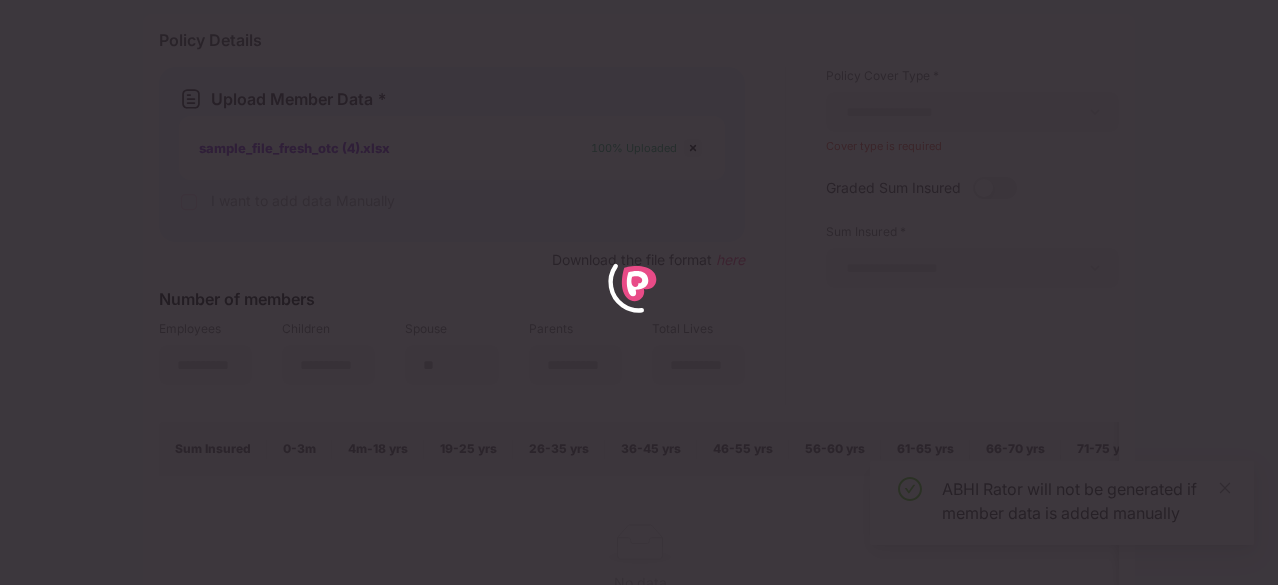 type on "***" 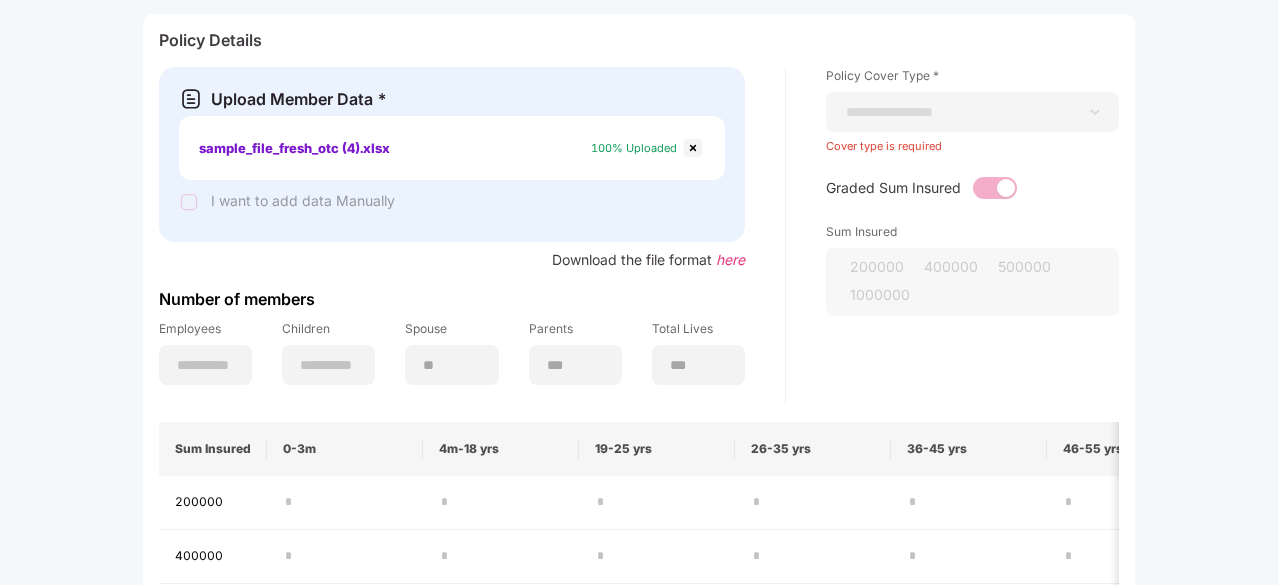 click at bounding box center (693, 148) 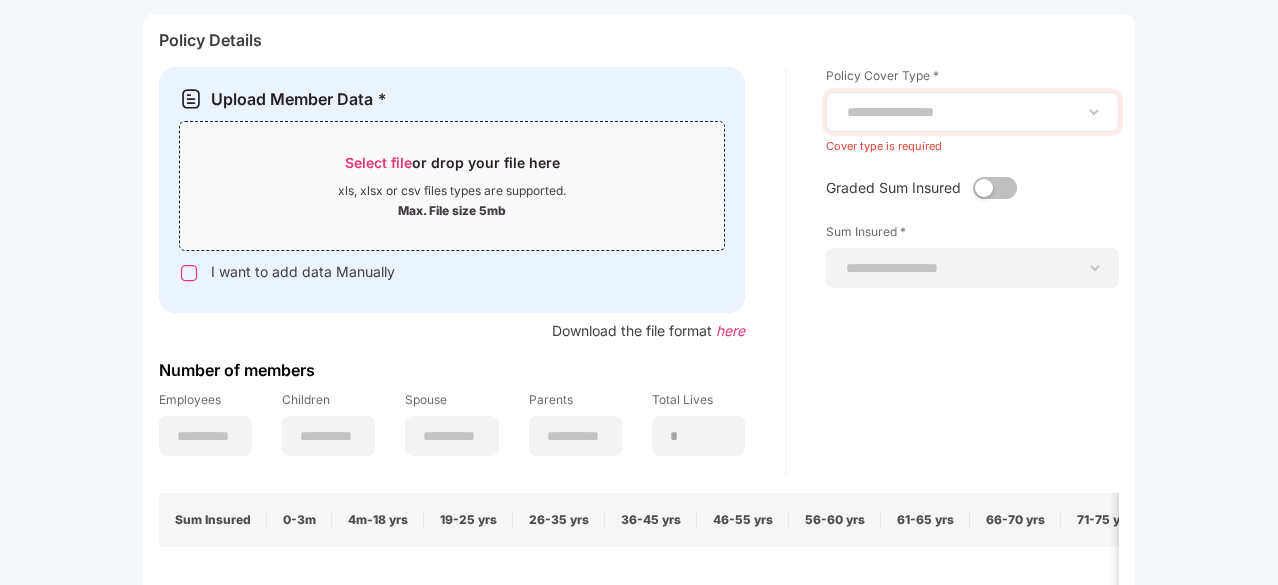 click on "**********" at bounding box center [972, 112] 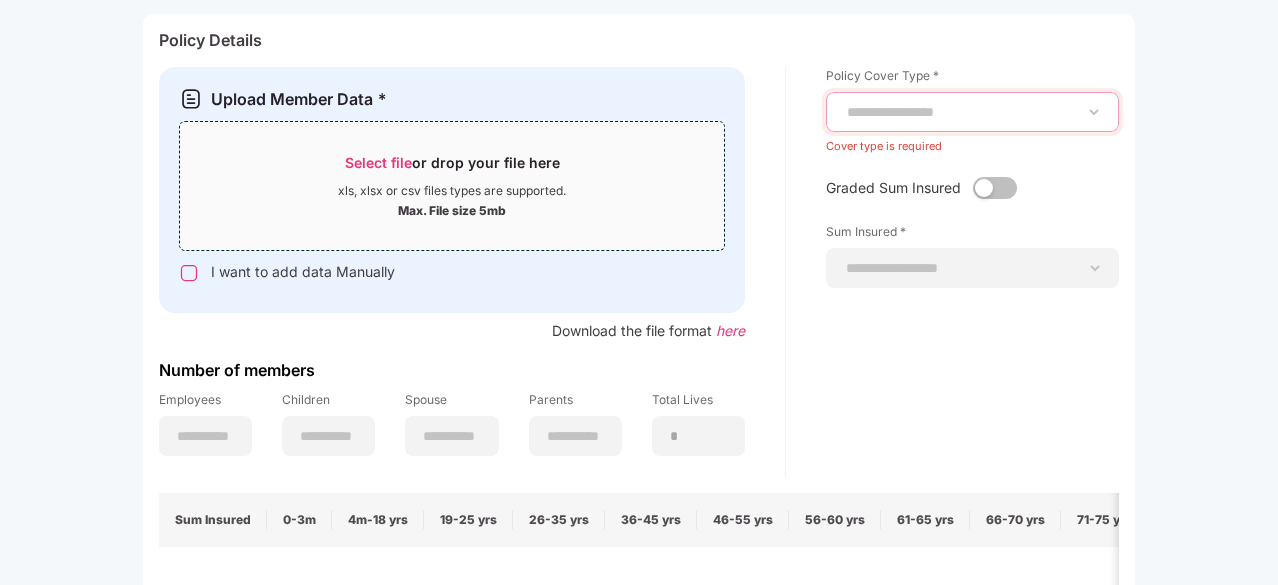 click on "**********" at bounding box center [972, 112] 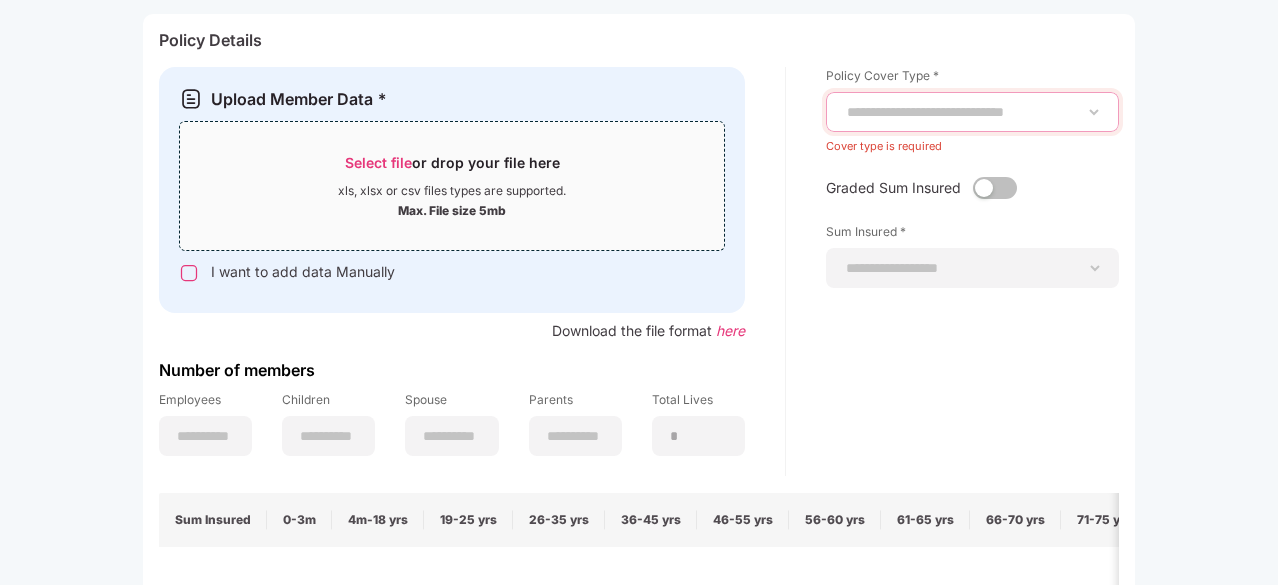 click on "**********" at bounding box center (972, 112) 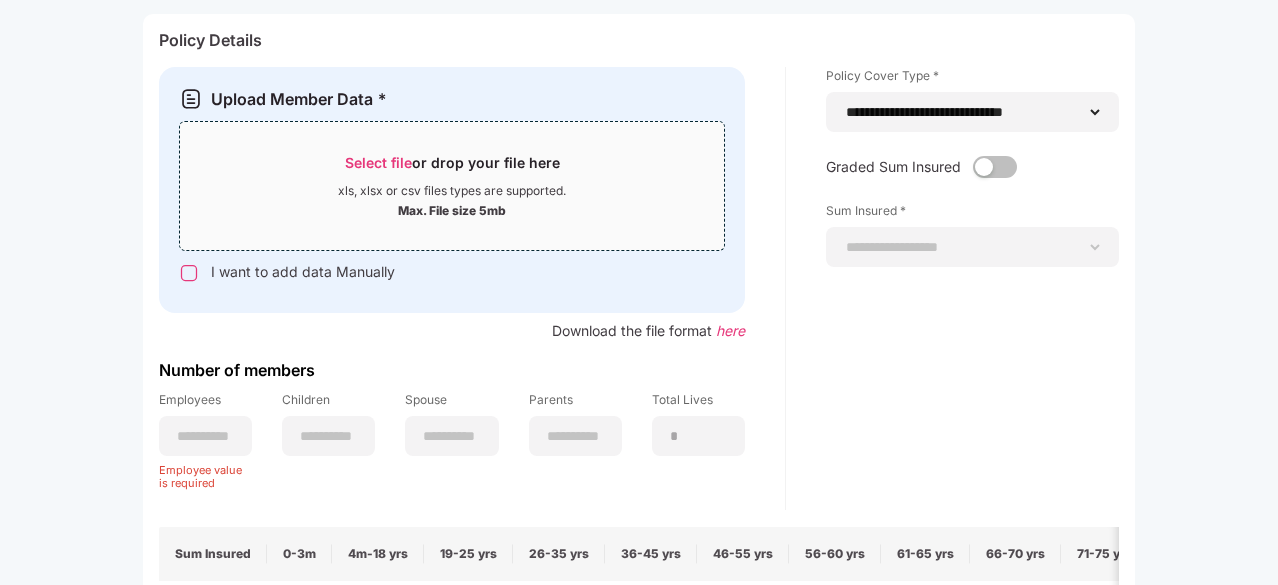 click at bounding box center [995, 167] 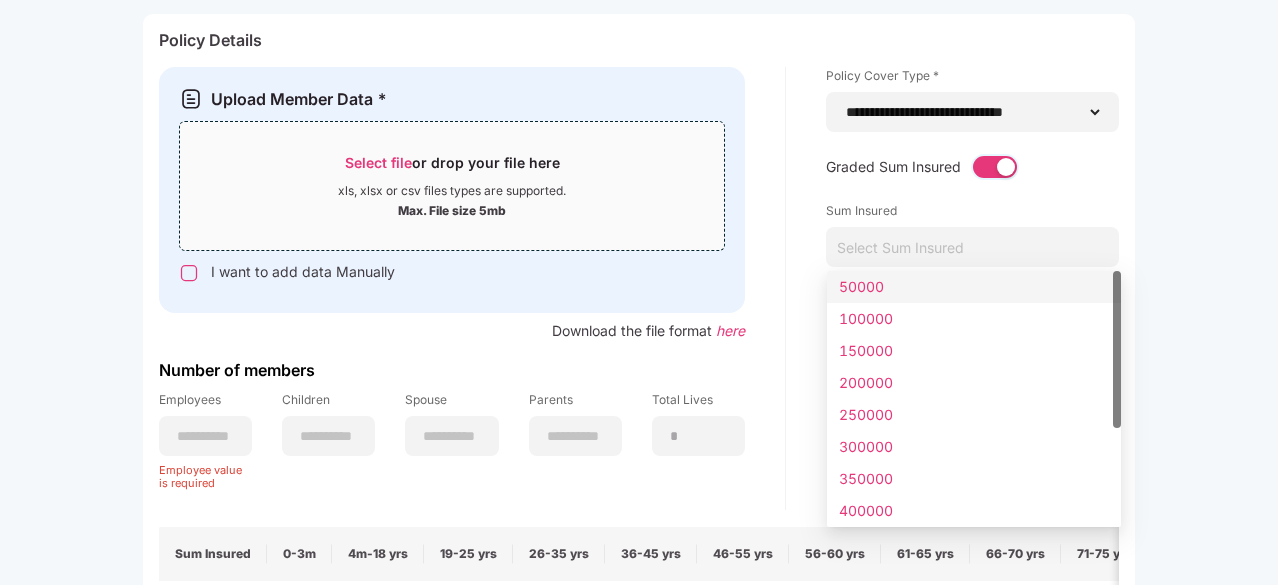 click on "Select Sum Insured" at bounding box center (972, 247) 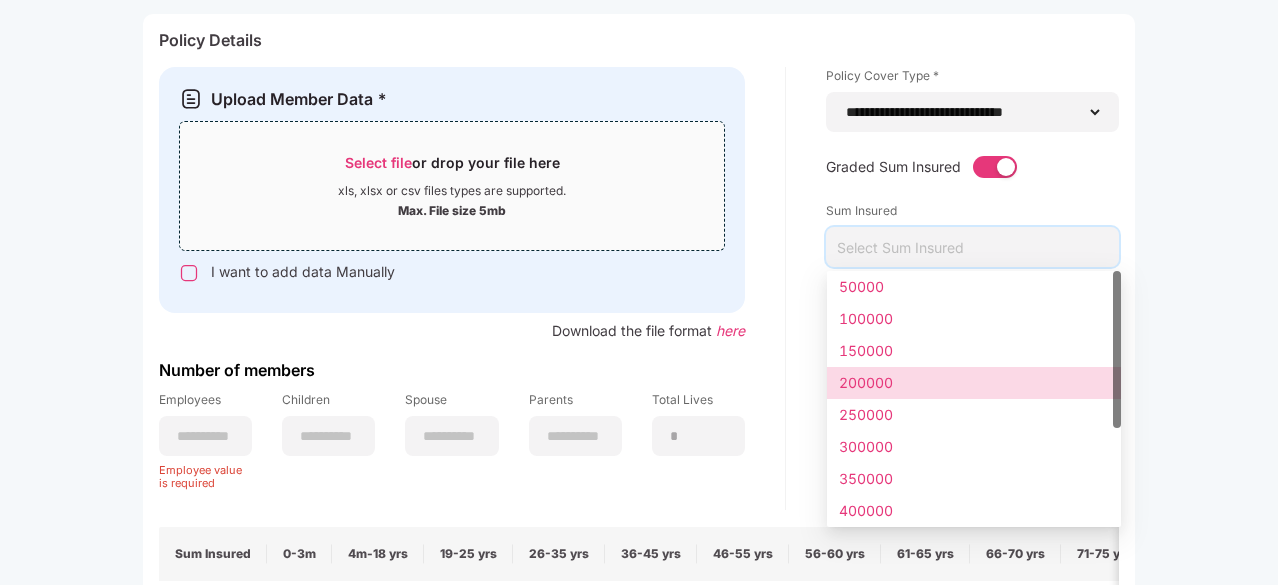 click on "200000" at bounding box center [974, 383] 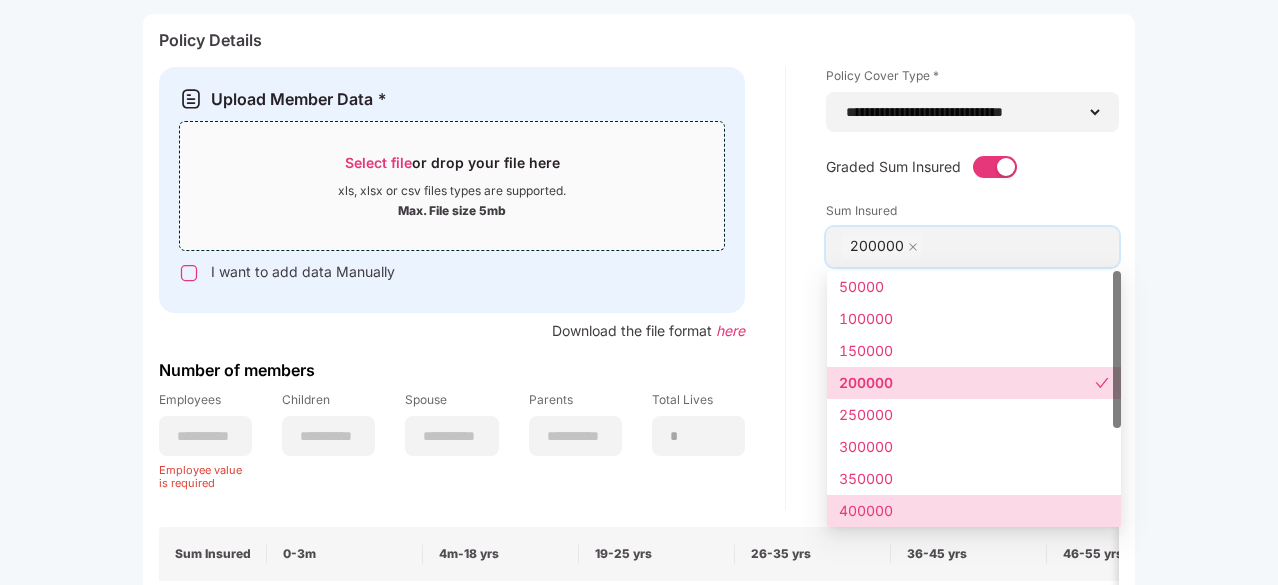 click on "400000" at bounding box center (974, 511) 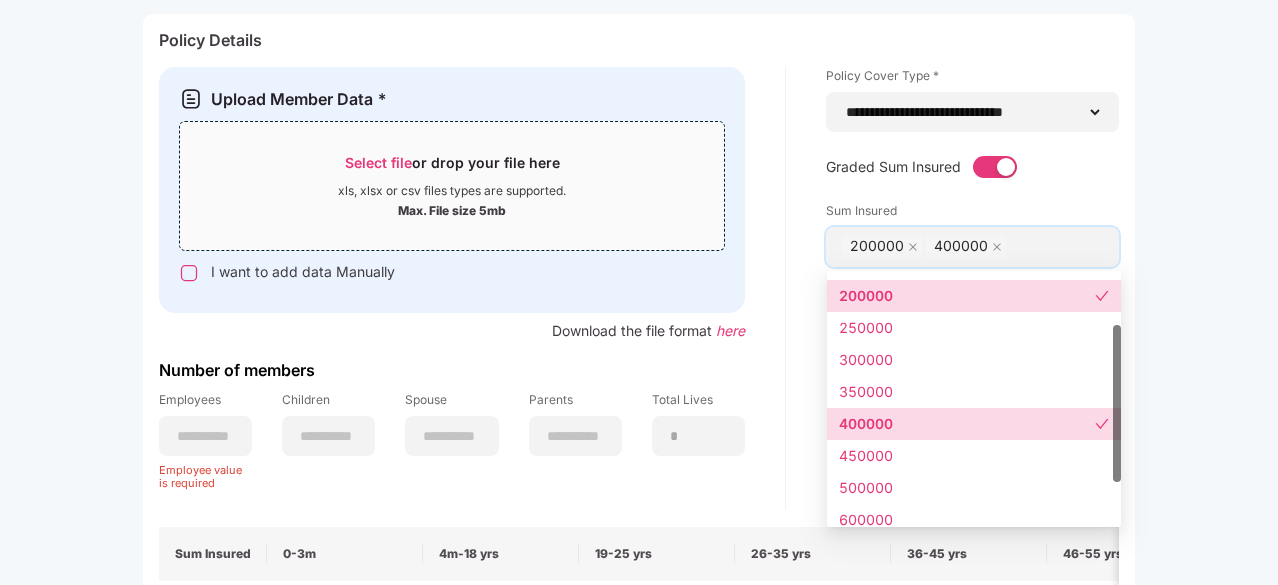 scroll, scrollTop: 88, scrollLeft: 0, axis: vertical 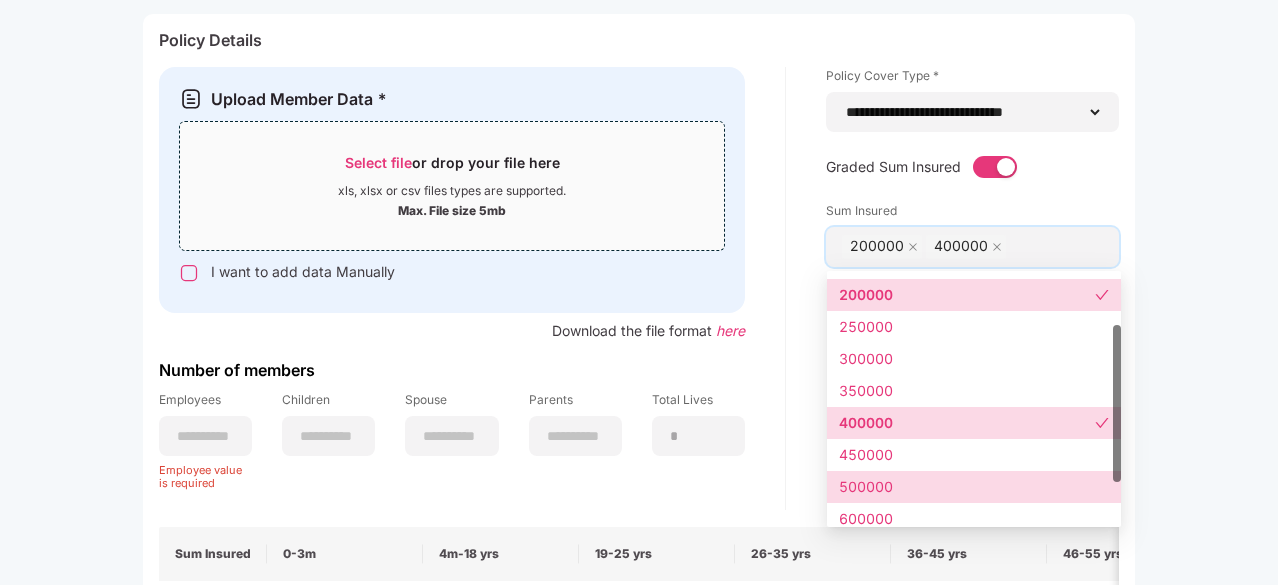 click on "500000" at bounding box center [974, 487] 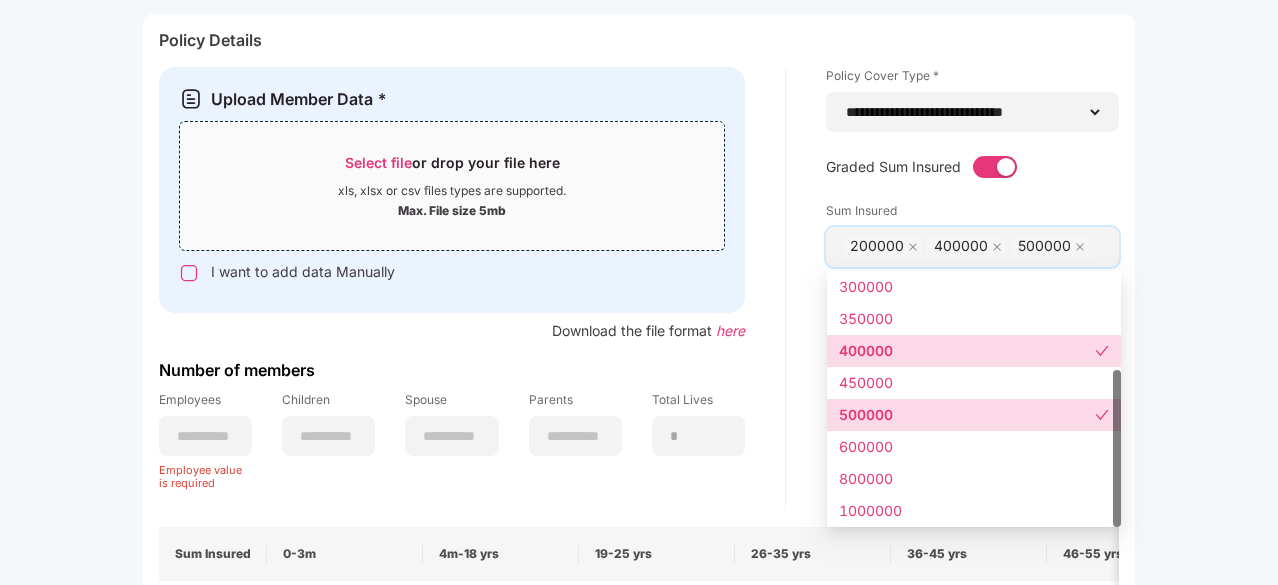 scroll, scrollTop: 160, scrollLeft: 0, axis: vertical 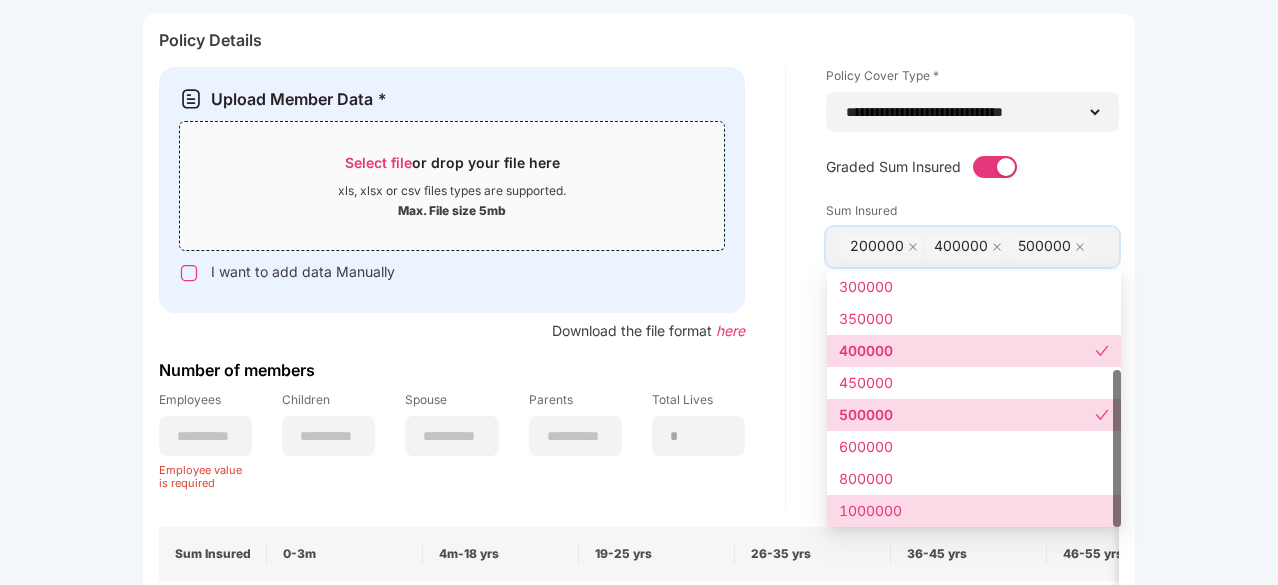 click on "1000000" at bounding box center (974, 511) 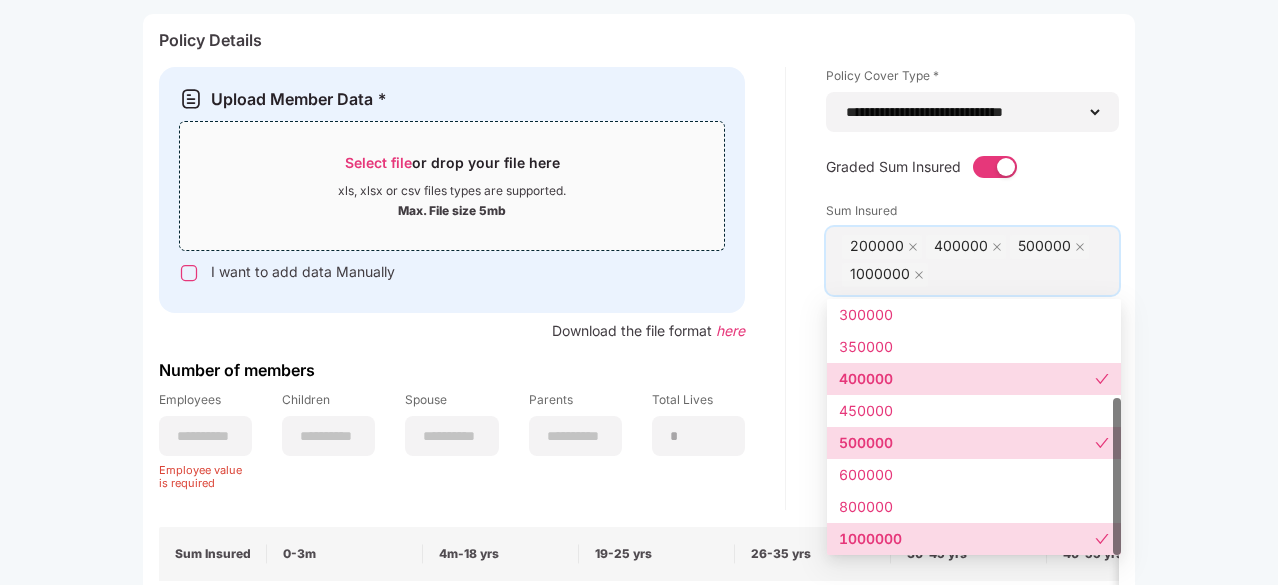 click on "**********" at bounding box center (952, 288) 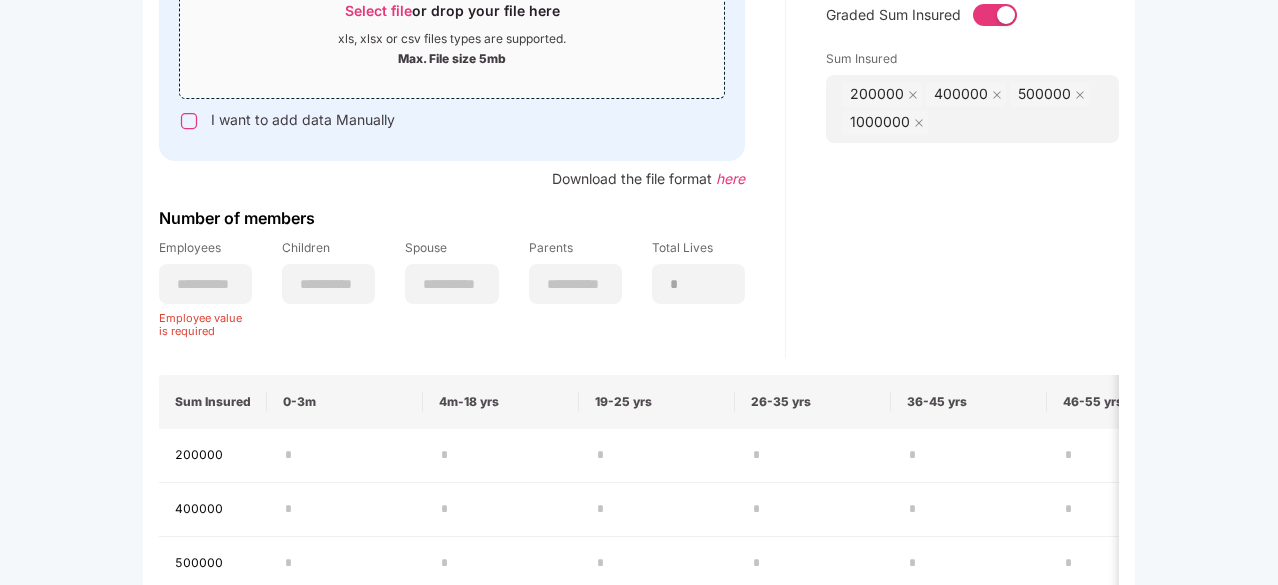 scroll, scrollTop: 325, scrollLeft: 1, axis: both 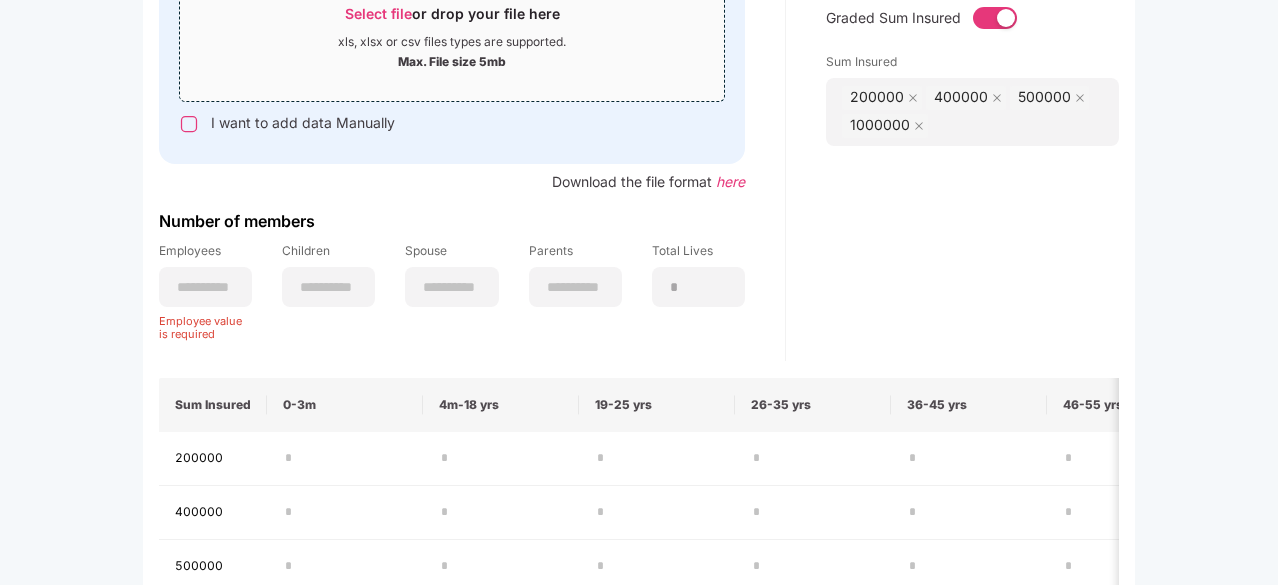 click at bounding box center (189, 124) 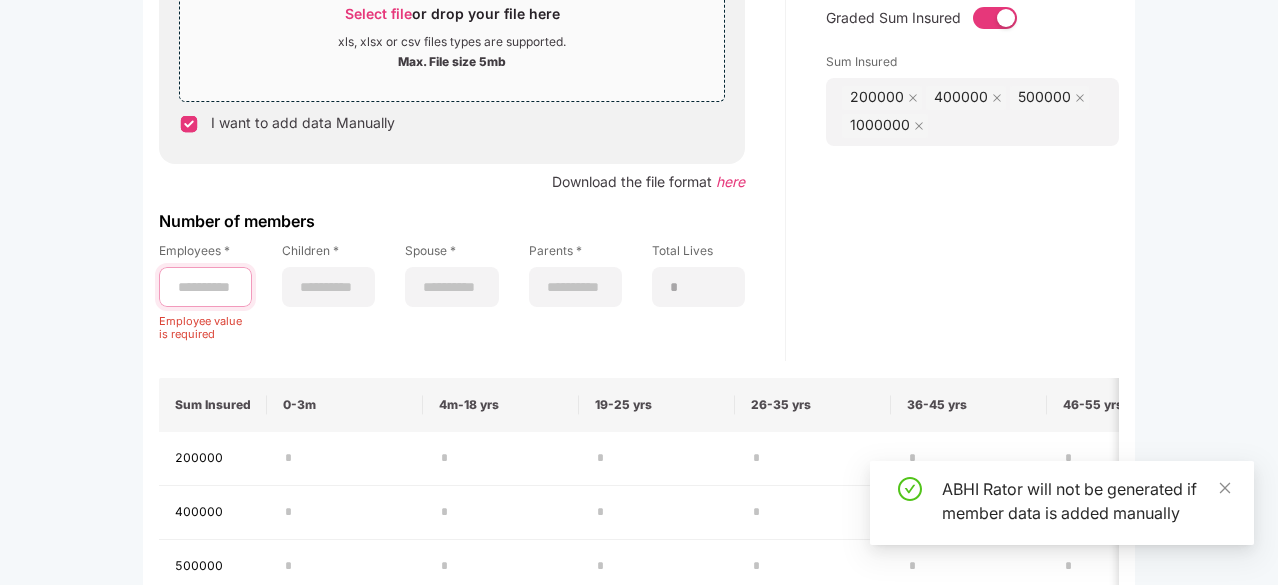 click at bounding box center (205, 287) 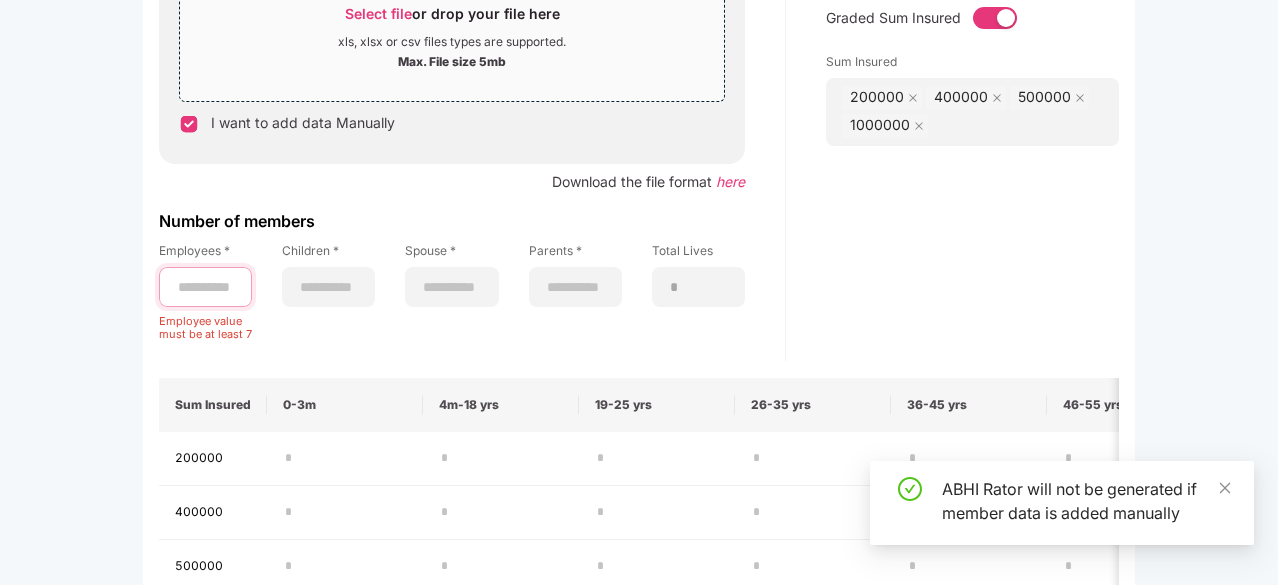 type on "**" 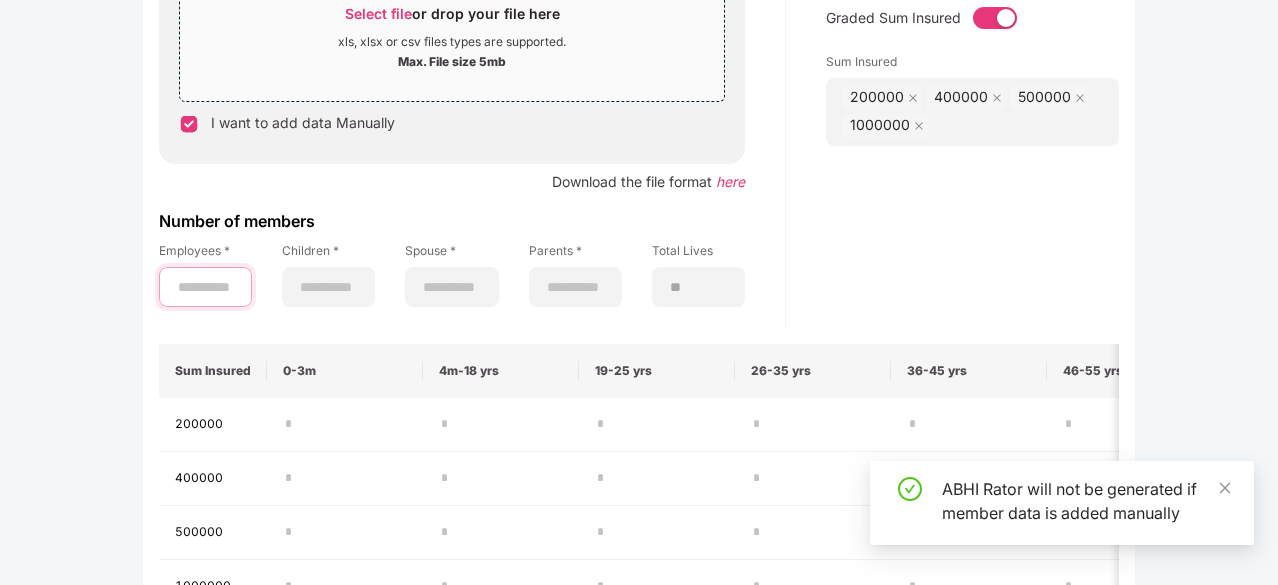 type on "**" 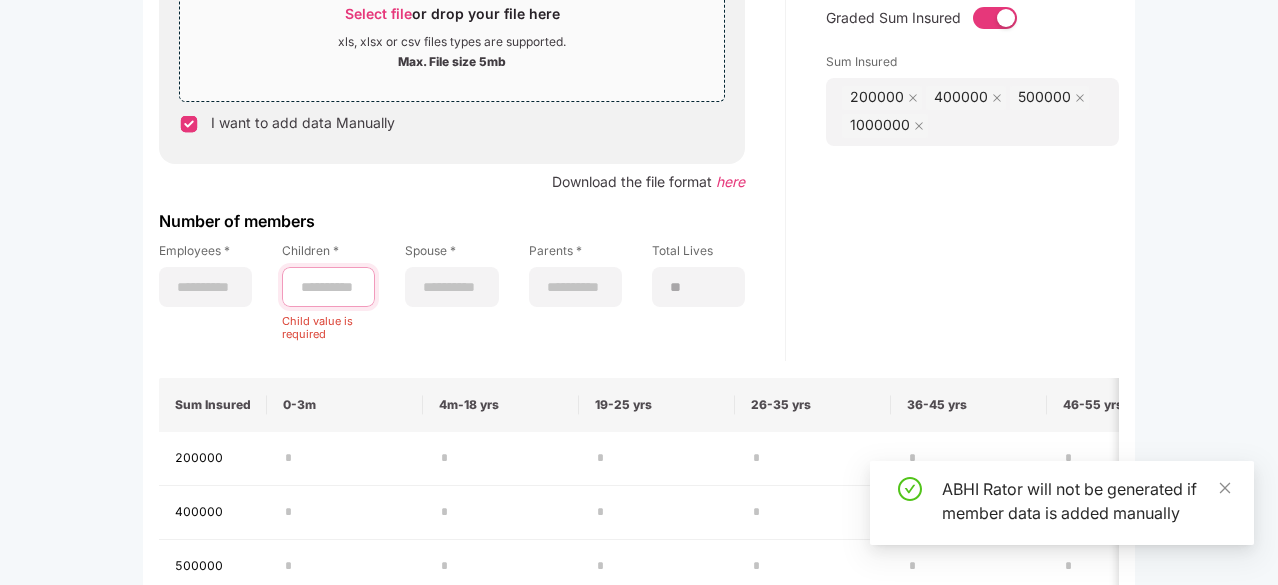type on "*" 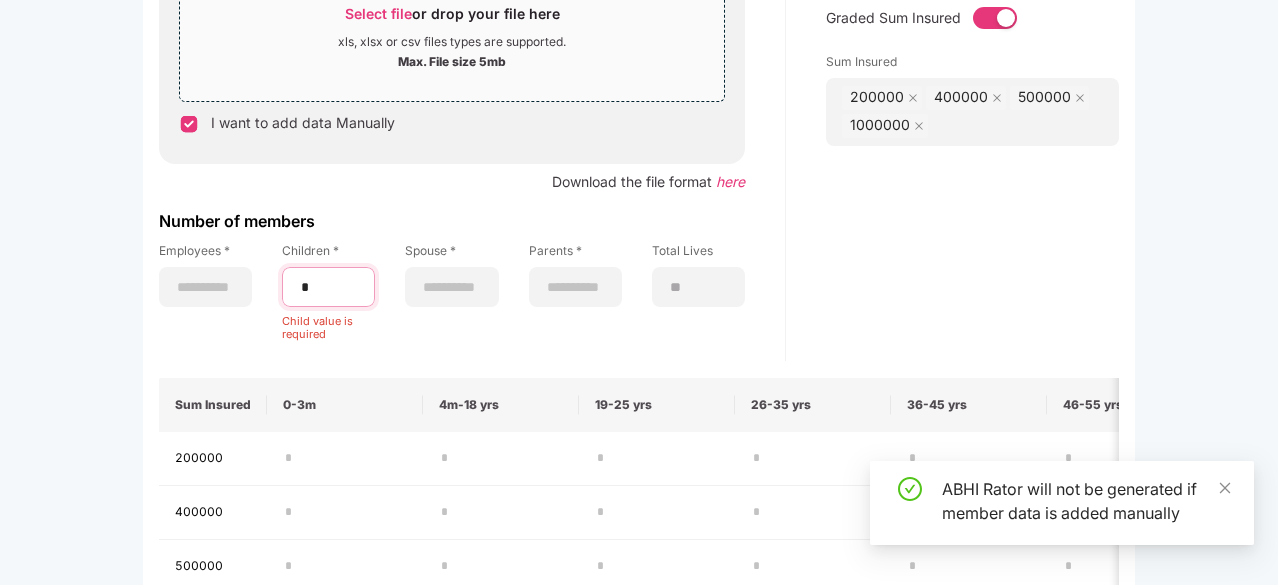 type on "**" 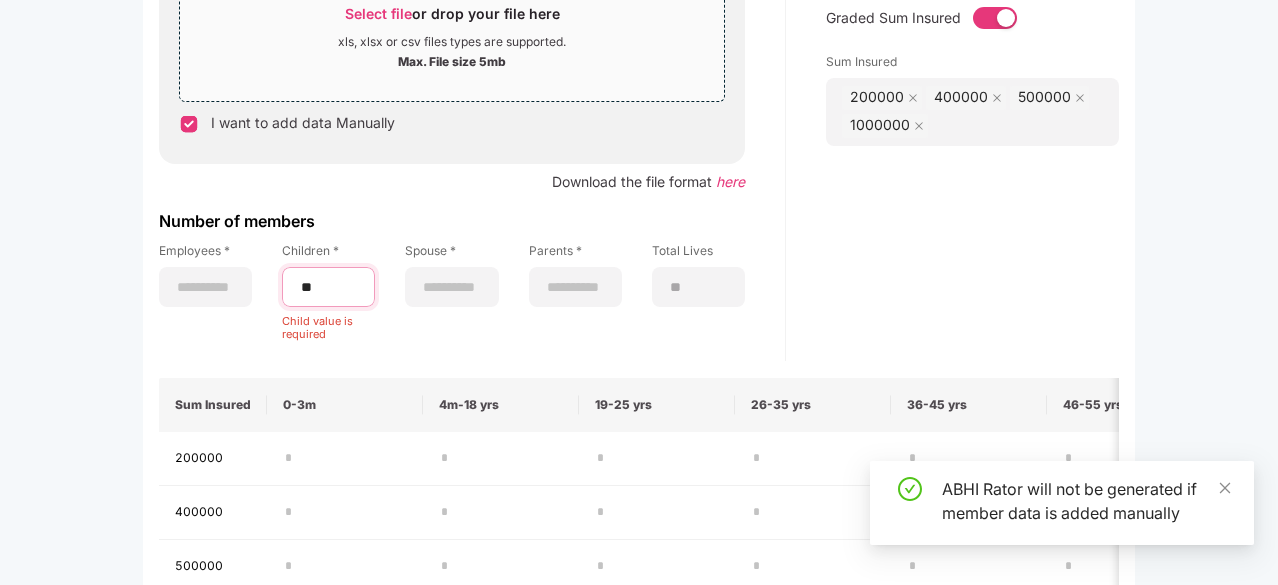 type on "**" 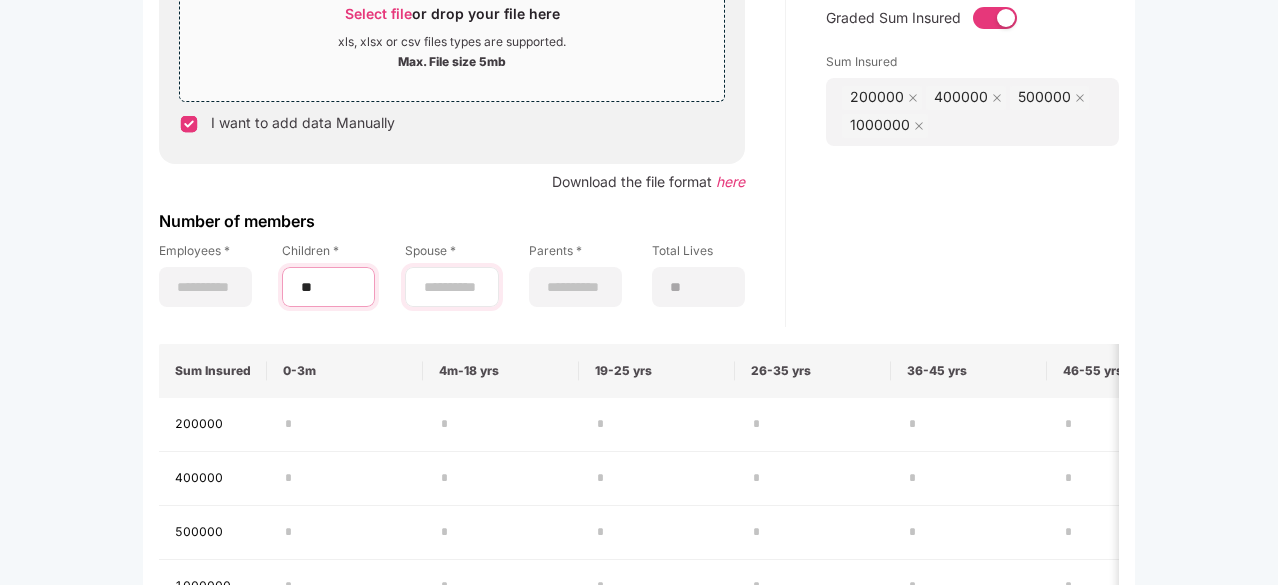 type on "**" 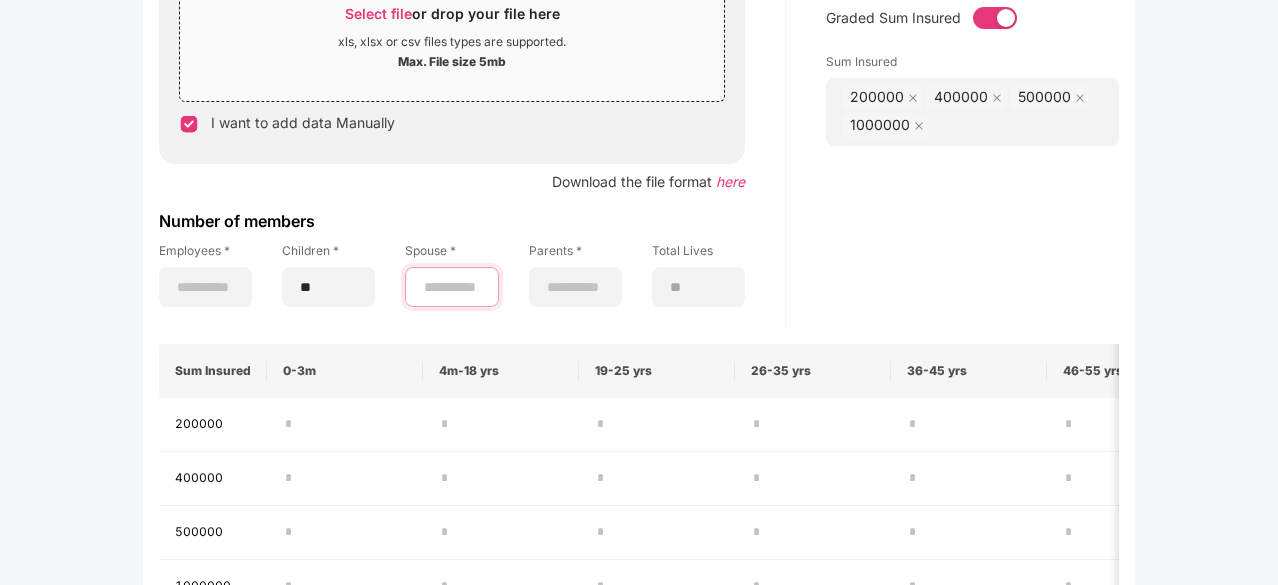 click at bounding box center (451, 287) 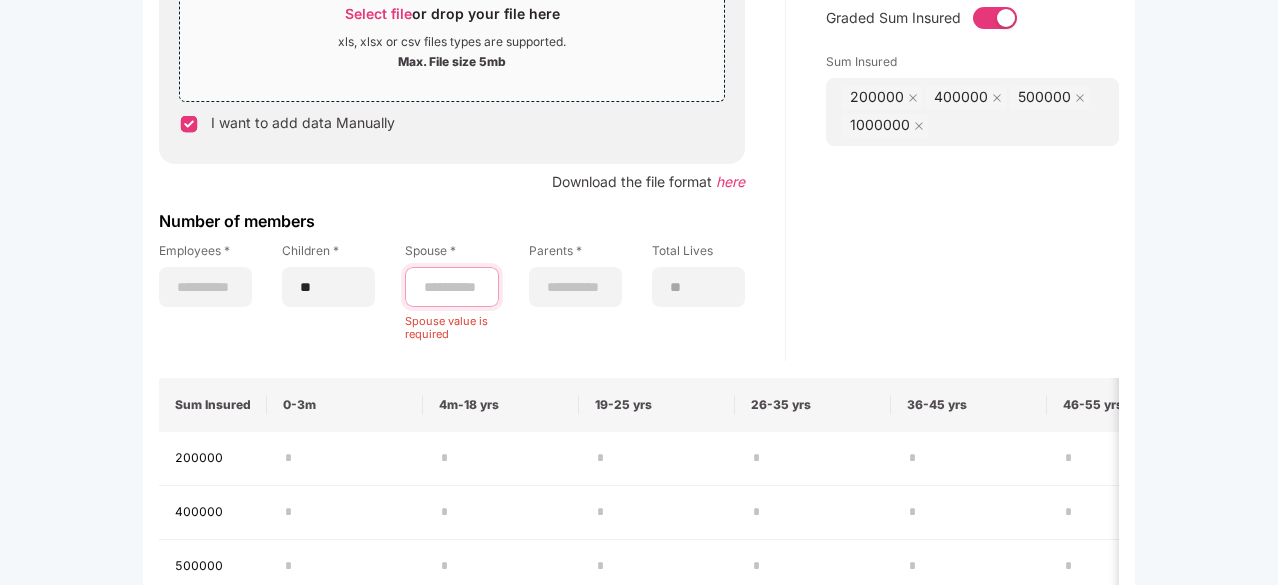 type on "*" 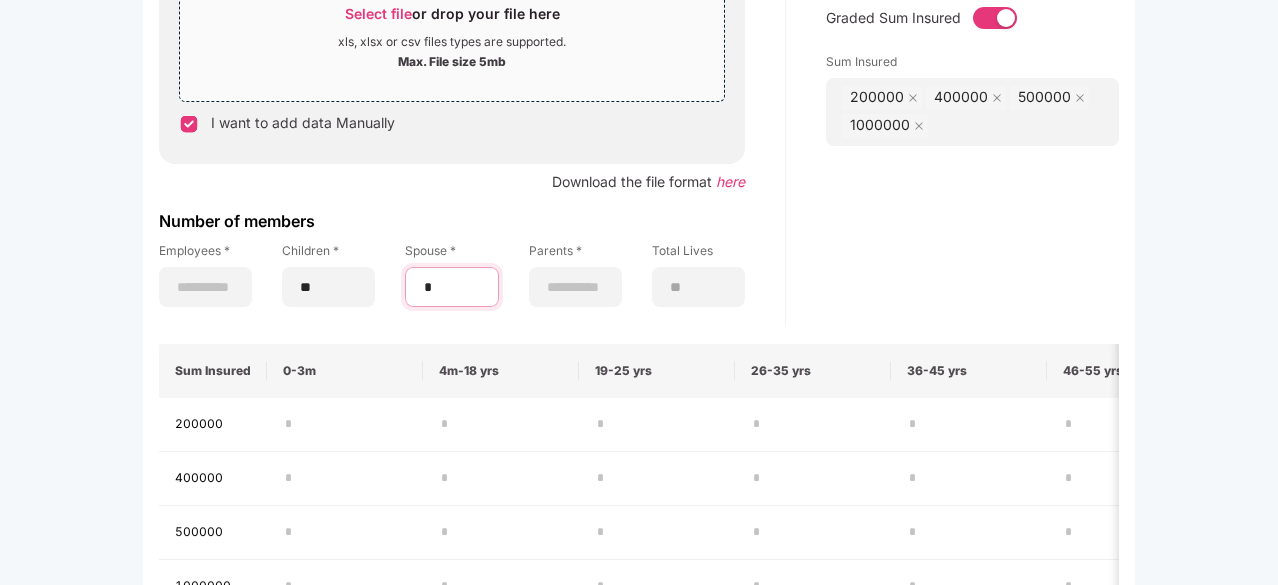 type on "**" 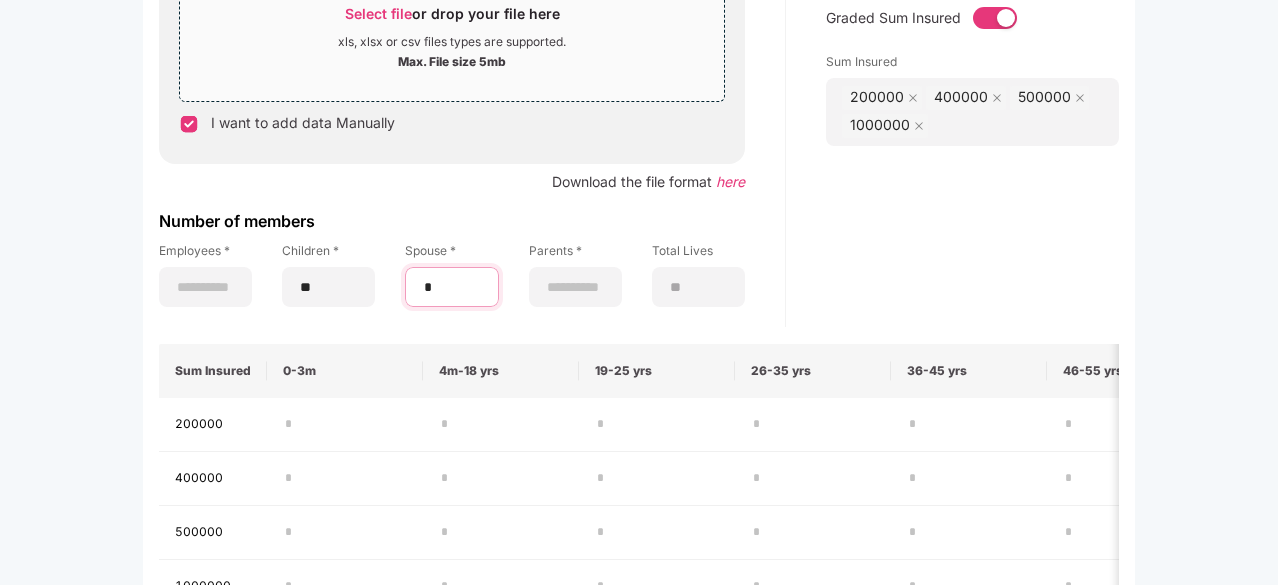 type on "**" 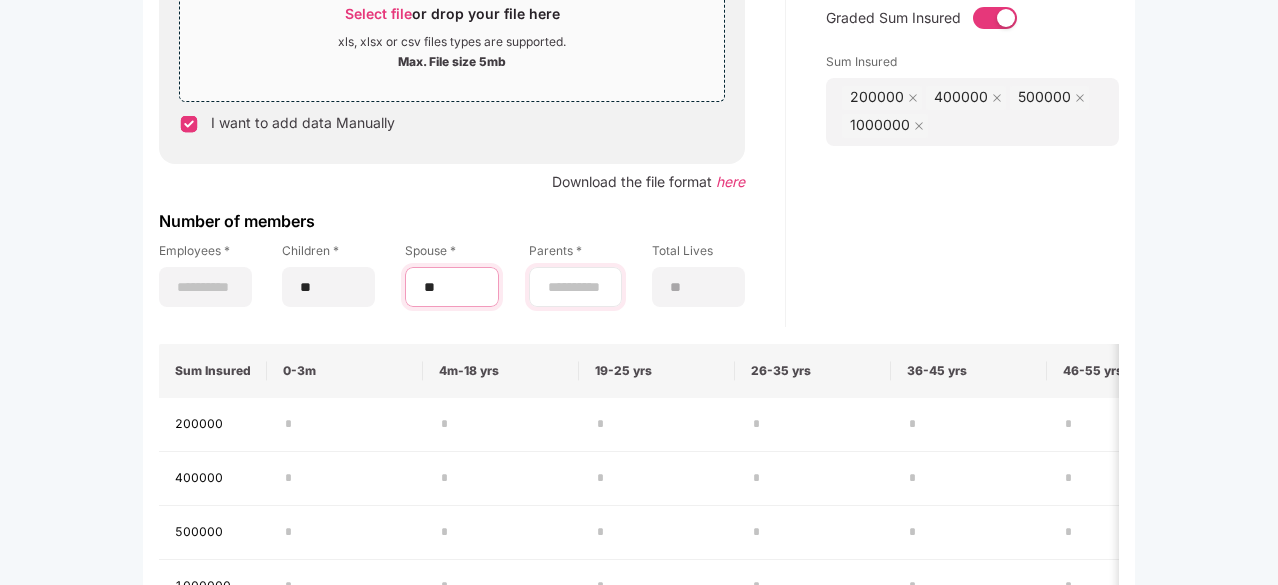 type on "**" 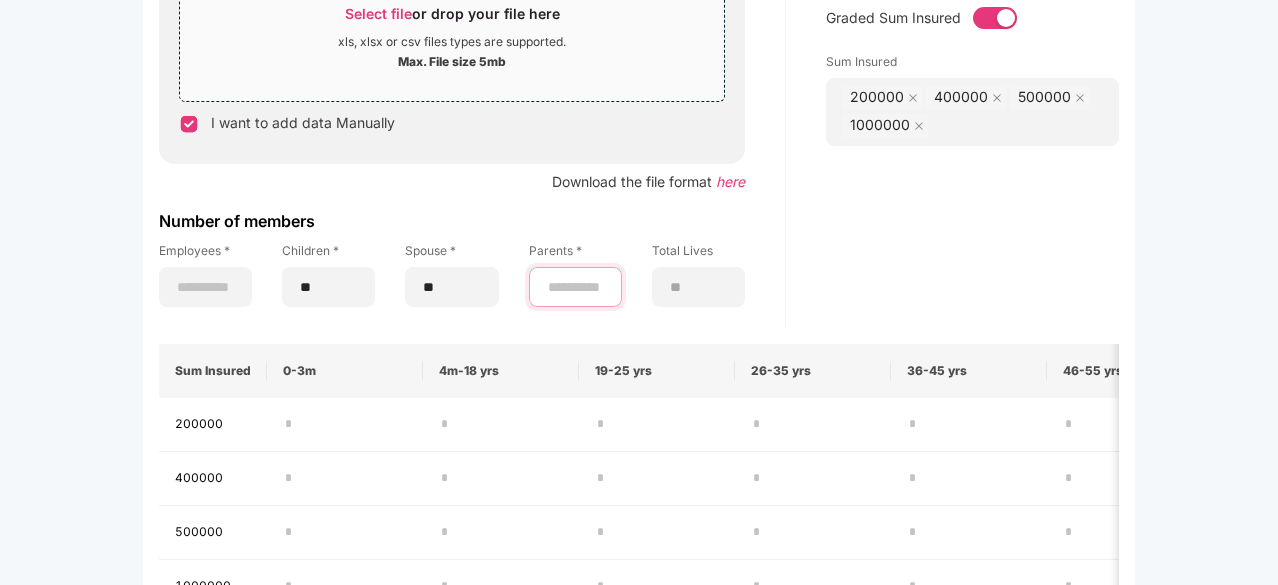 click at bounding box center (575, 287) 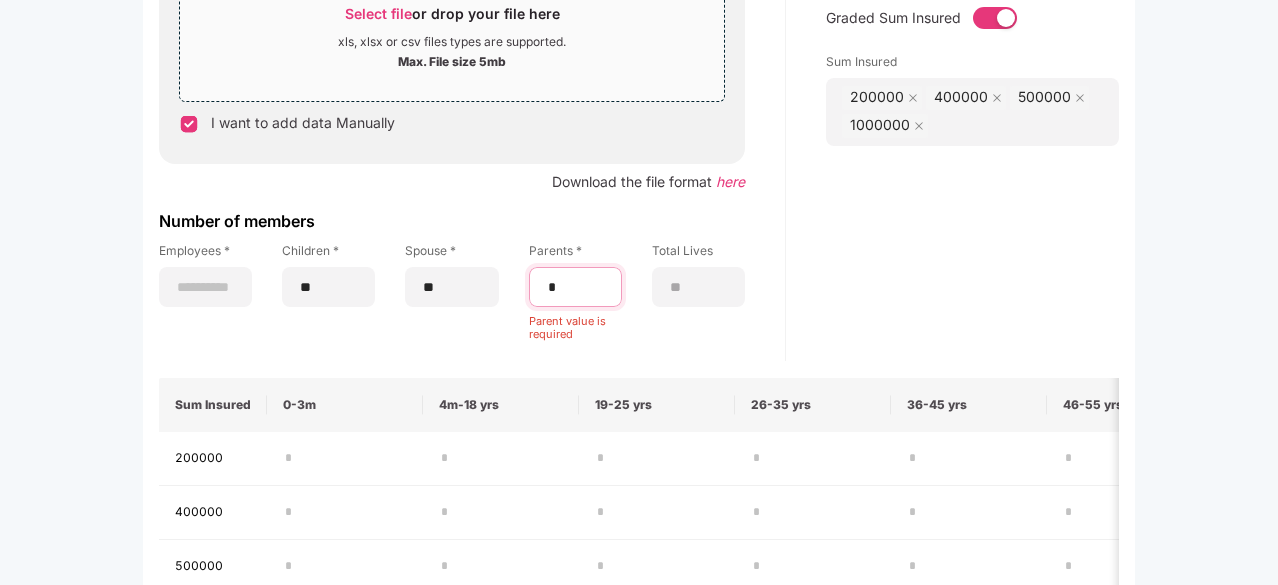 type on "**" 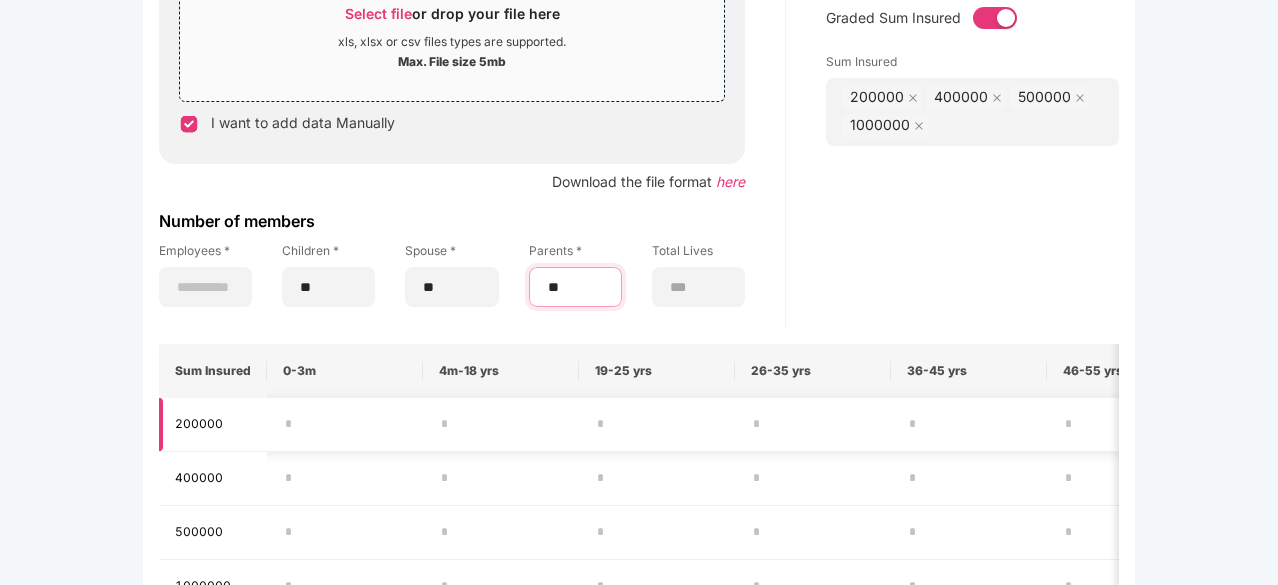type on "**" 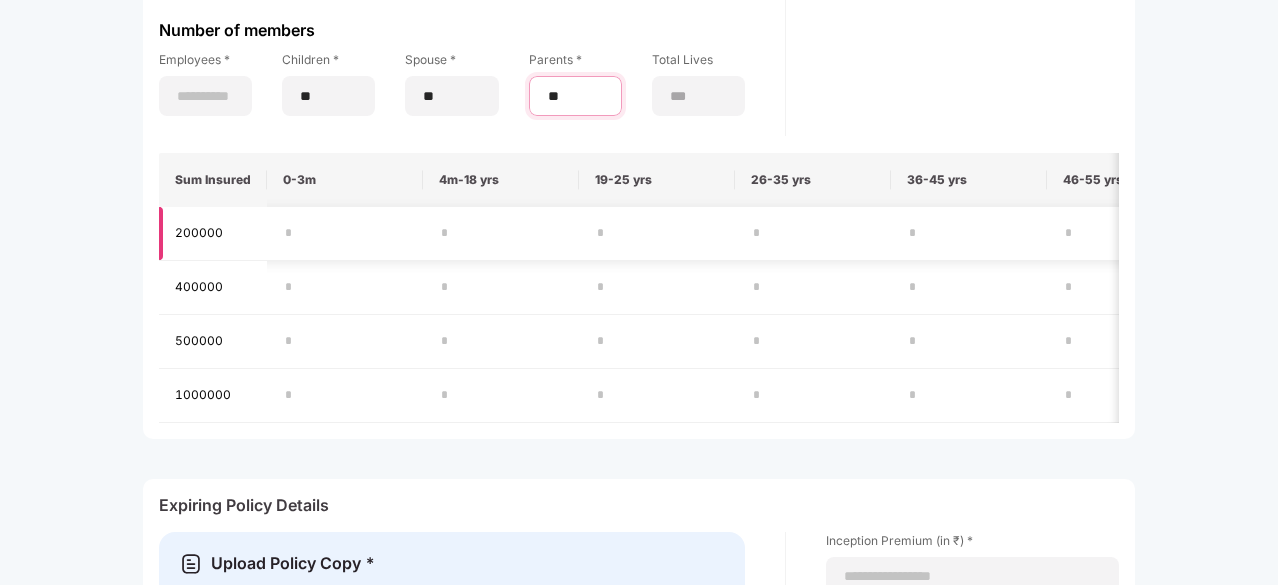 scroll, scrollTop: 511, scrollLeft: 1, axis: both 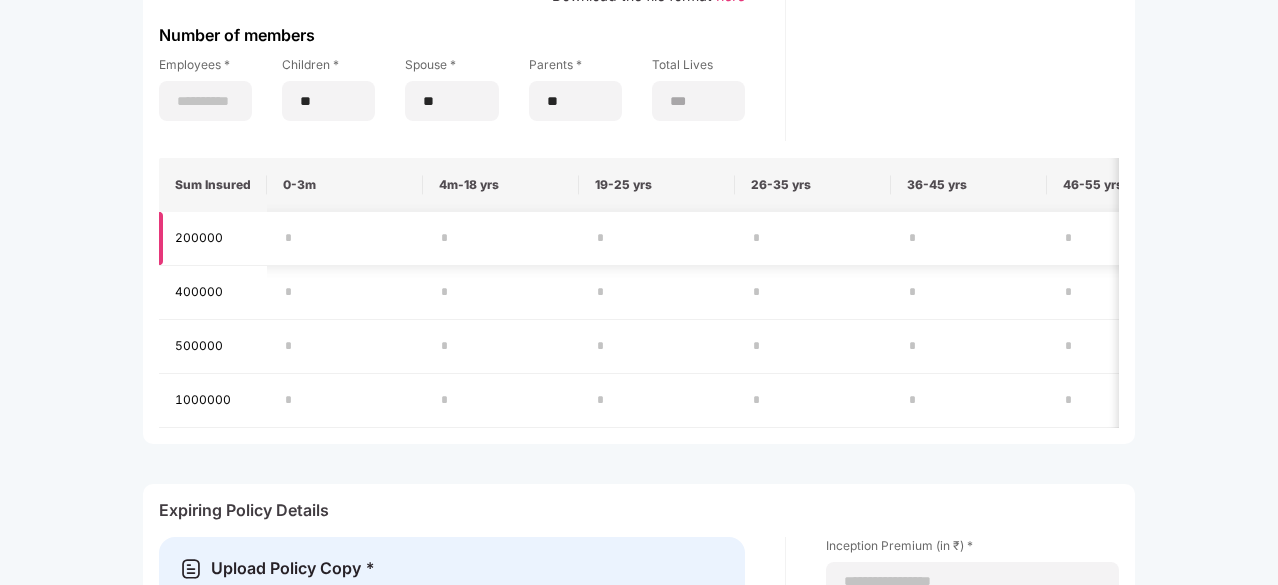 click at bounding box center [345, 238] 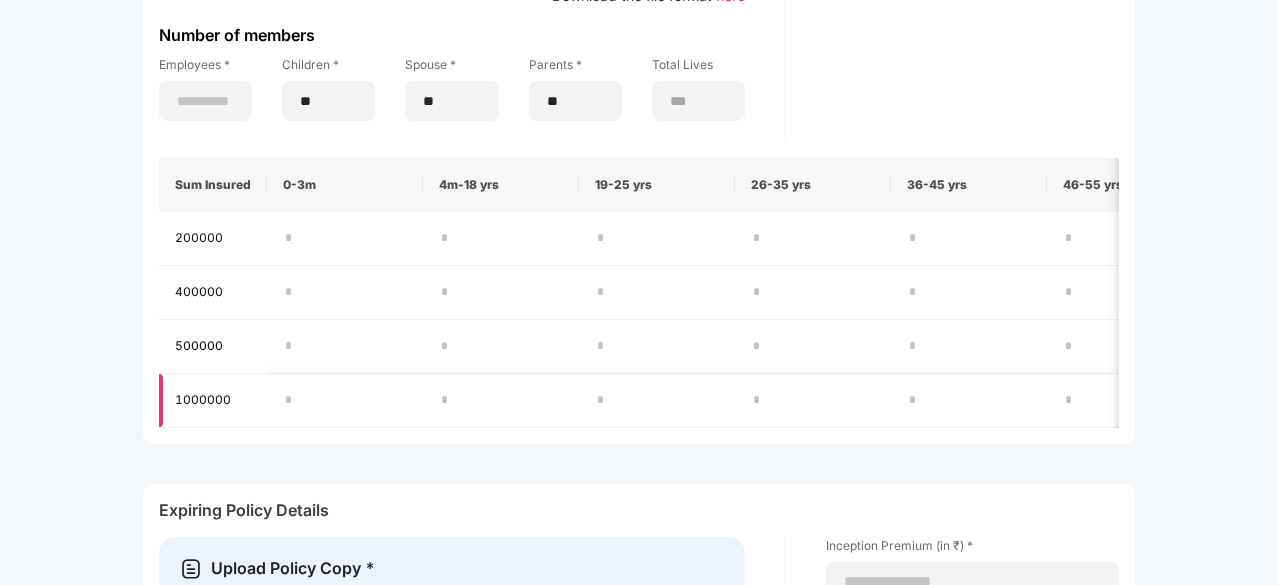 click at bounding box center [657, 400] 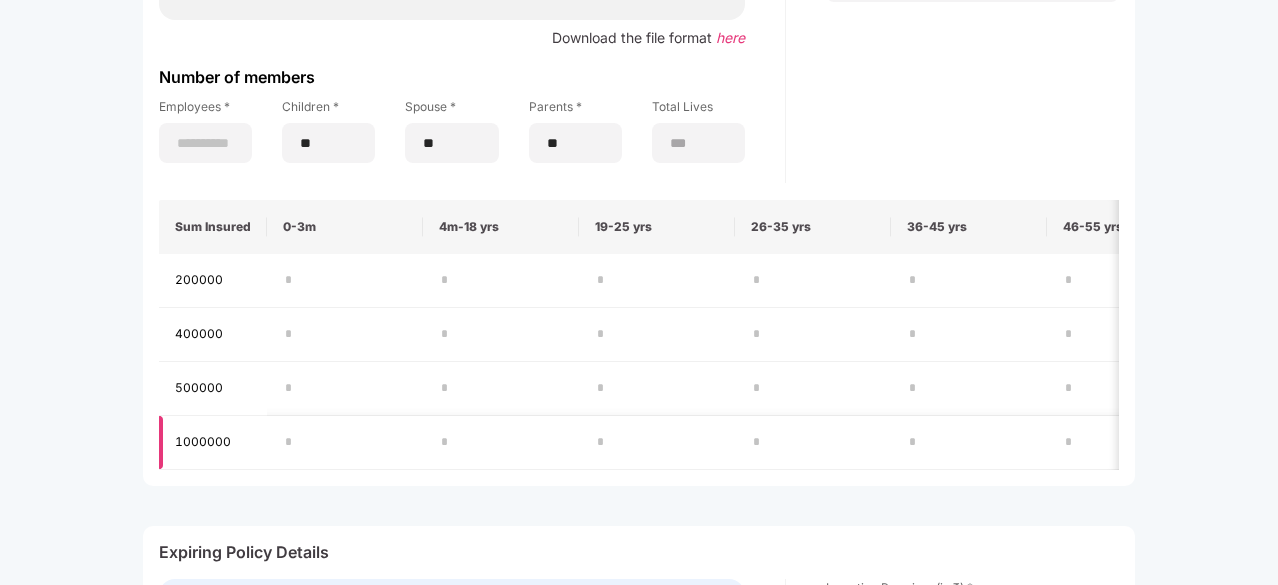 scroll, scrollTop: 505, scrollLeft: 1, axis: both 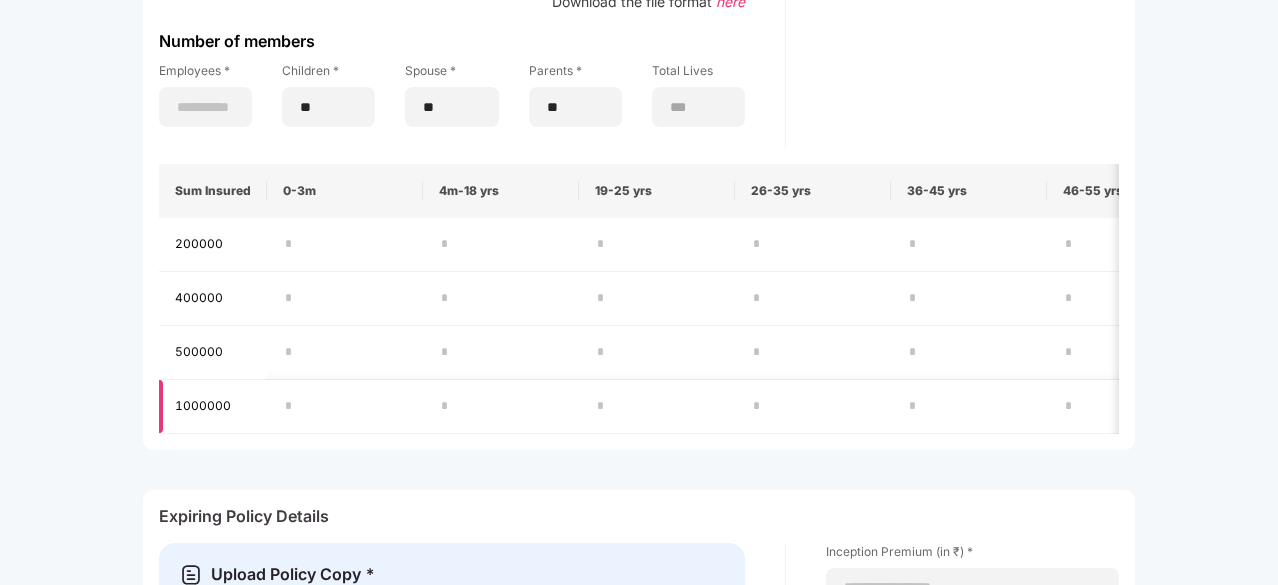 type on "*" 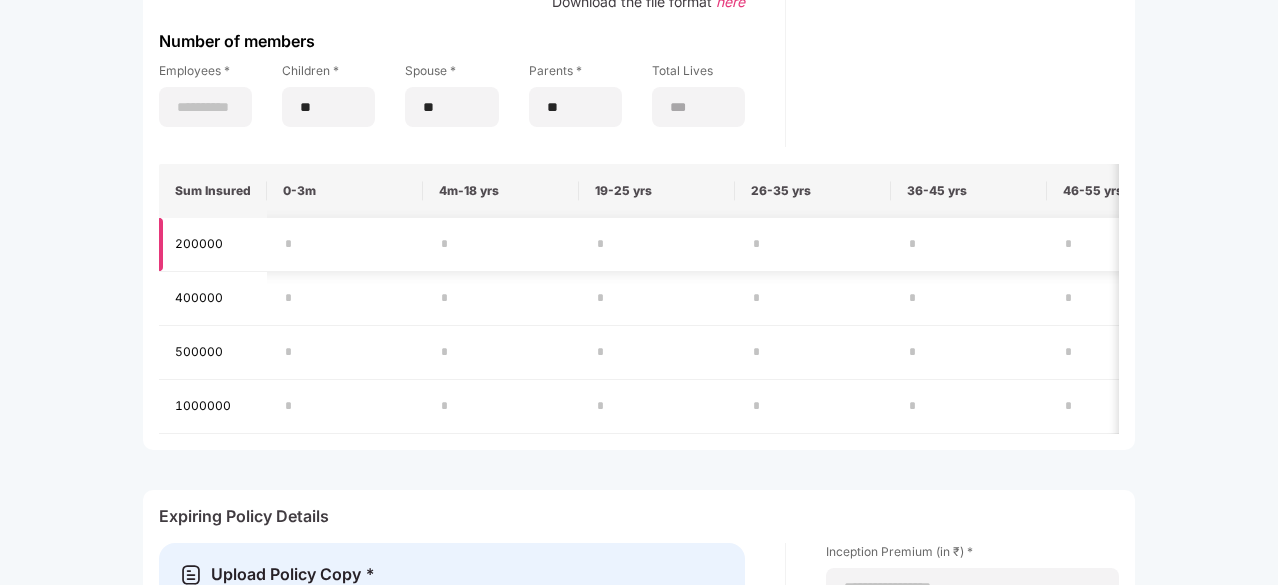 click at bounding box center [345, 244] 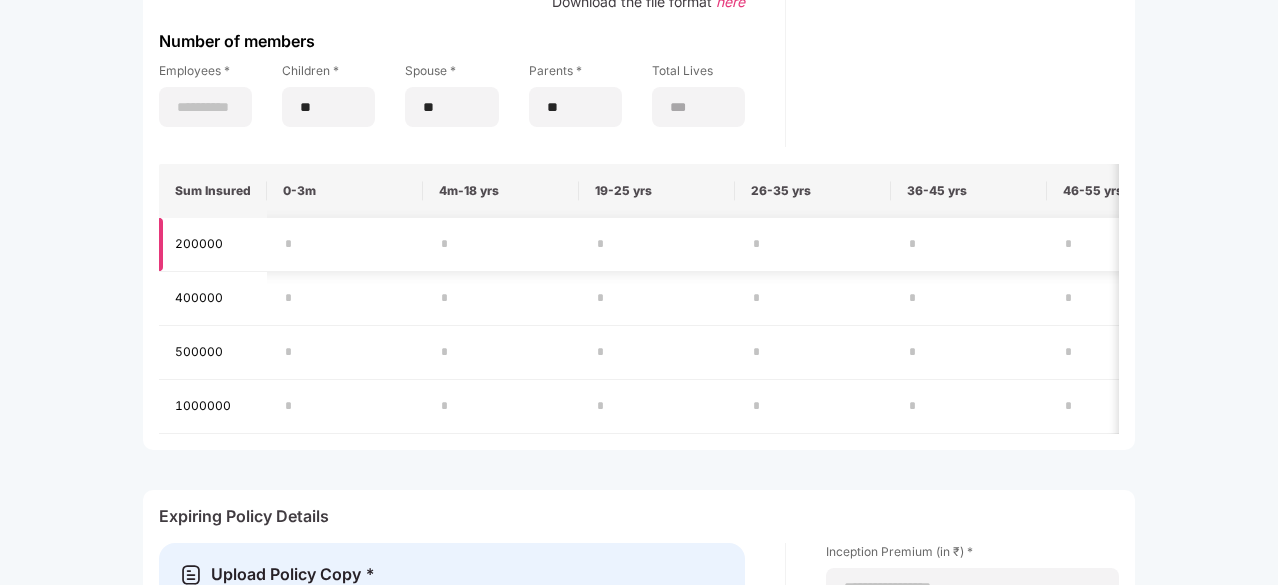type on "*" 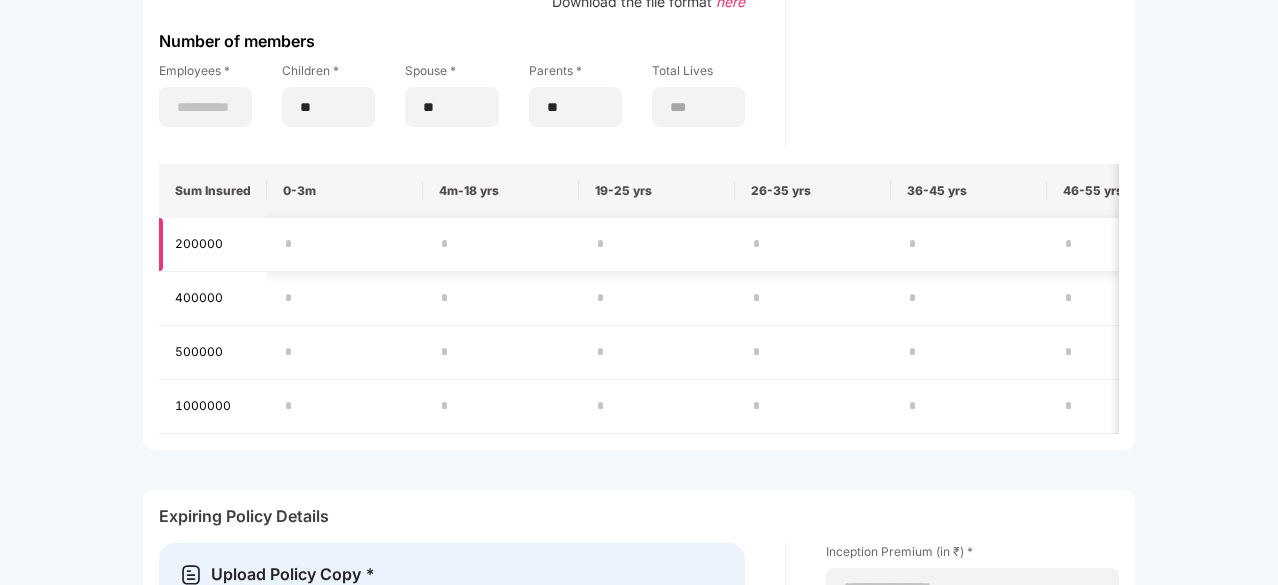 type on "*" 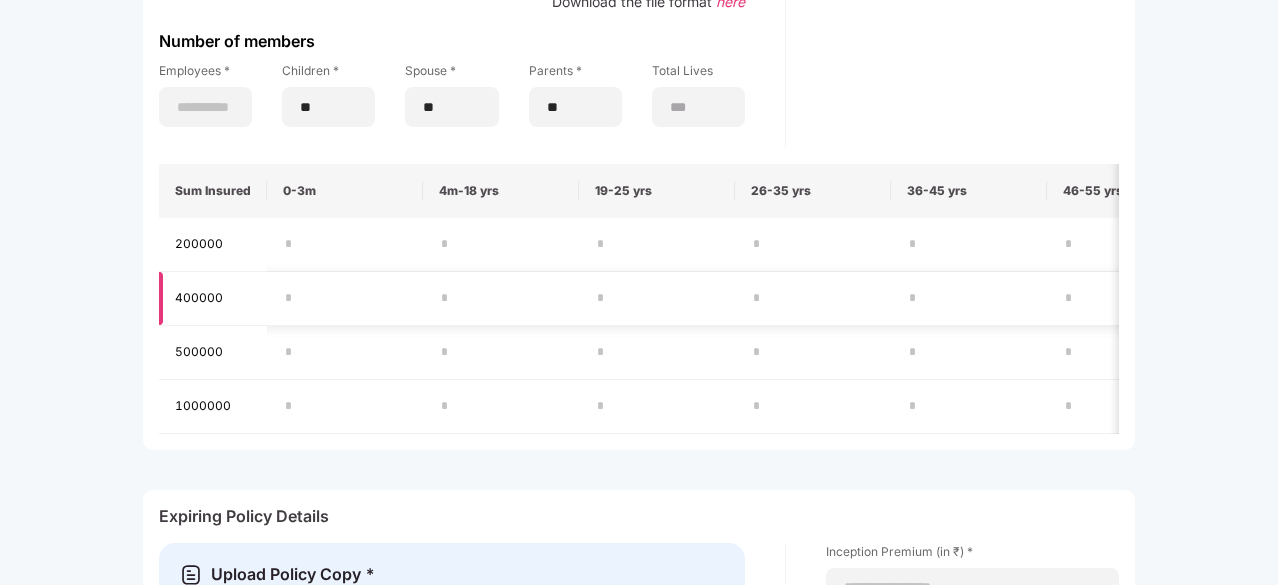 type on "*" 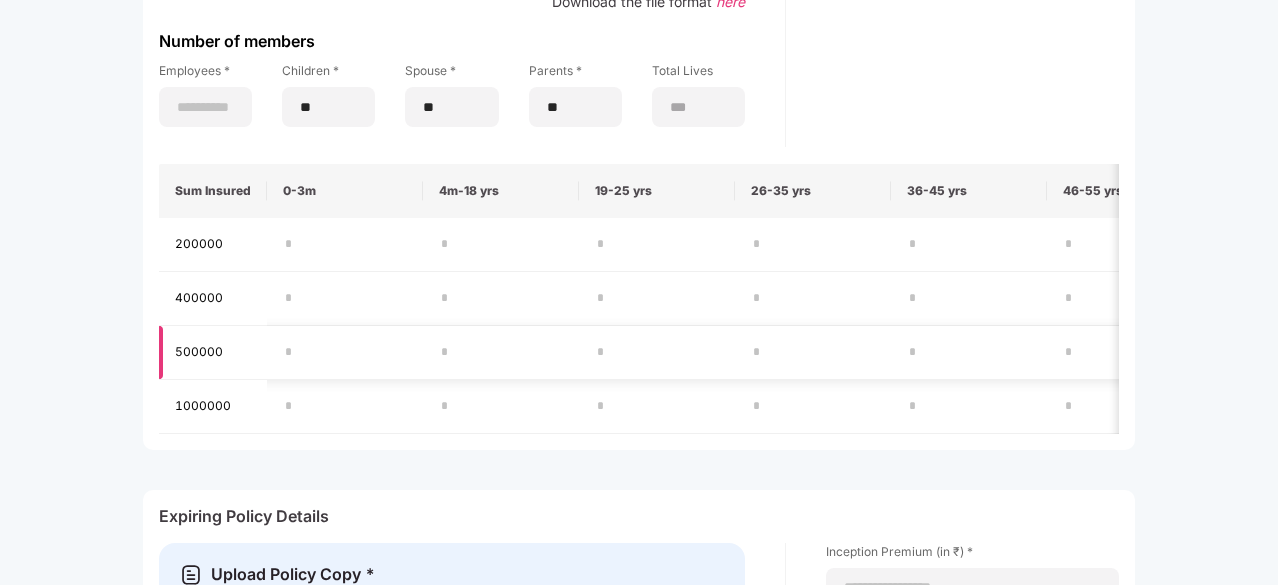 type on "*" 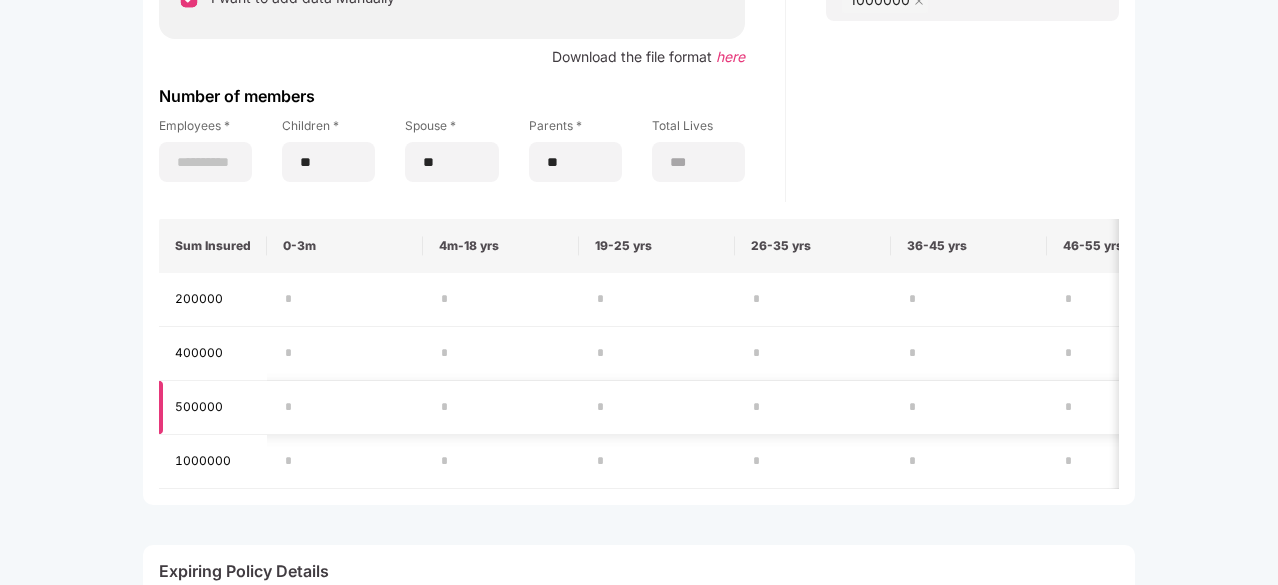 scroll, scrollTop: 449, scrollLeft: 1, axis: both 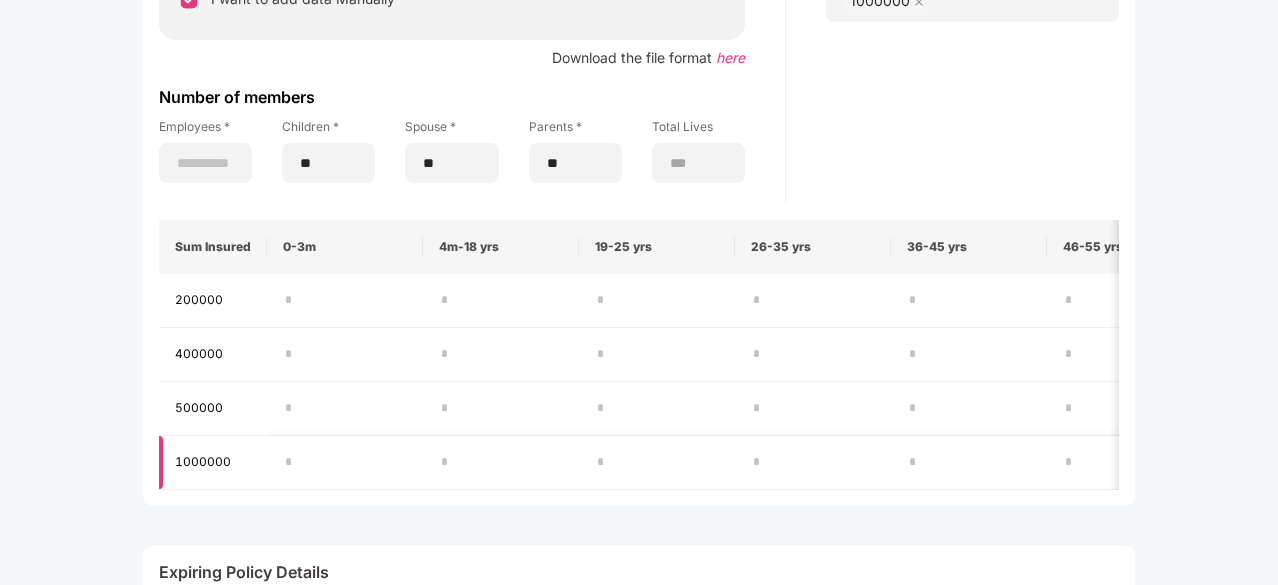 click on "*" at bounding box center (657, 462) 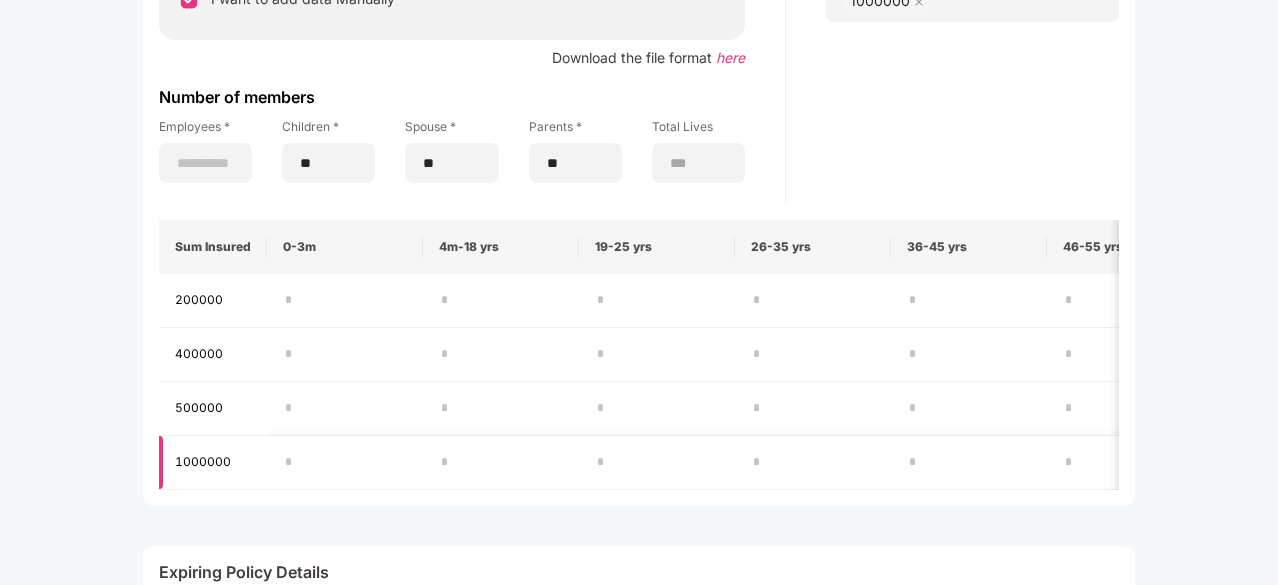 type on "*" 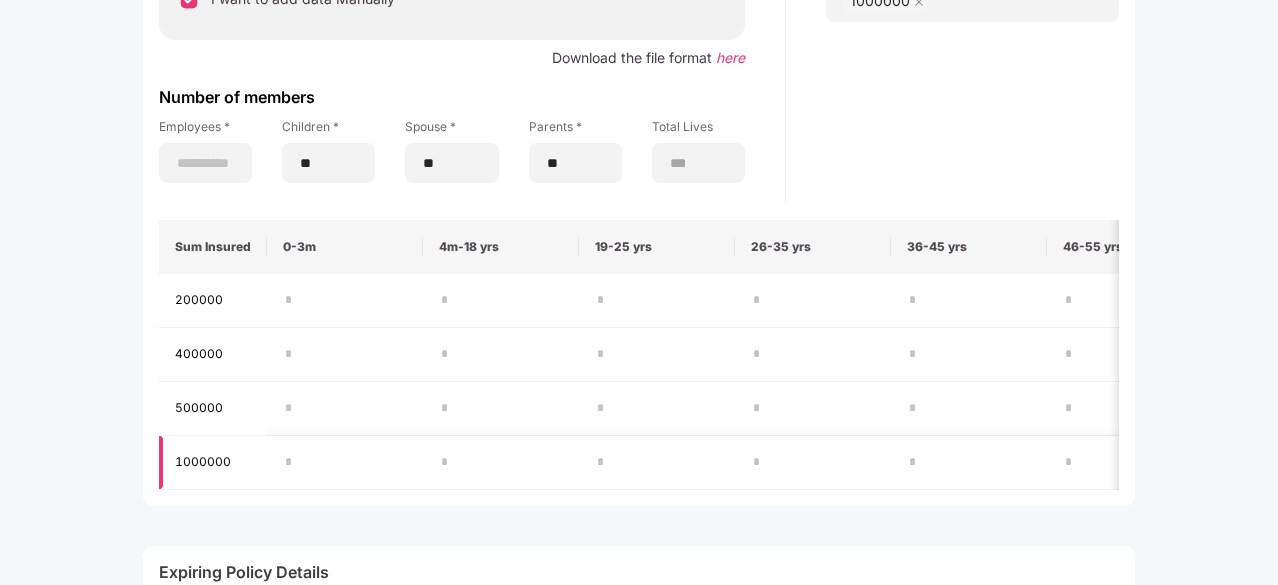 type on "*" 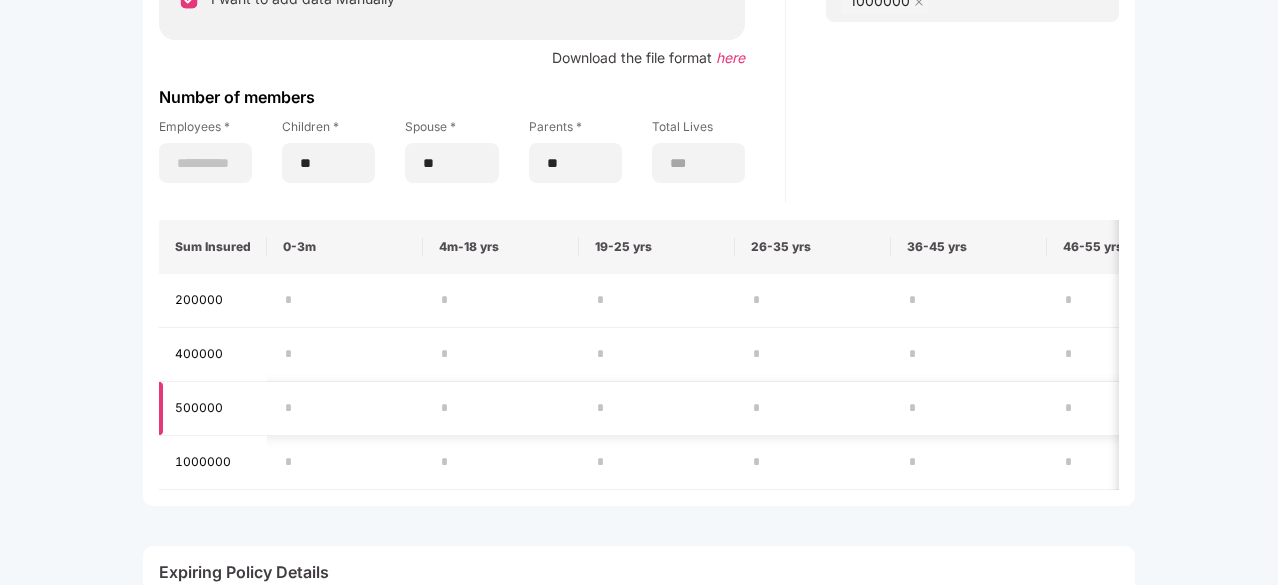 type on "*" 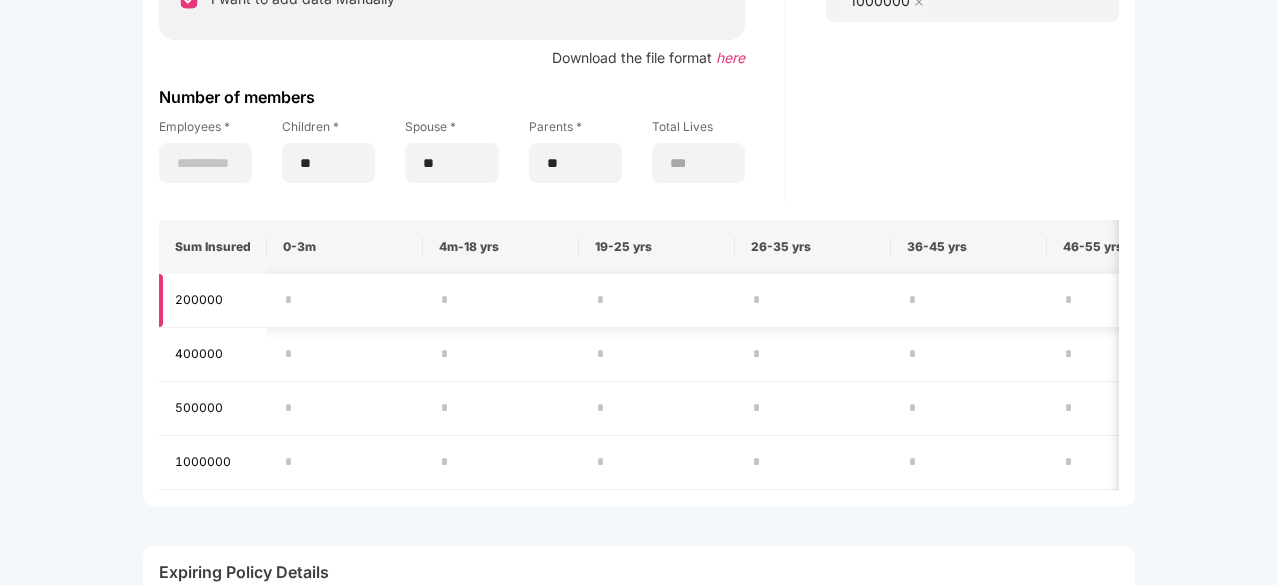 click at bounding box center (657, 300) 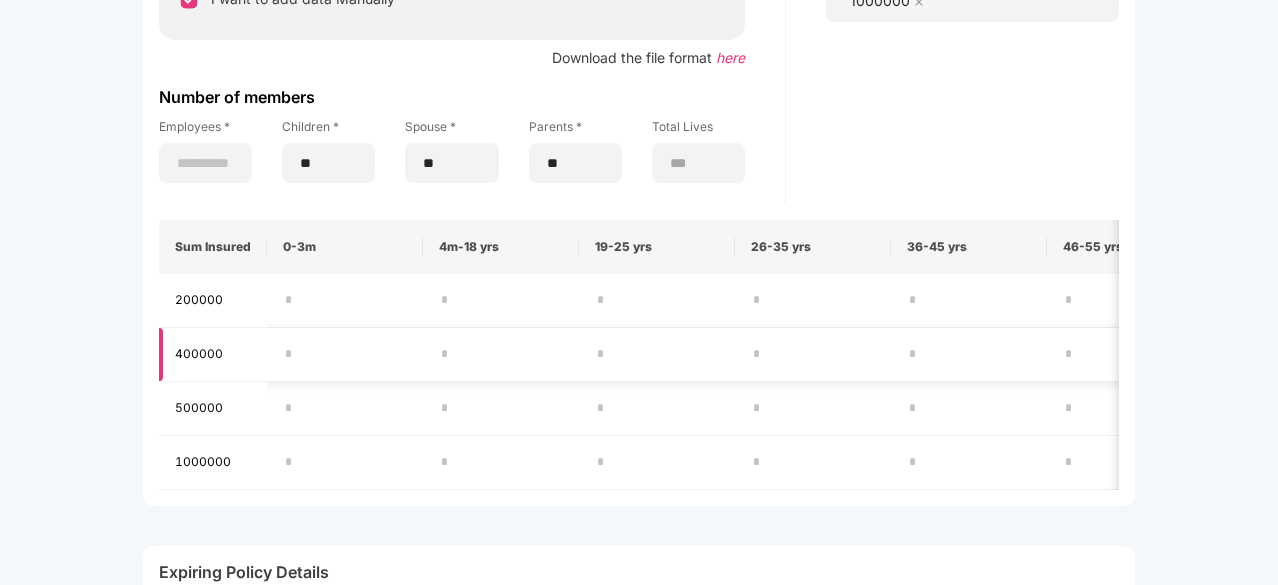 type on "**" 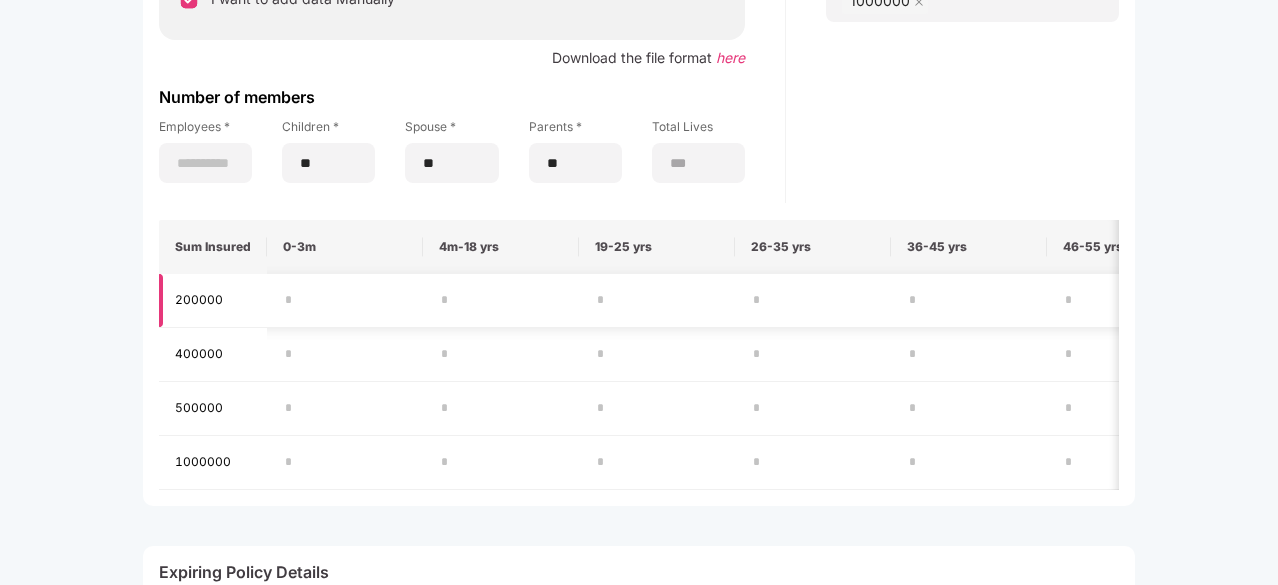 click at bounding box center (813, 300) 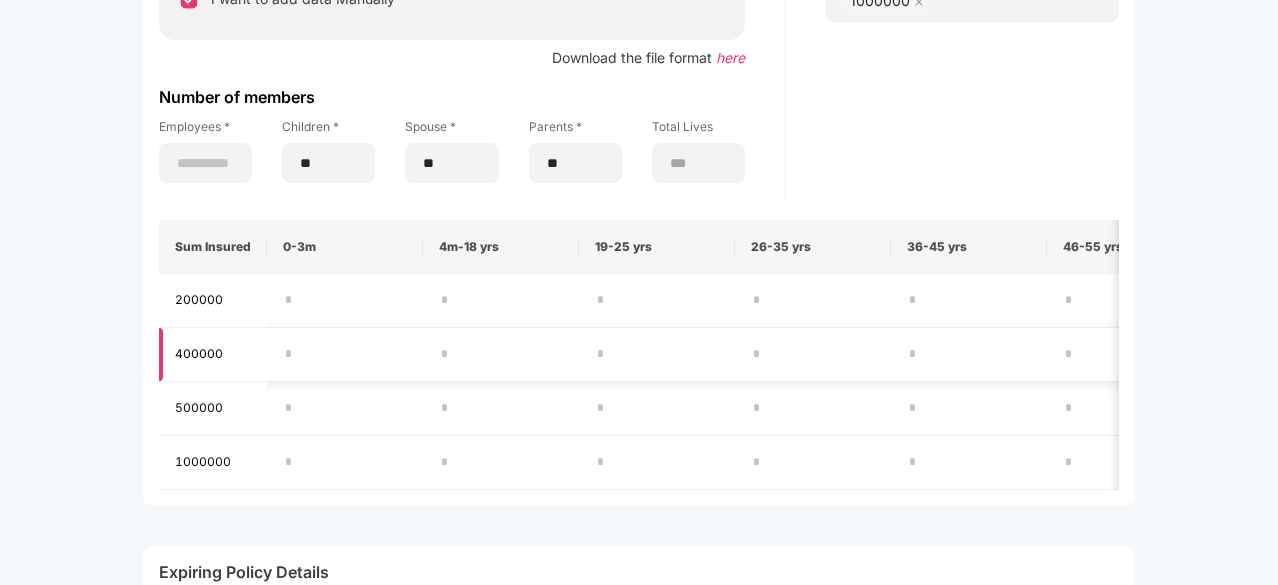 type on "**" 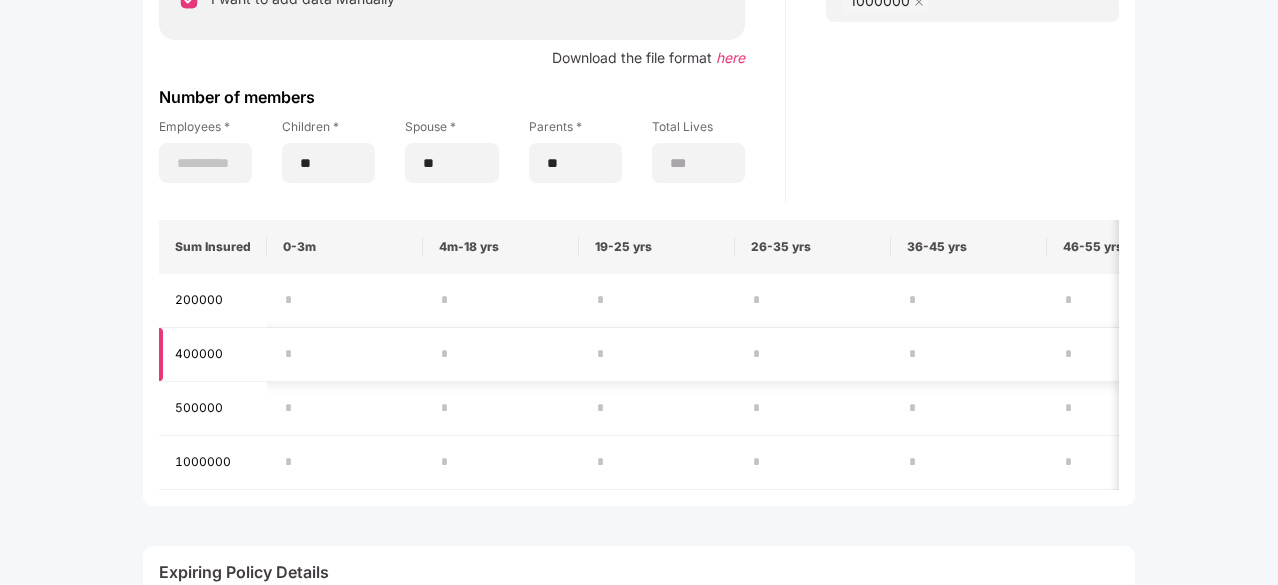 click at bounding box center [657, 354] 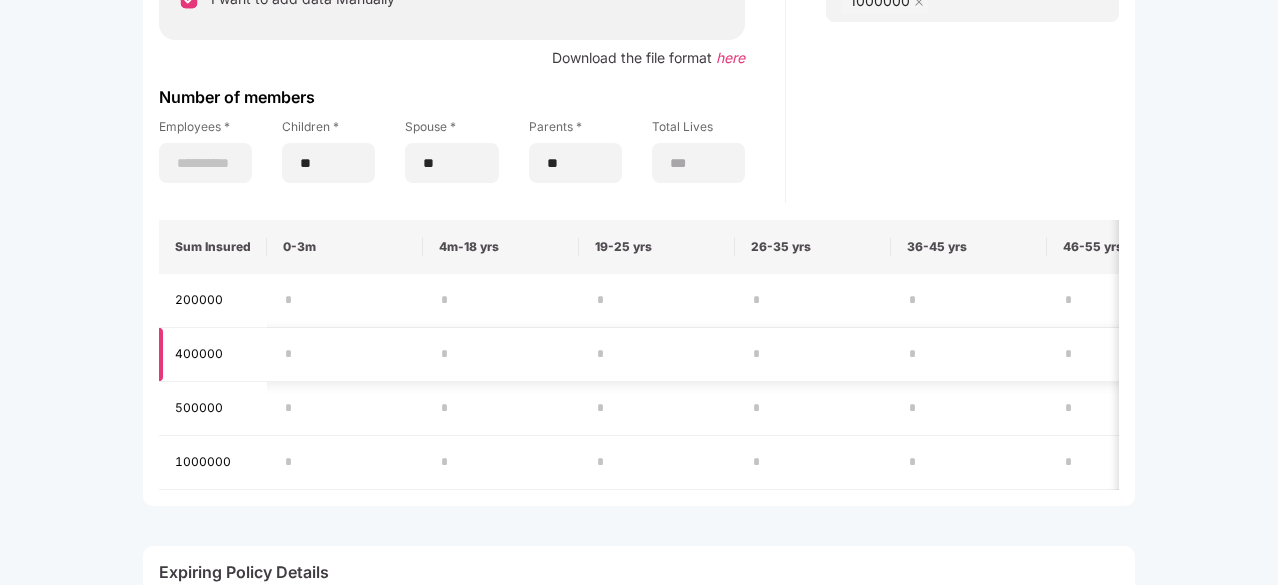 type on "*" 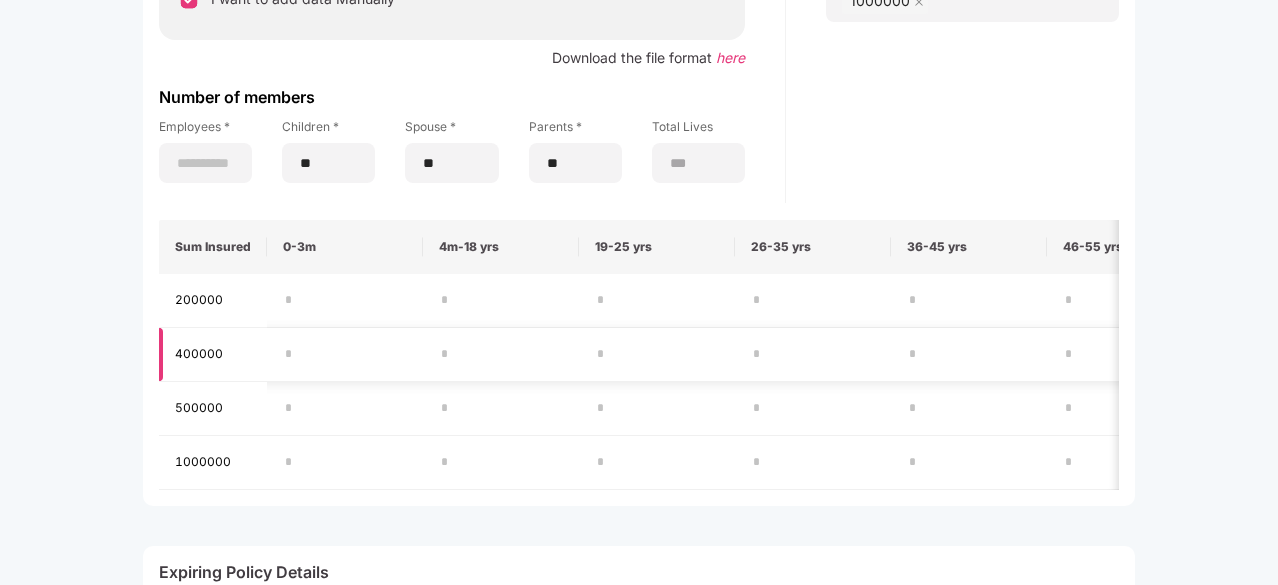 click at bounding box center (813, 354) 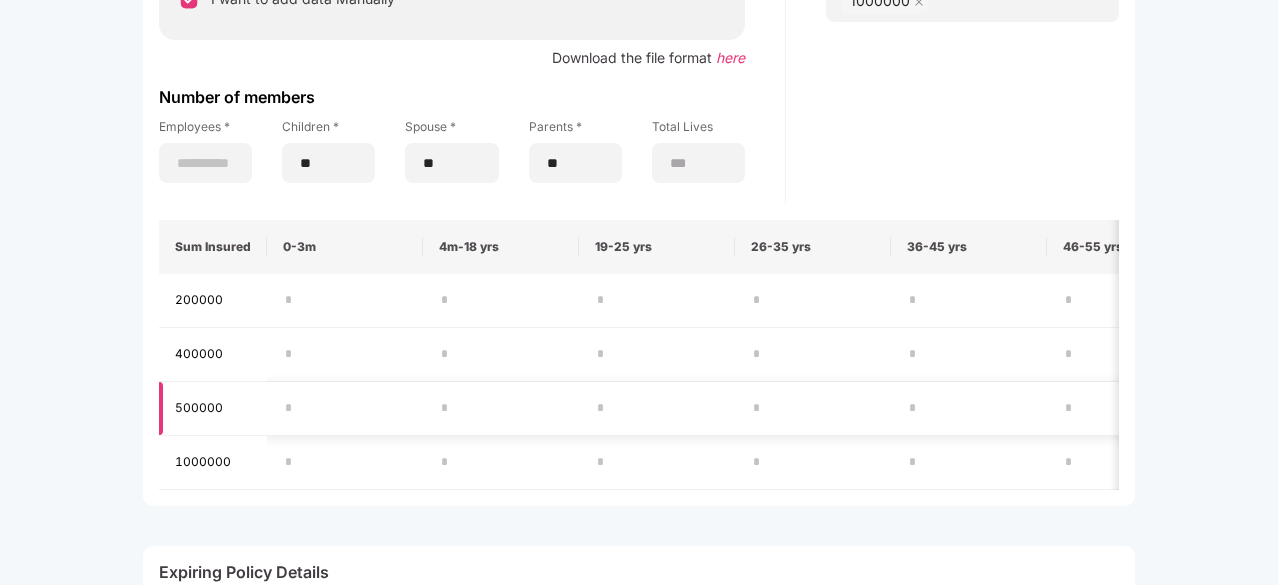 type on "**" 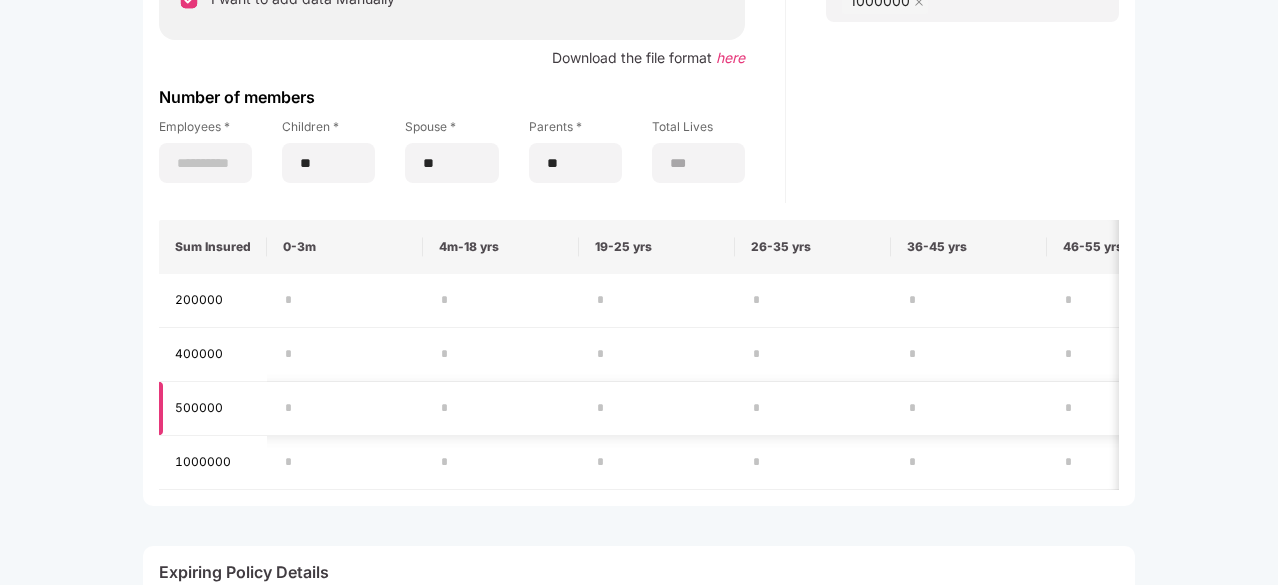 click at bounding box center [813, 408] 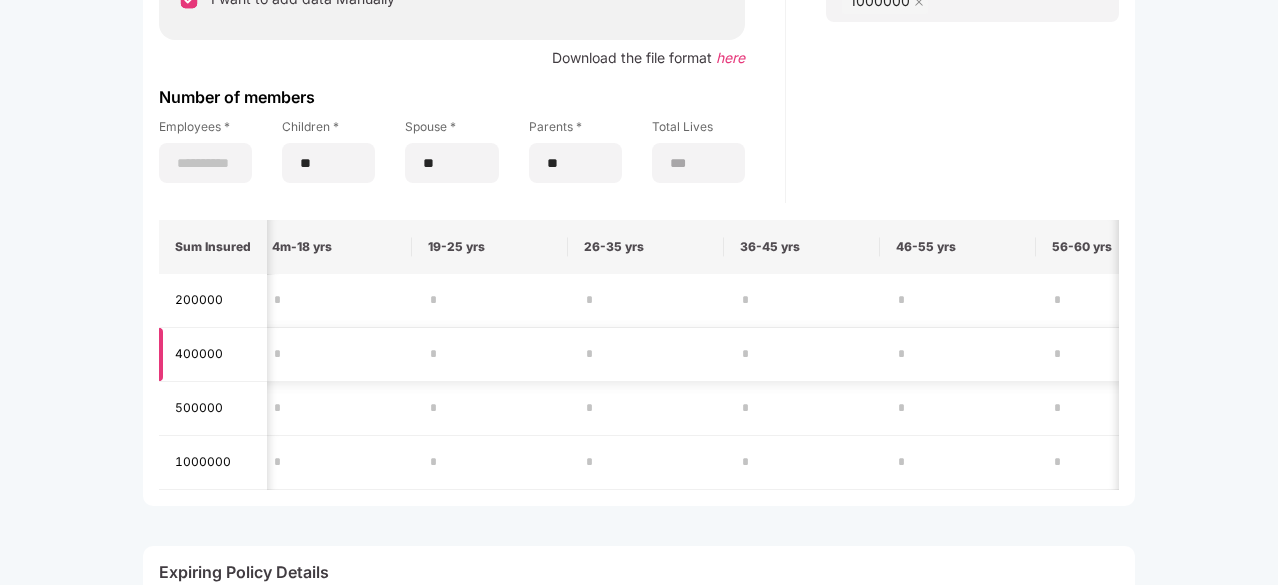 scroll, scrollTop: 0, scrollLeft: 170, axis: horizontal 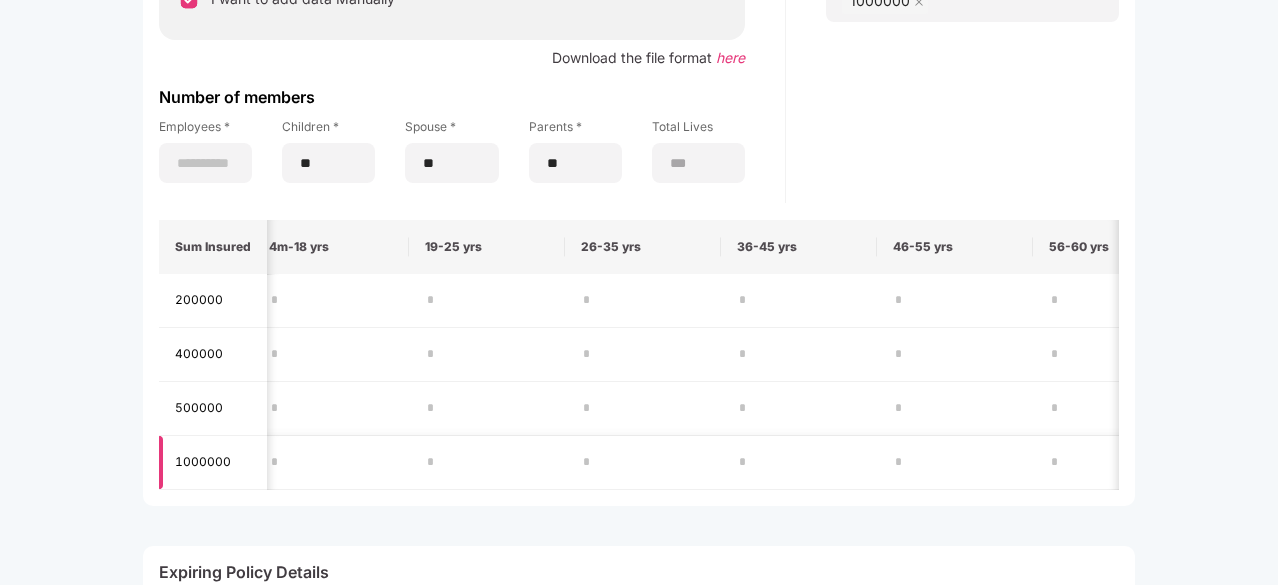 click at bounding box center [799, 462] 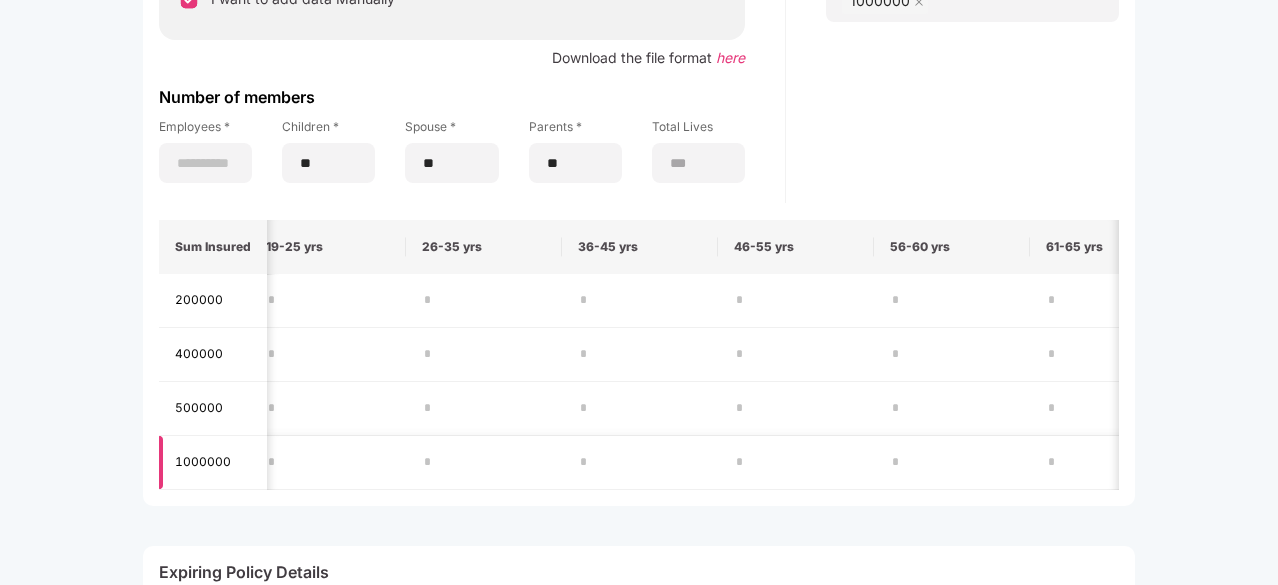 scroll, scrollTop: 0, scrollLeft: 330, axis: horizontal 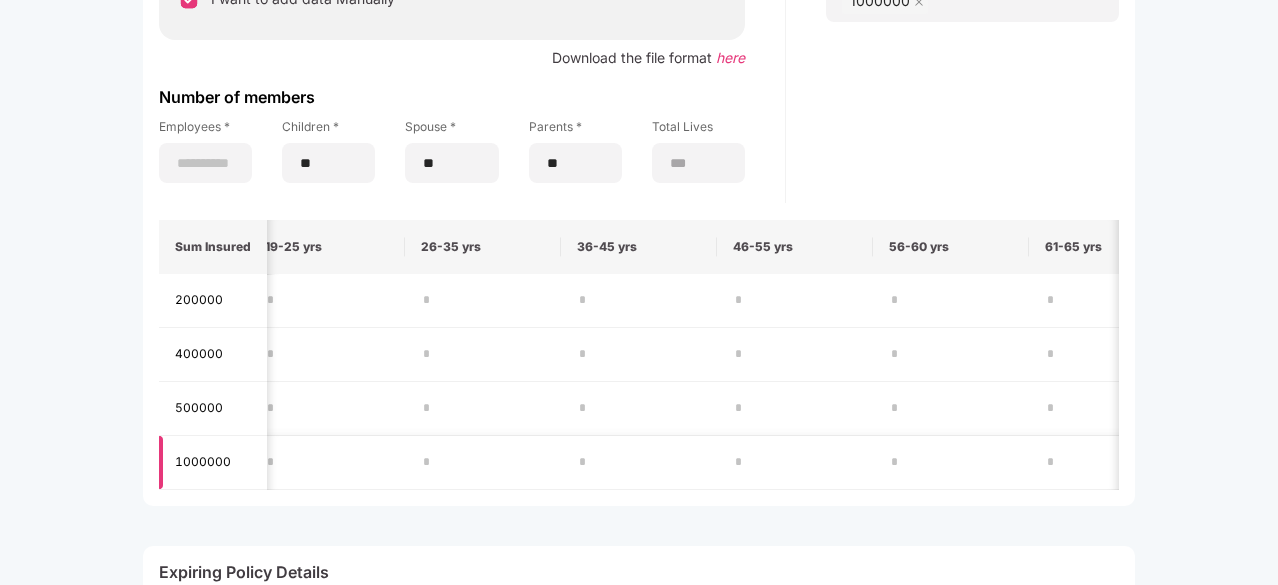 click at bounding box center [795, 462] 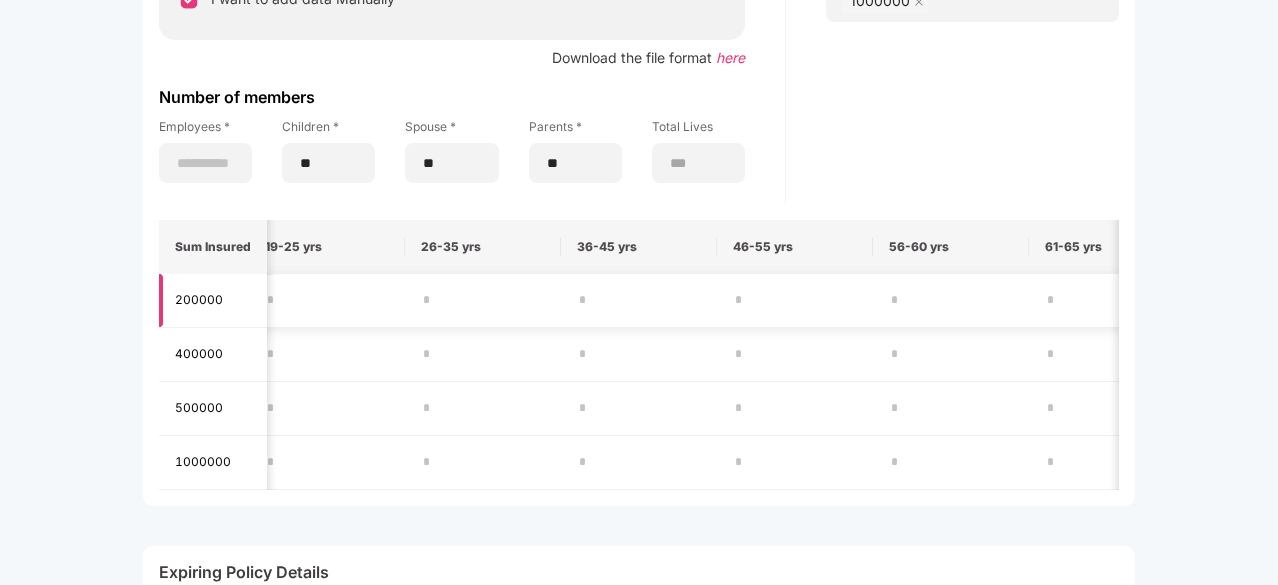 click at bounding box center (639, 300) 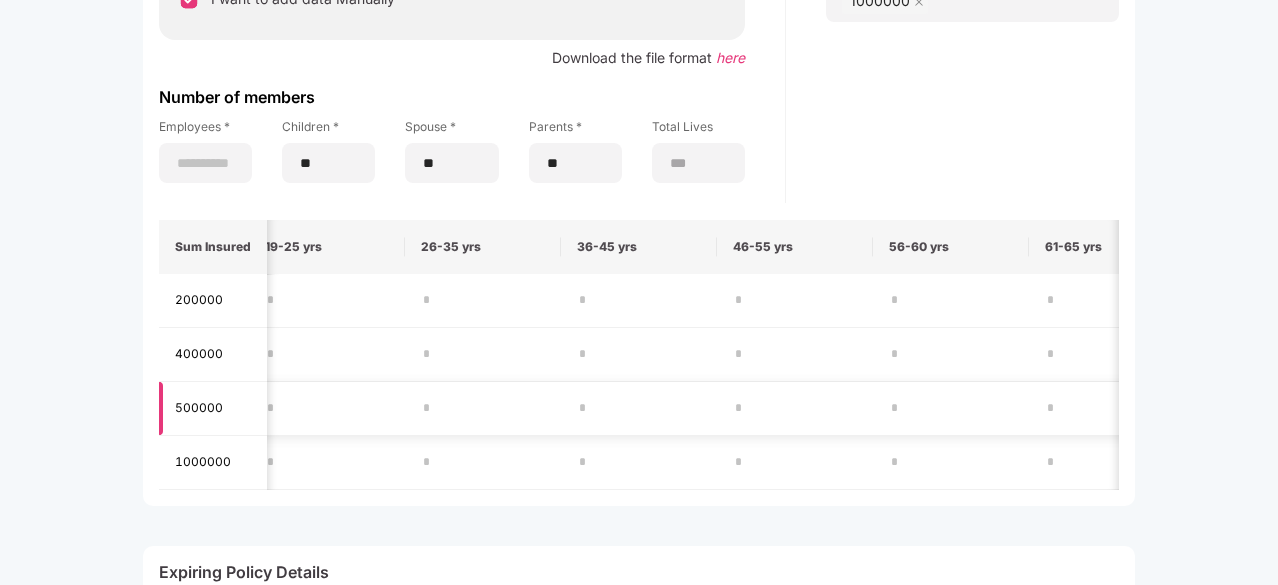 type on "*" 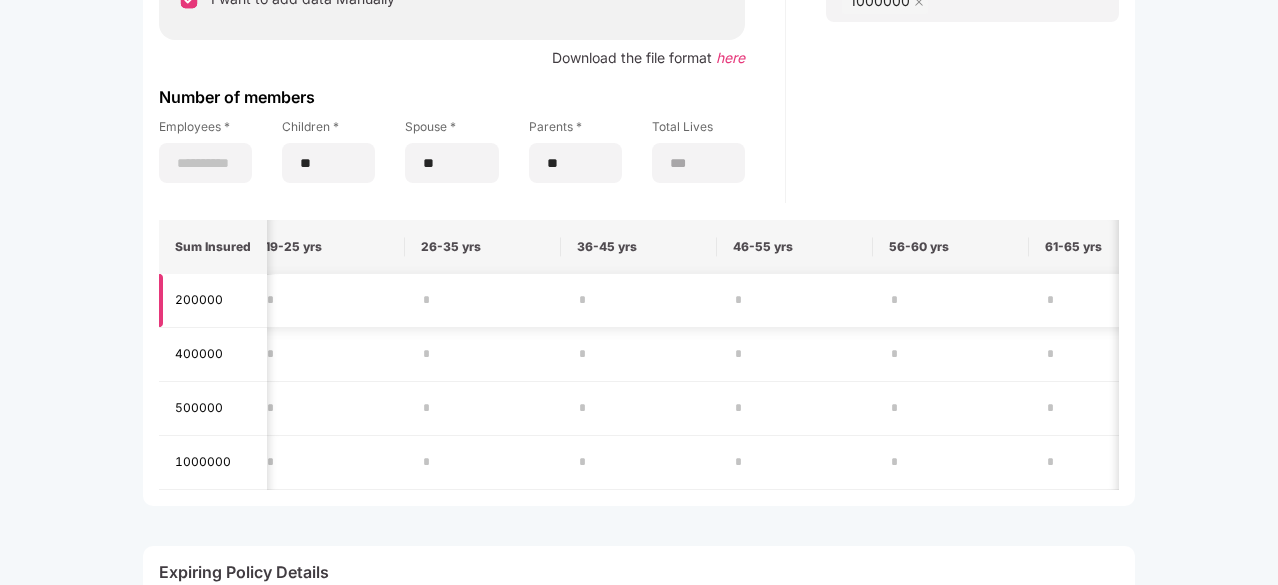 click on "**" at bounding box center (483, 300) 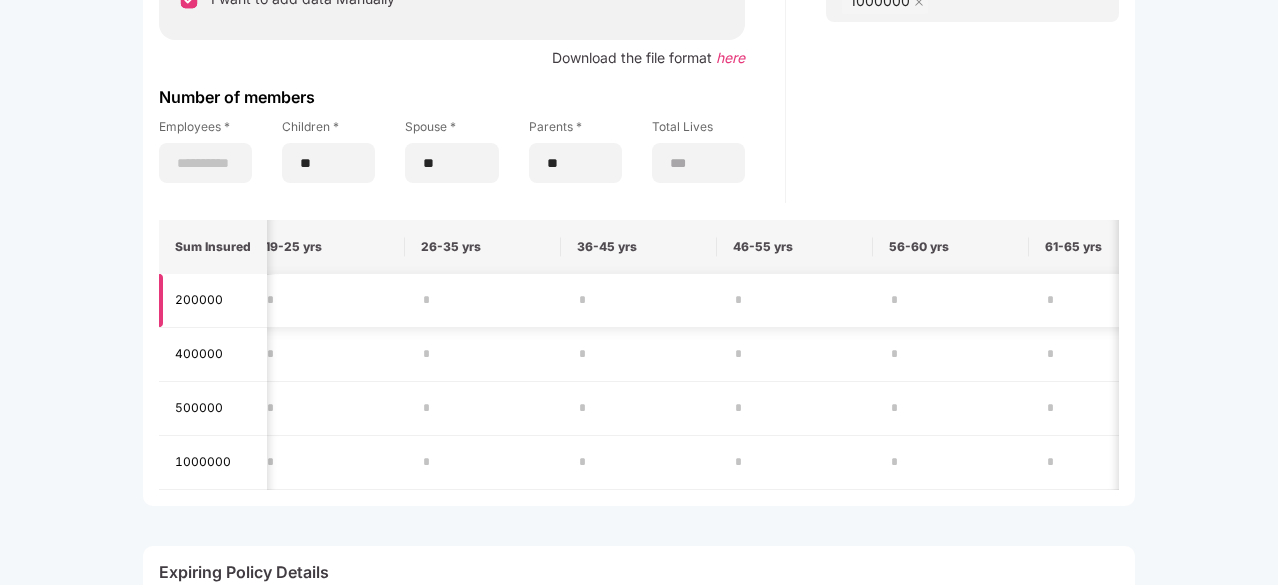 type on "**" 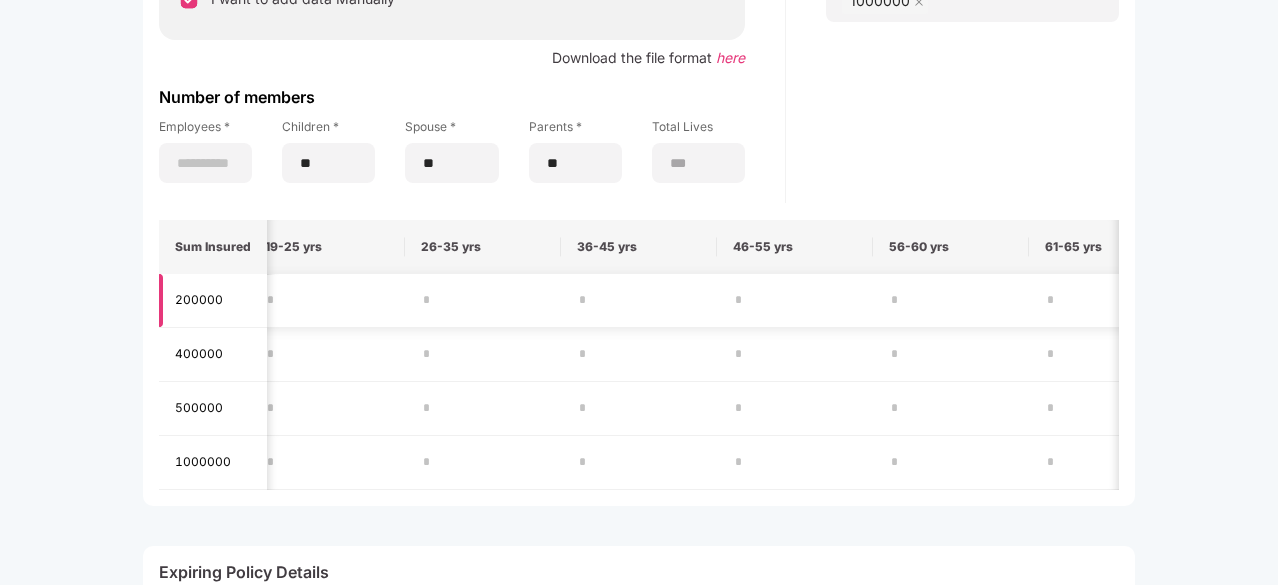 type on "**" 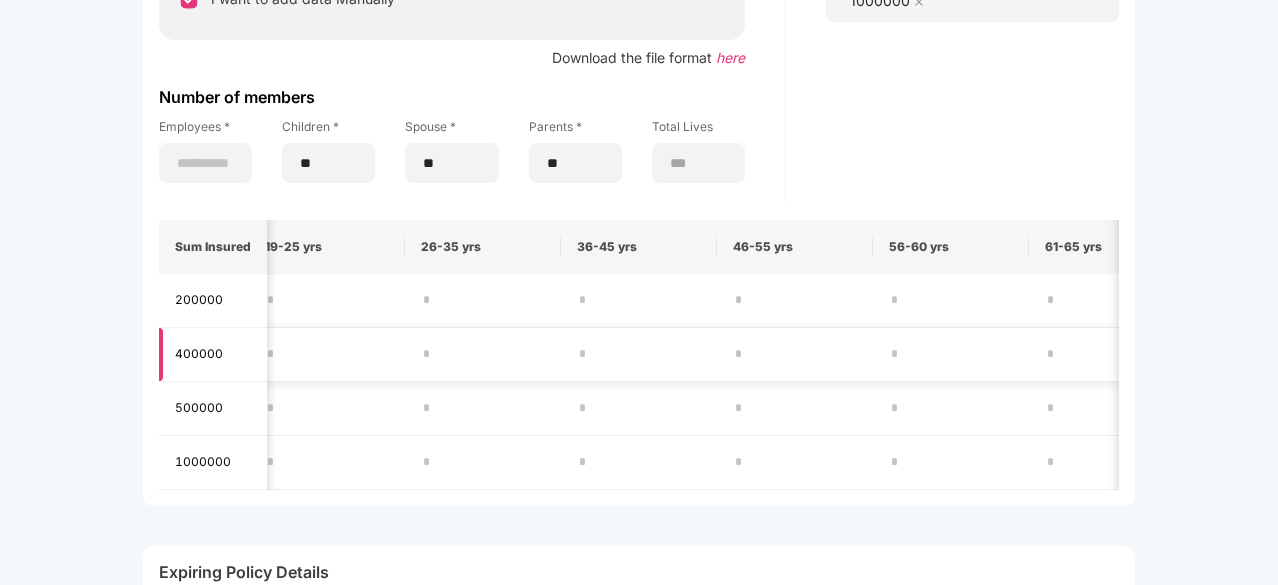 type on "**" 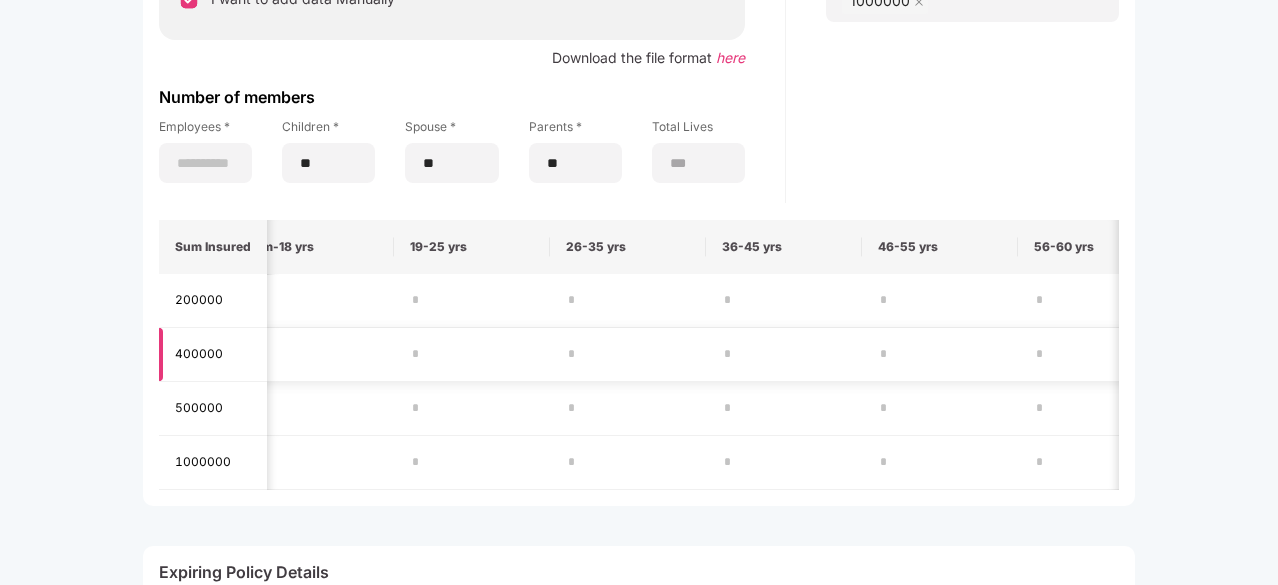 scroll, scrollTop: 0, scrollLeft: 184, axis: horizontal 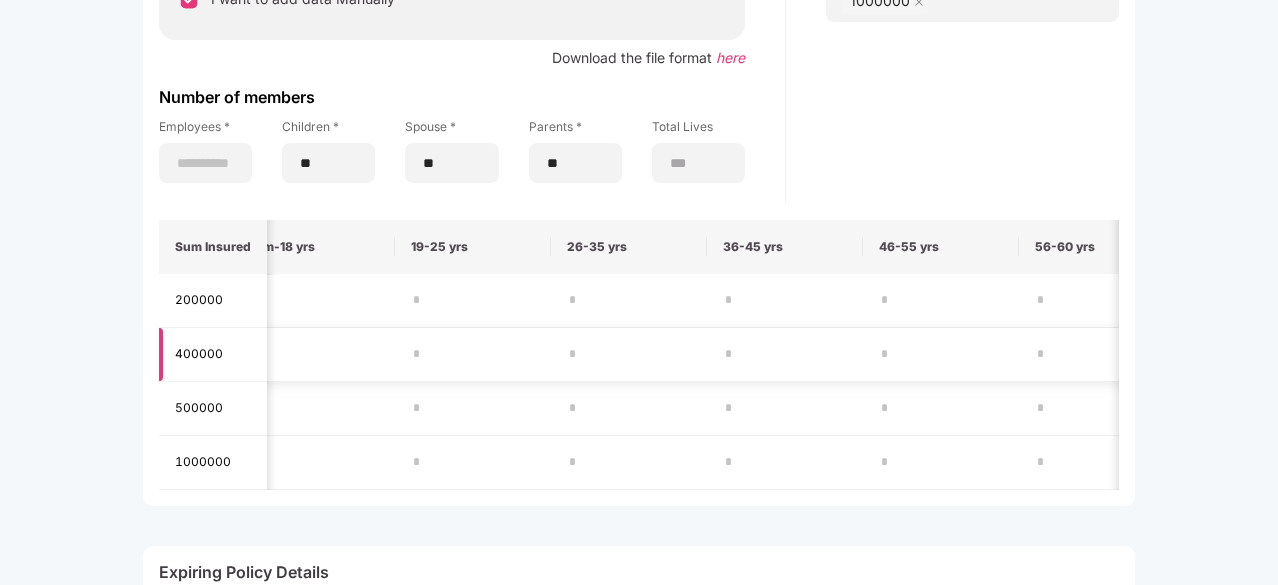click on "**" at bounding box center [629, 354] 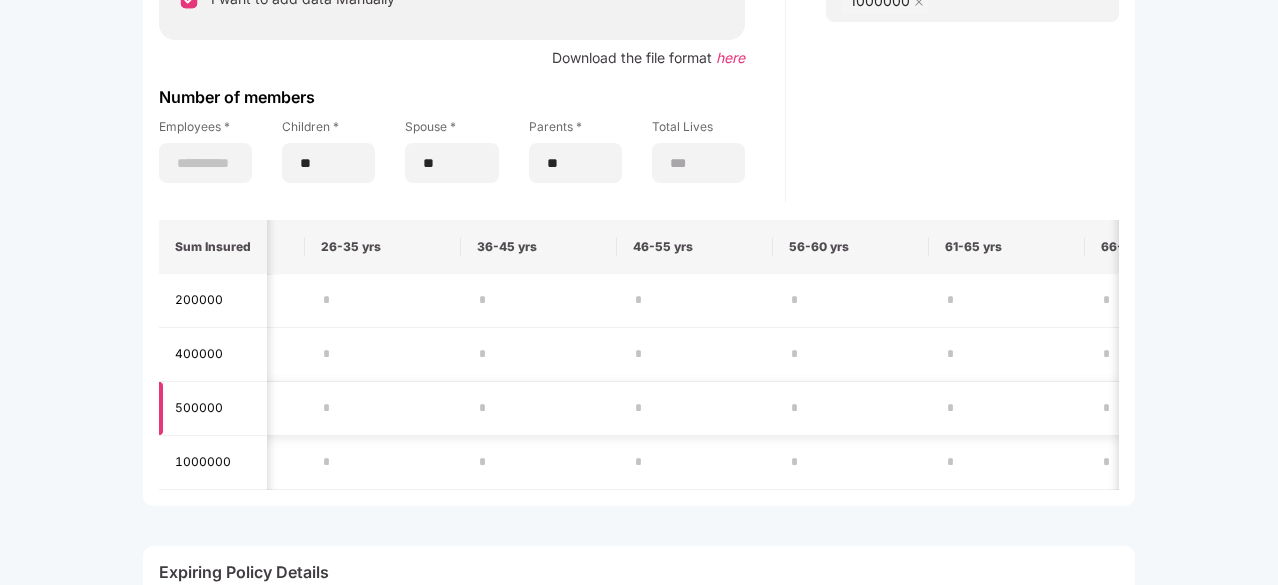 scroll, scrollTop: 0, scrollLeft: 460, axis: horizontal 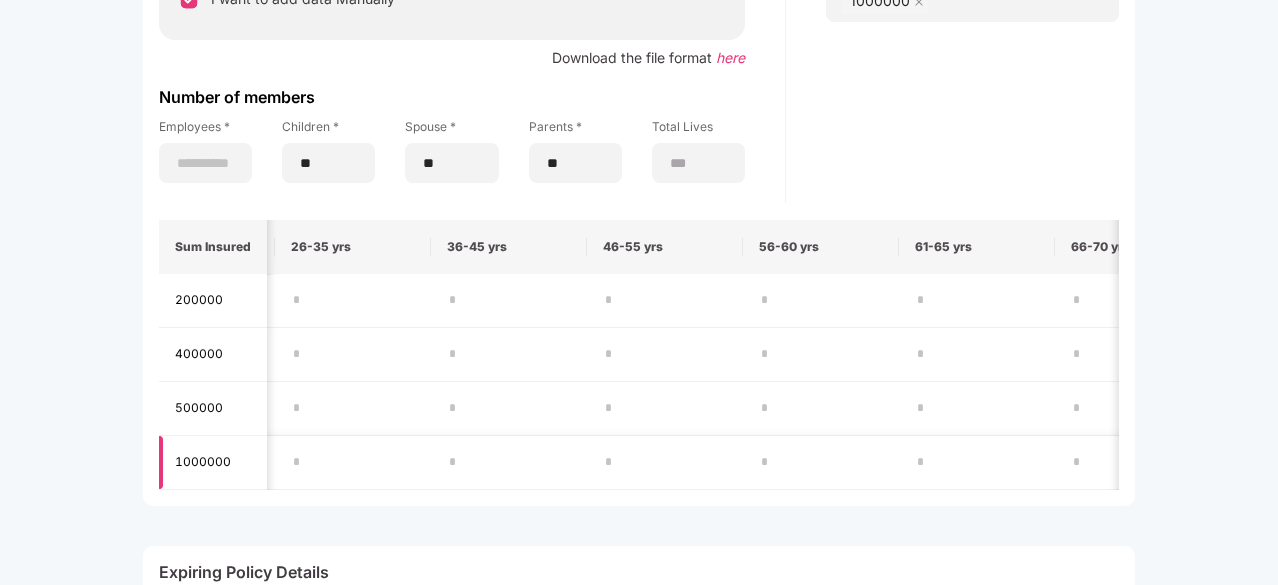 click at bounding box center [821, 462] 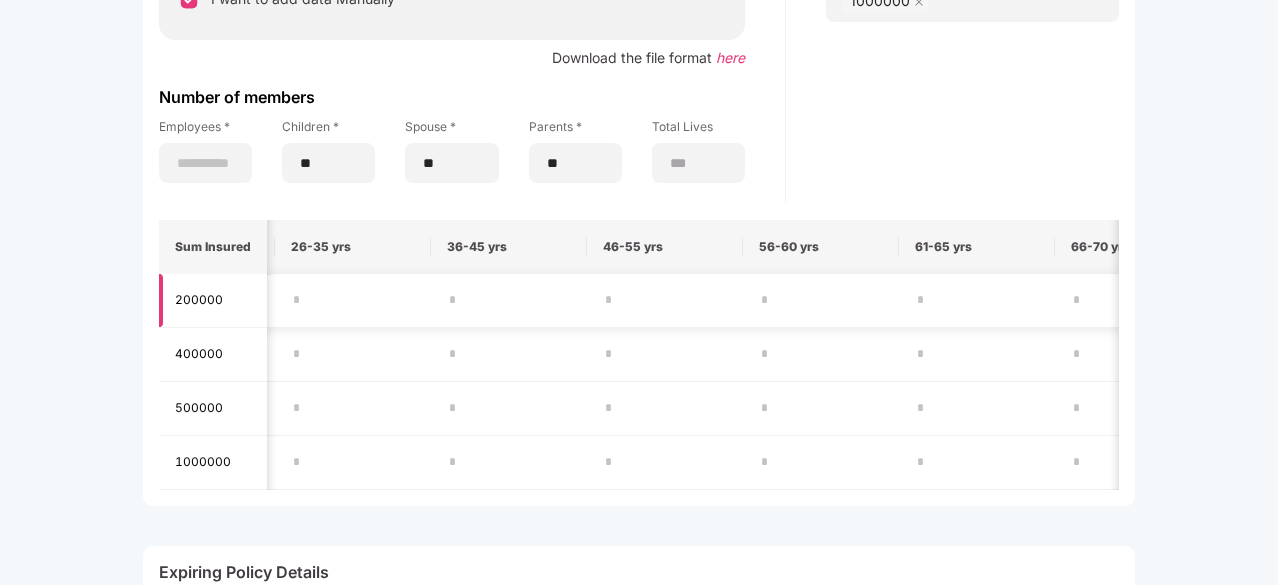 click at bounding box center (665, 300) 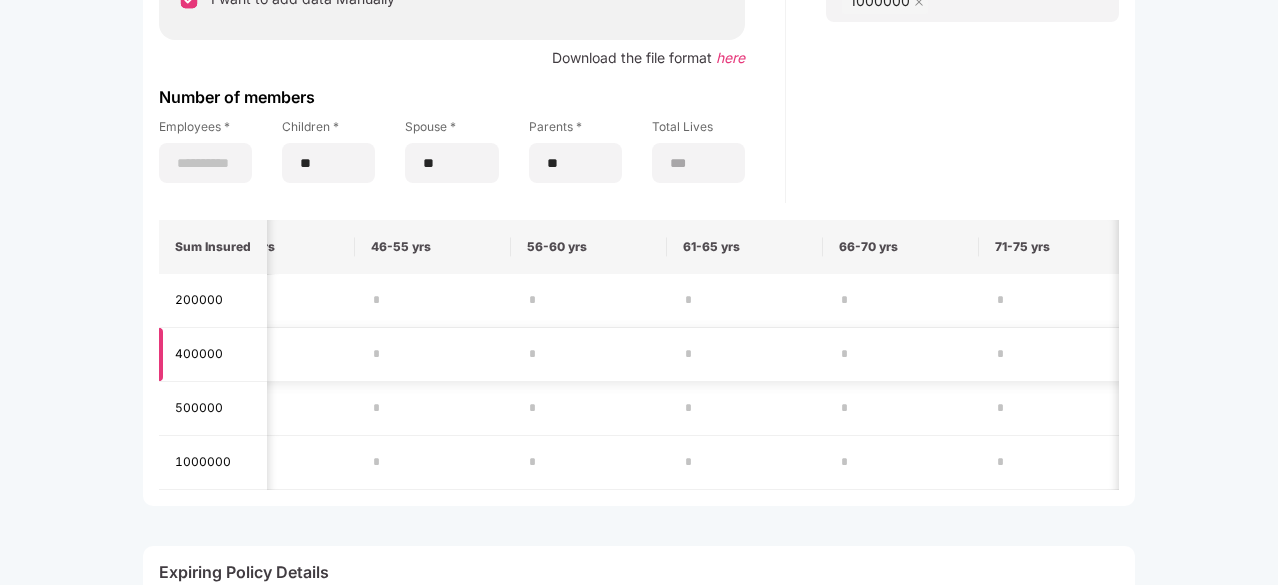 scroll, scrollTop: 0, scrollLeft: 693, axis: horizontal 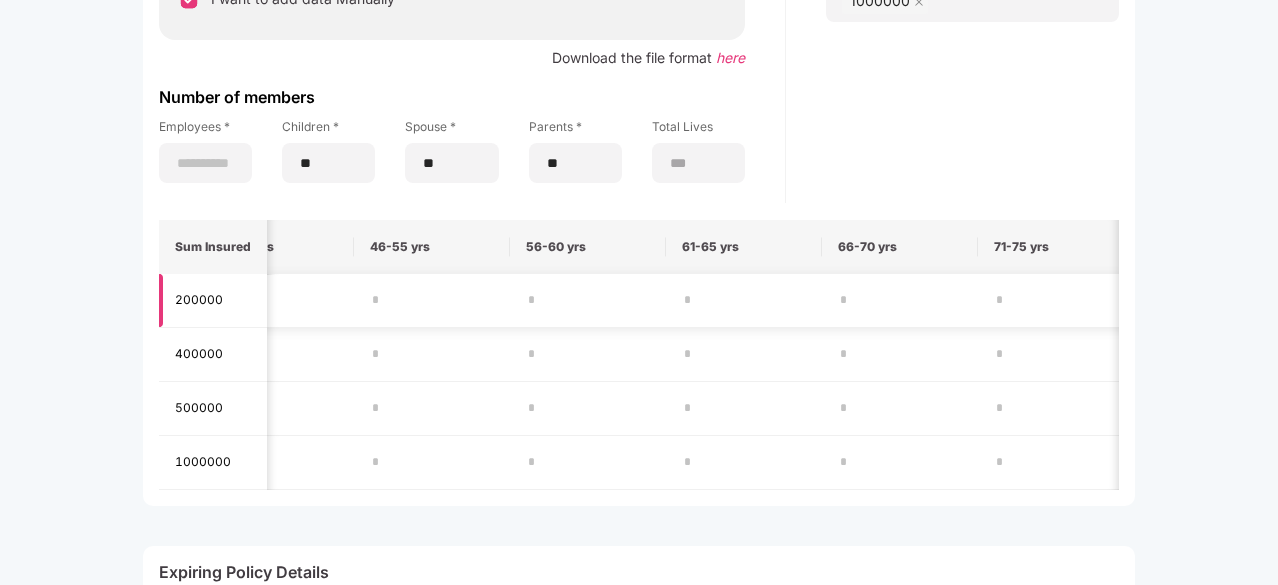 click at bounding box center (744, 300) 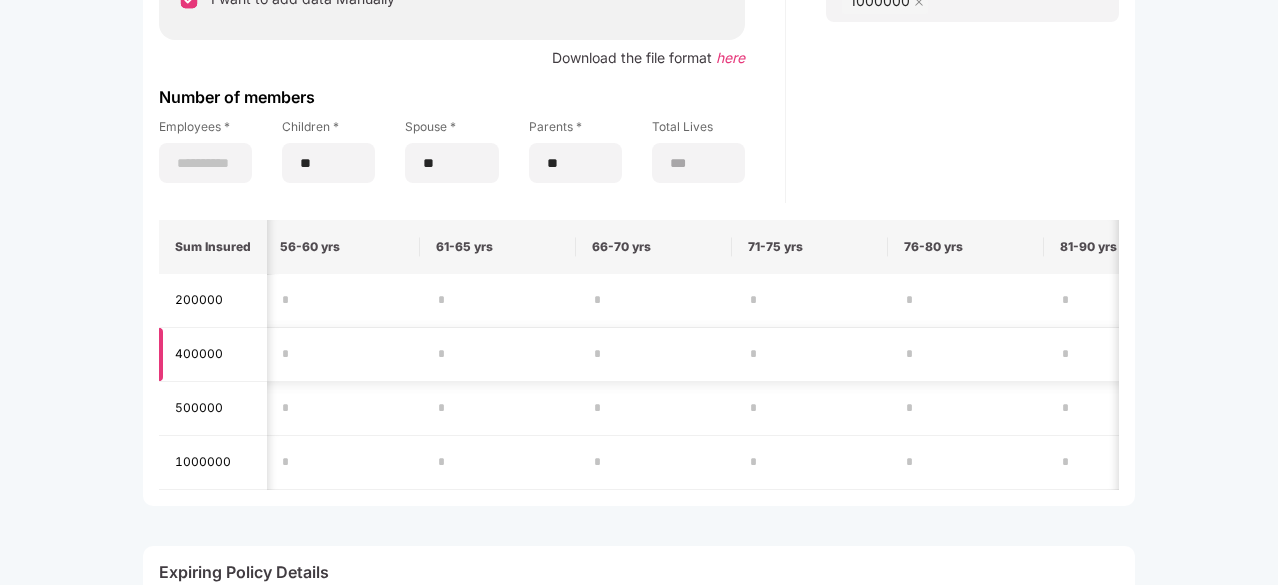 scroll, scrollTop: 0, scrollLeft: 945, axis: horizontal 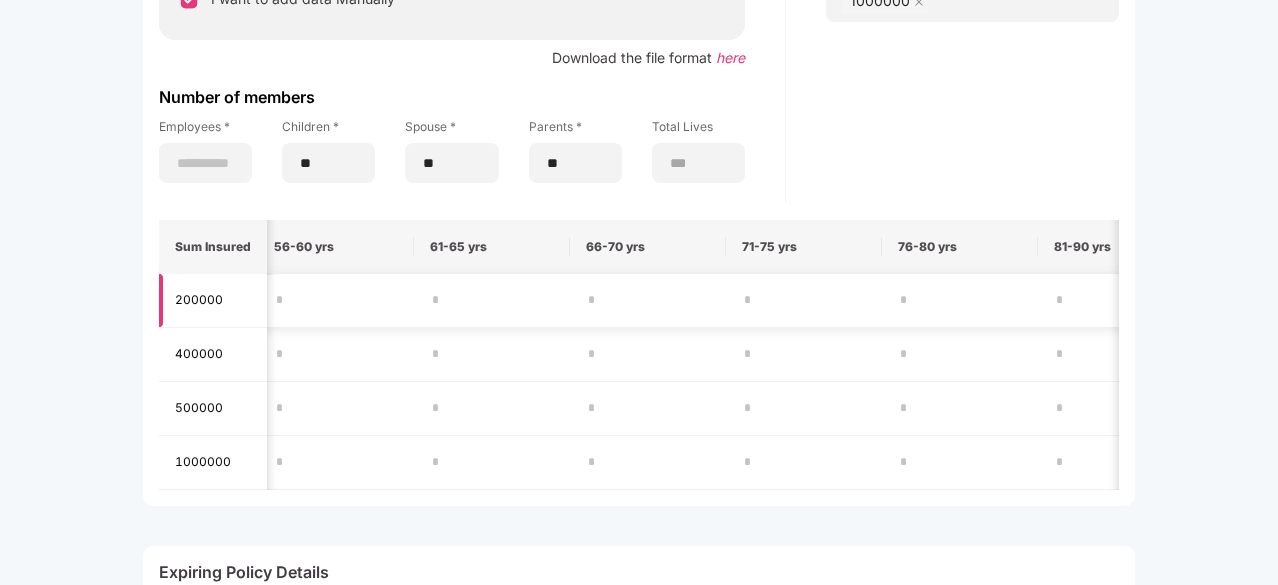 click at bounding box center (648, 301) 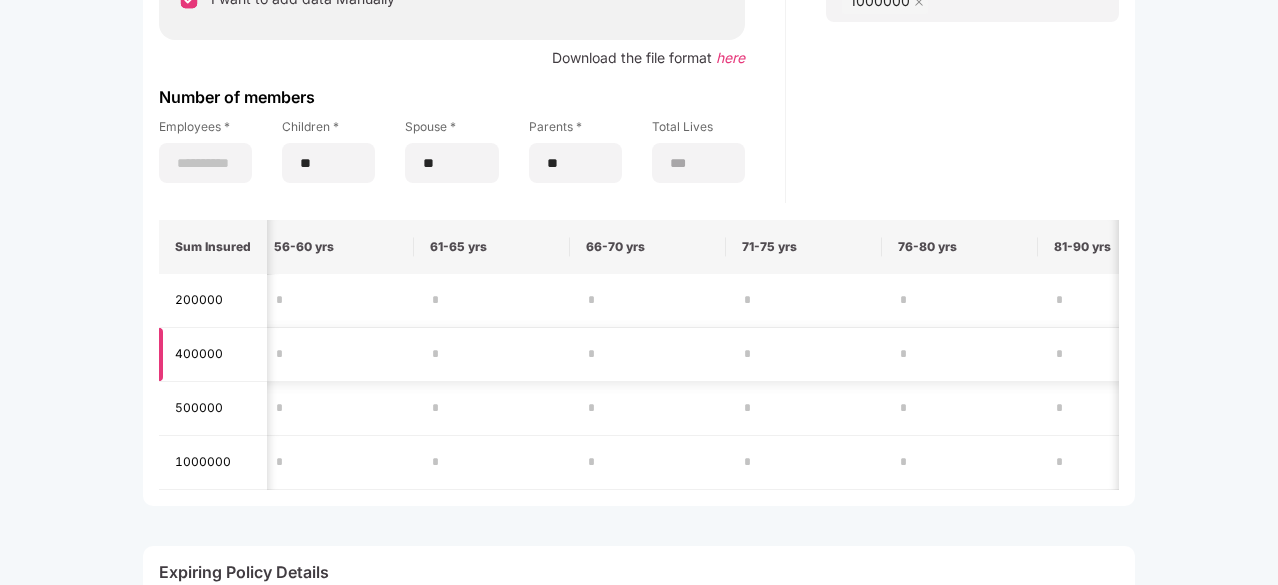 type on "*" 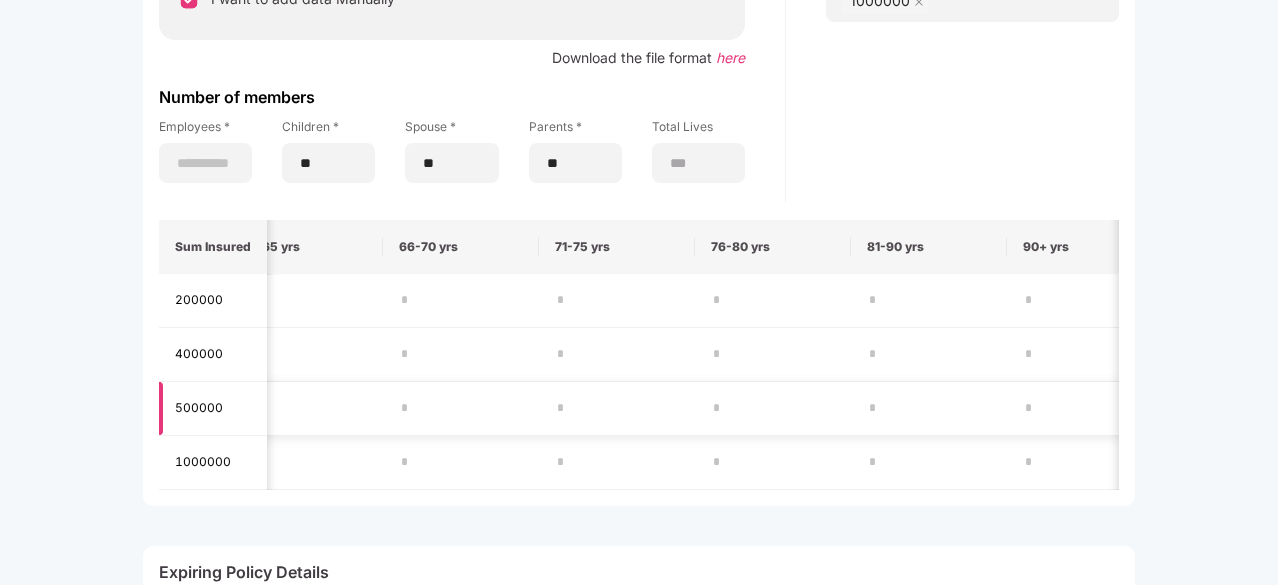 scroll, scrollTop: 0, scrollLeft: 1137, axis: horizontal 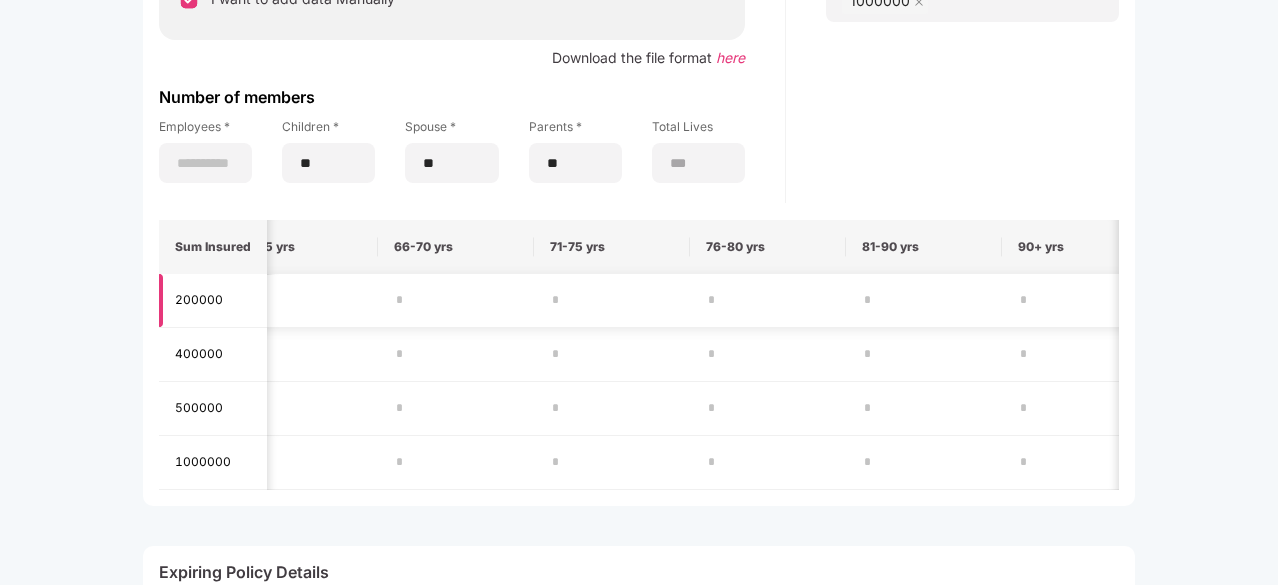 click at bounding box center (612, 301) 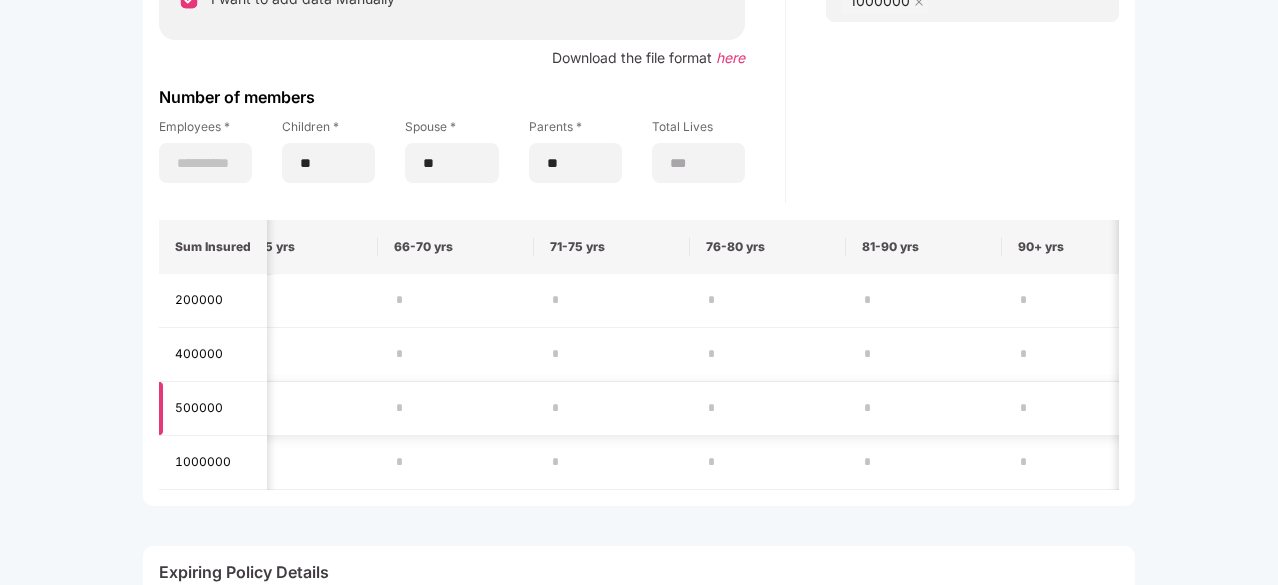 scroll, scrollTop: 0, scrollLeft: 1323, axis: horizontal 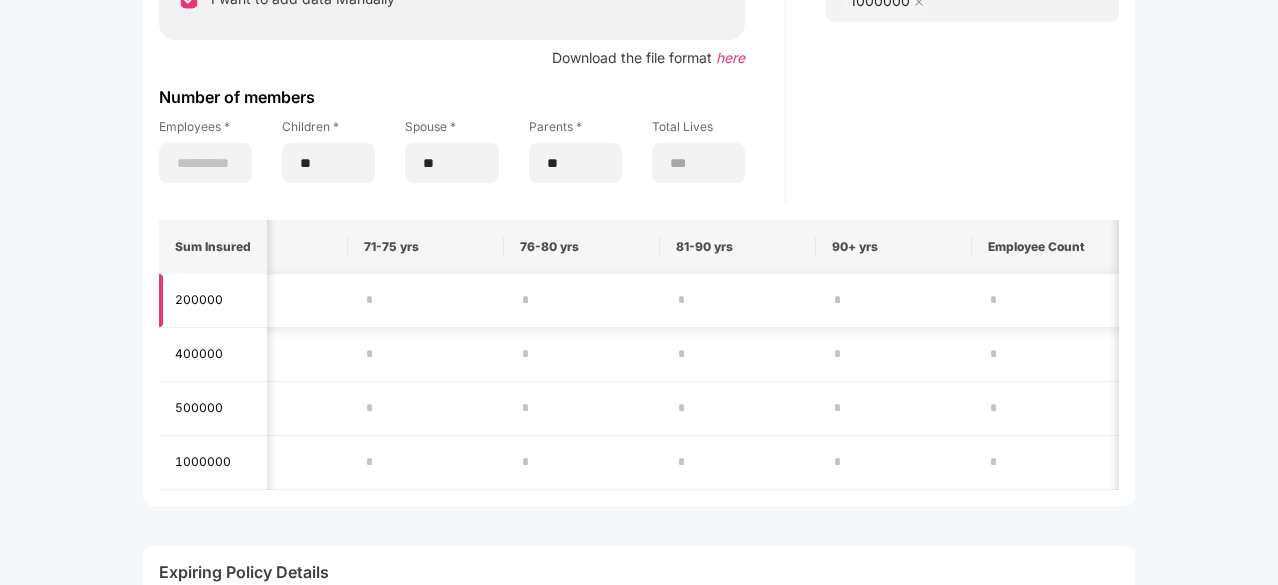 click at bounding box center [582, 300] 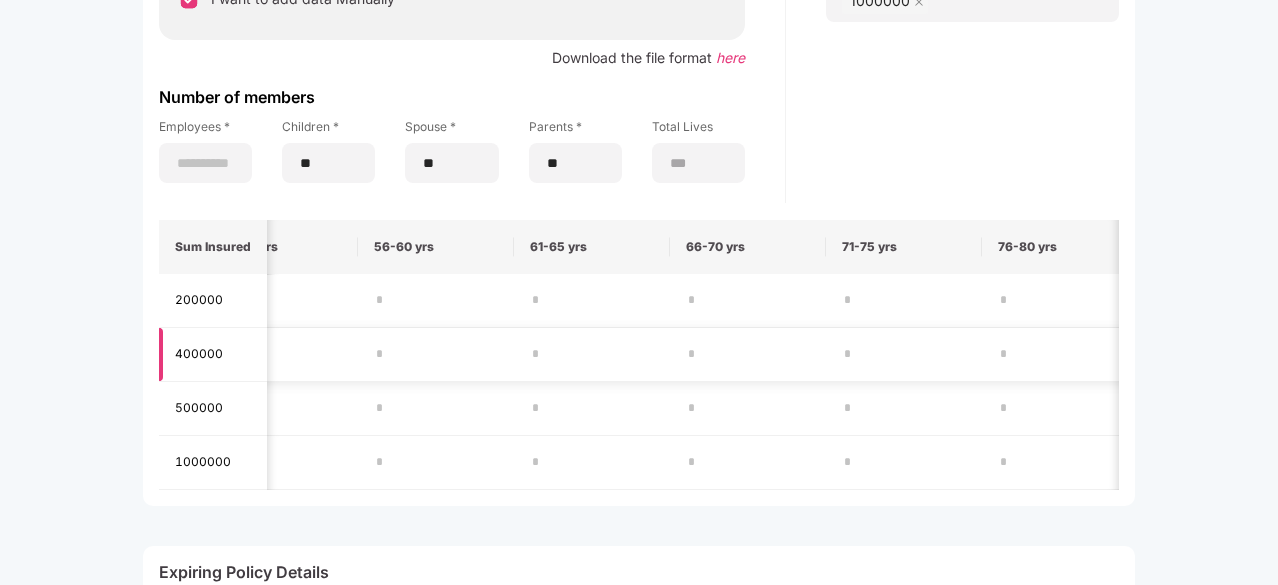 scroll, scrollTop: 0, scrollLeft: 844, axis: horizontal 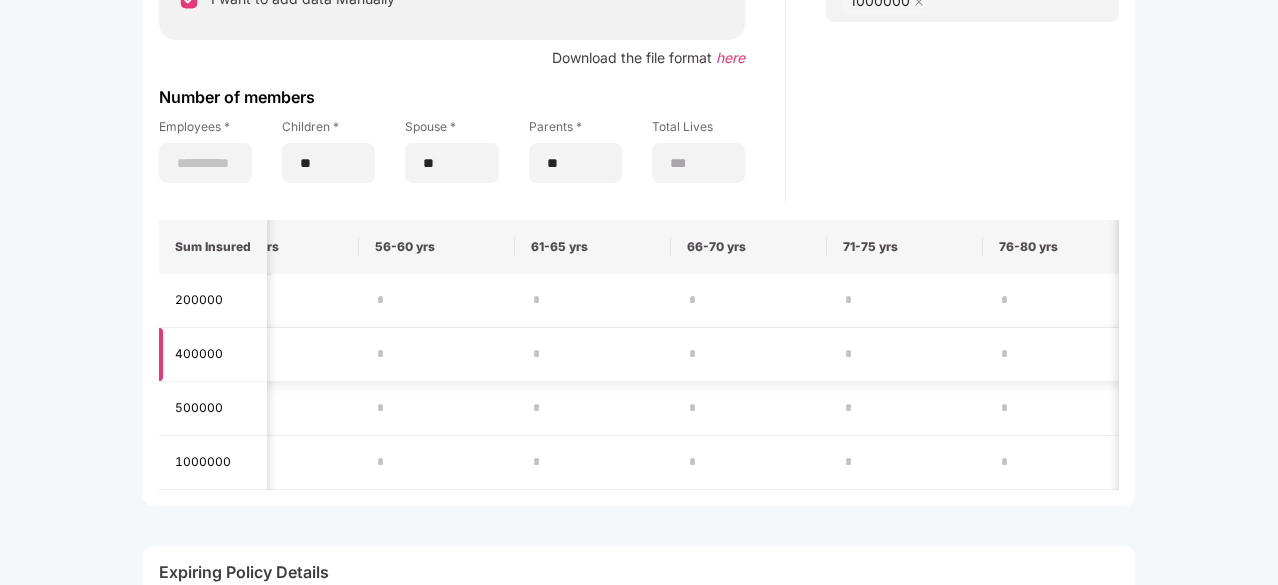 click at bounding box center (281, 354) 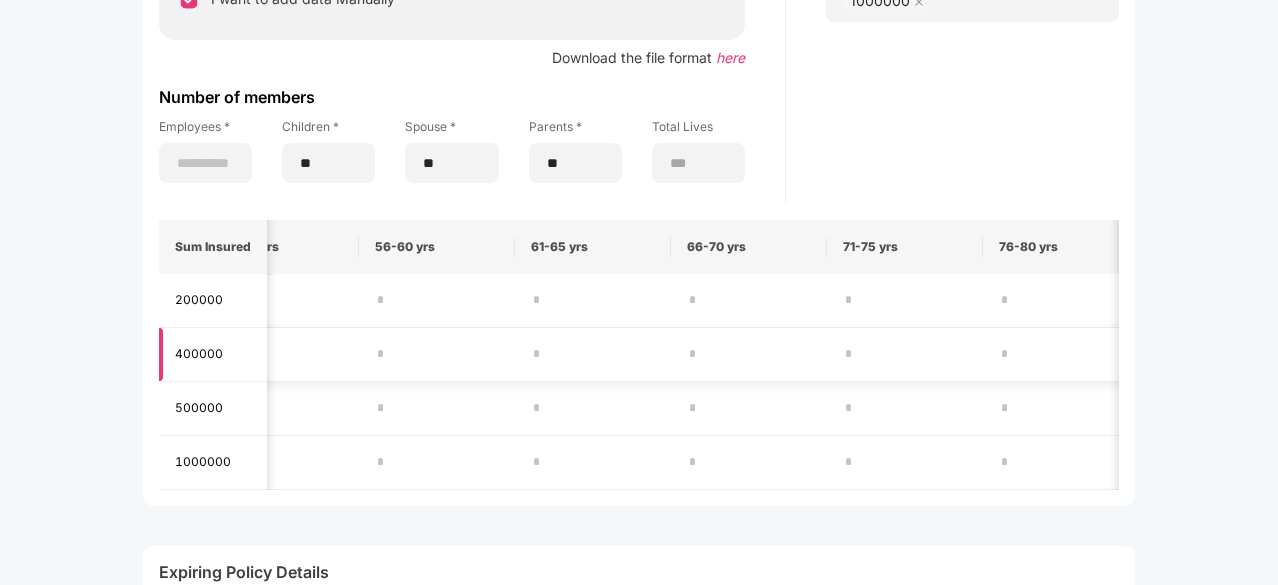 type on "**" 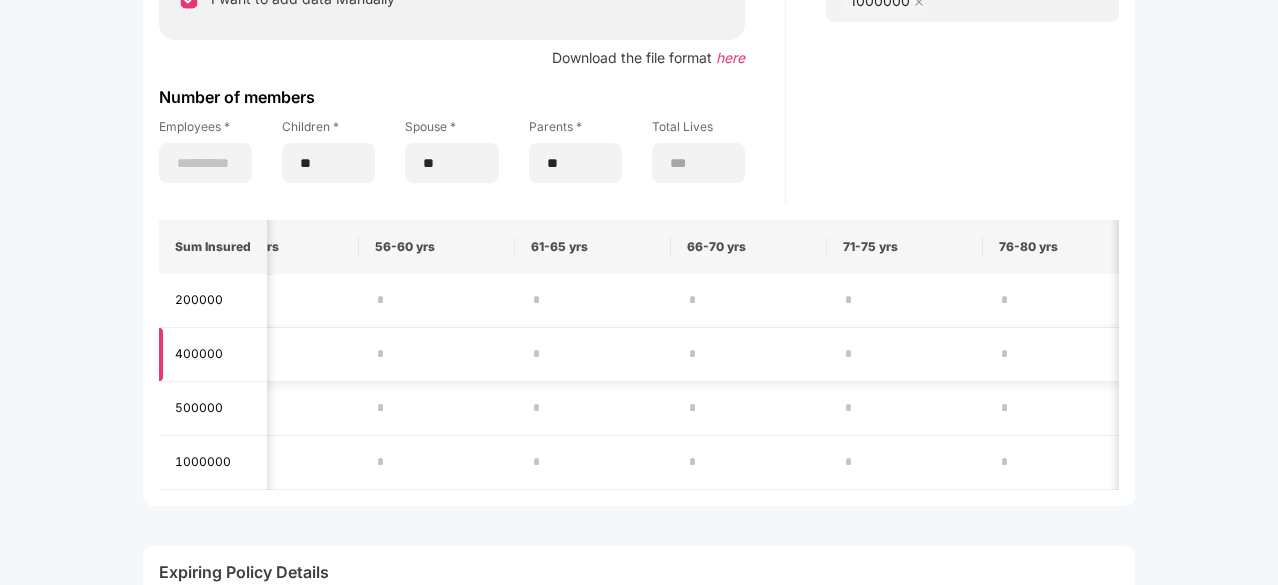 type on "**" 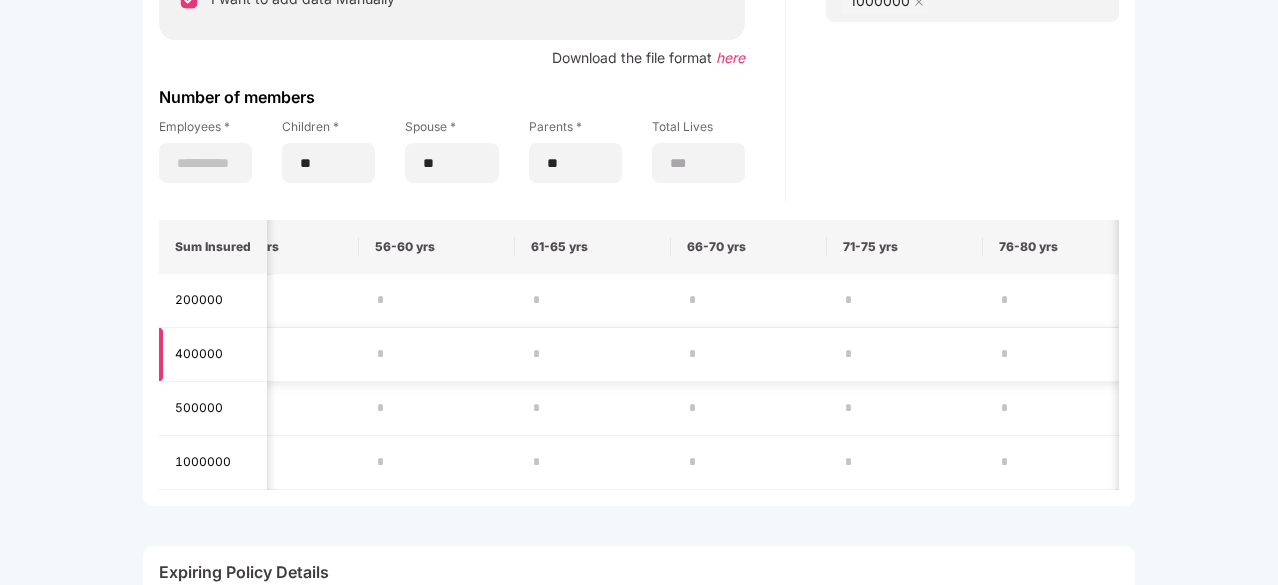 scroll, scrollTop: 0, scrollLeft: 966, axis: horizontal 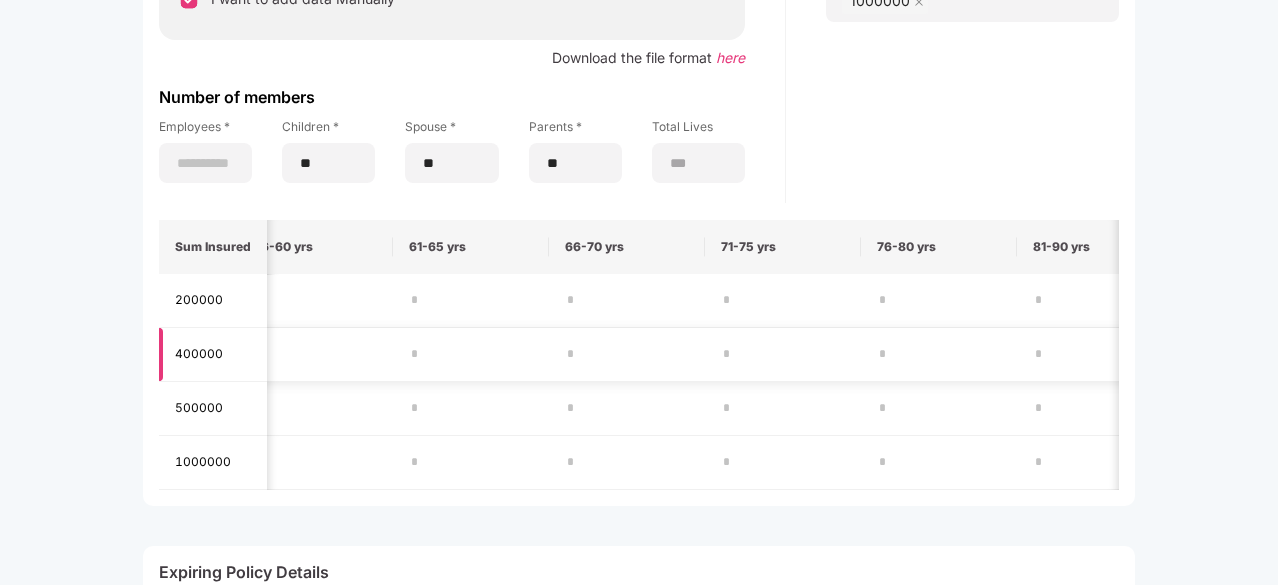 click at bounding box center [783, 354] 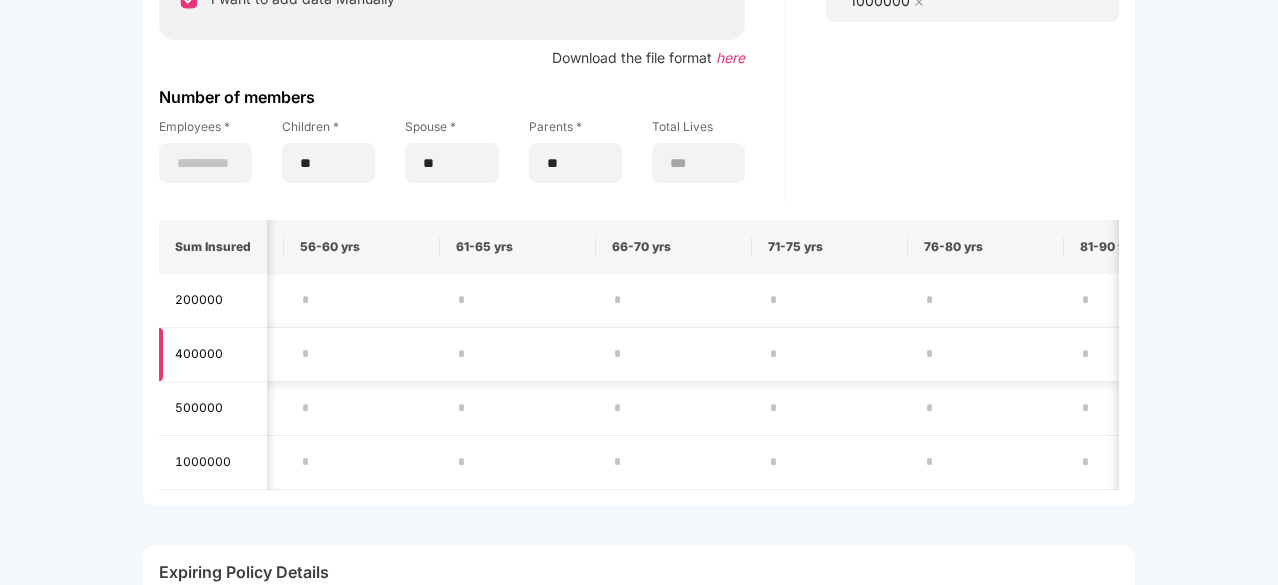 scroll, scrollTop: 0, scrollLeft: 918, axis: horizontal 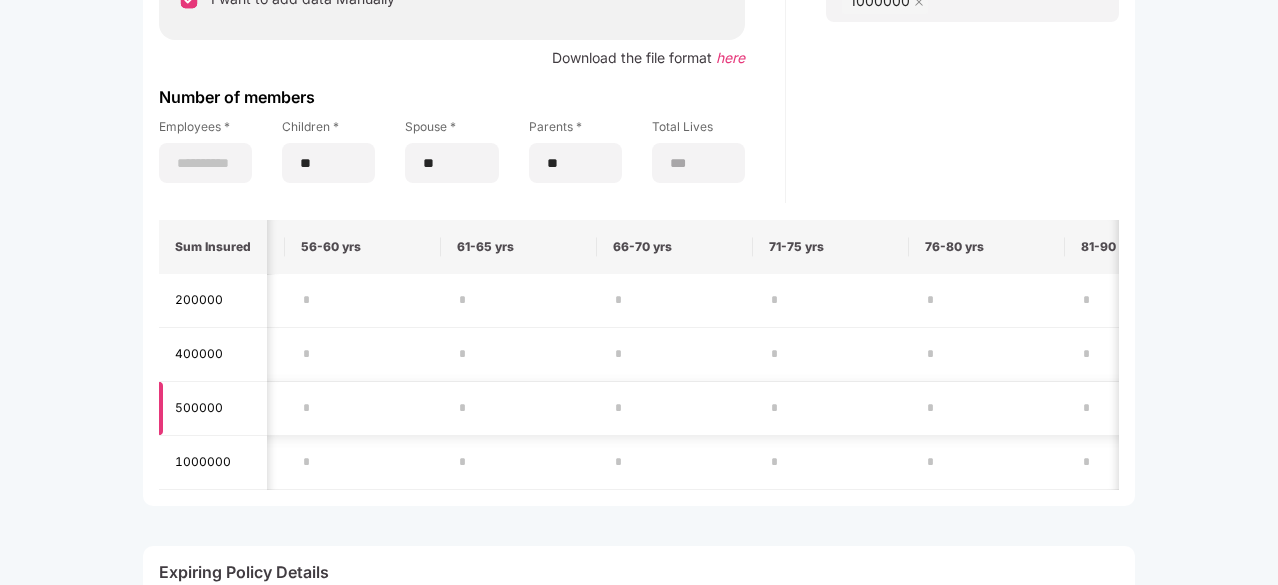 click at bounding box center (207, 408) 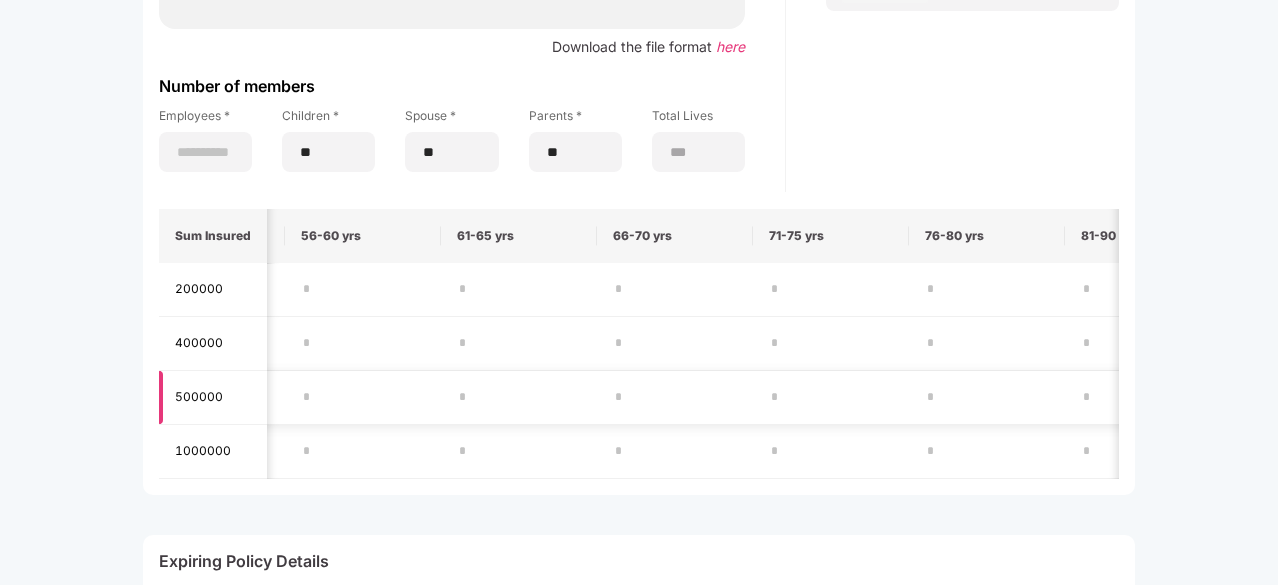 scroll, scrollTop: 459, scrollLeft: 1, axis: both 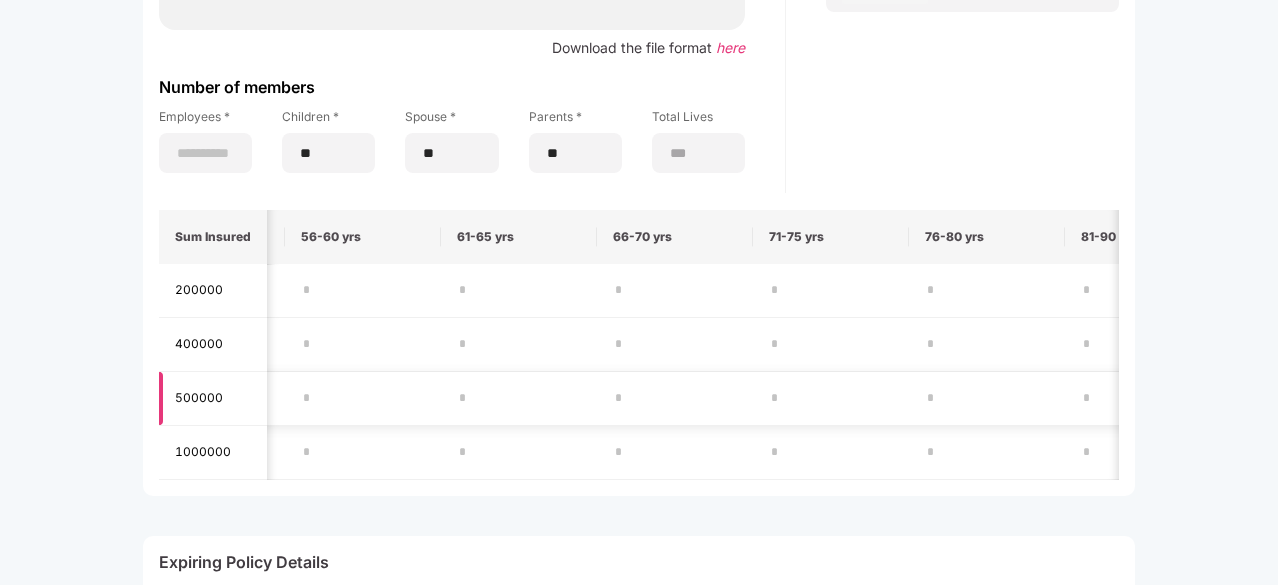 type on "*" 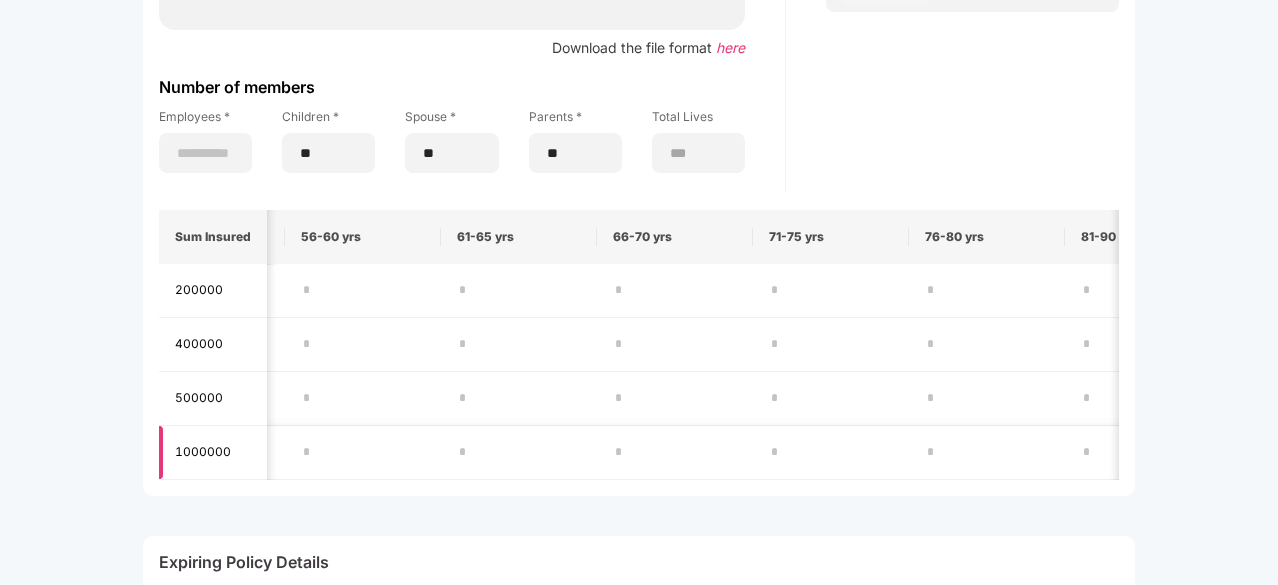 type on "*" 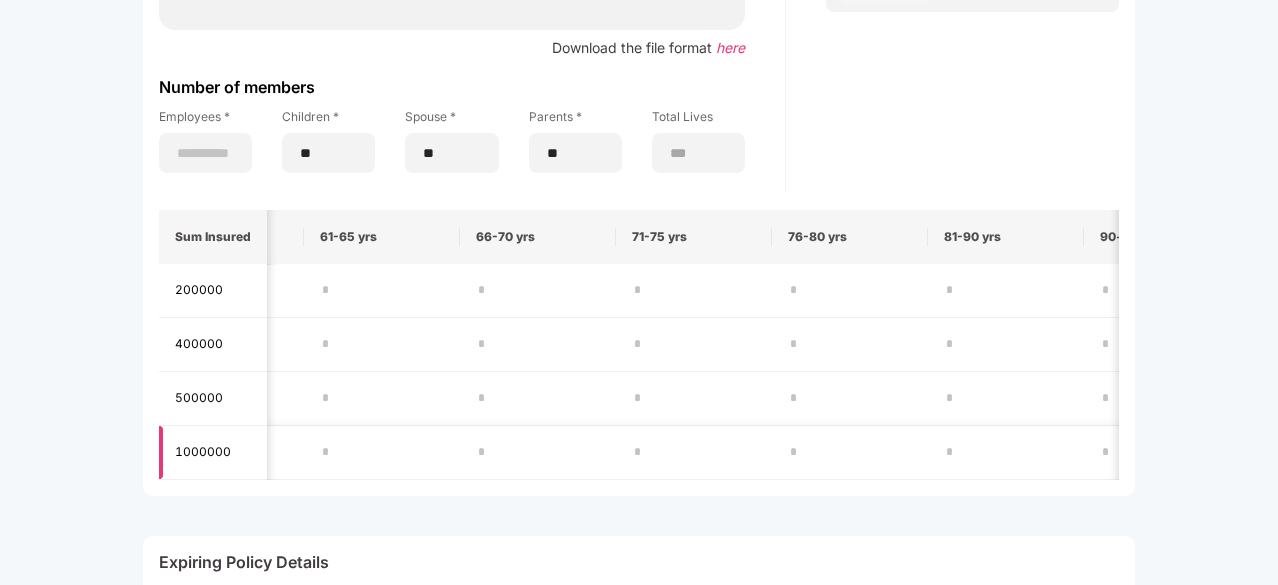 scroll, scrollTop: 0, scrollLeft: 1075, axis: horizontal 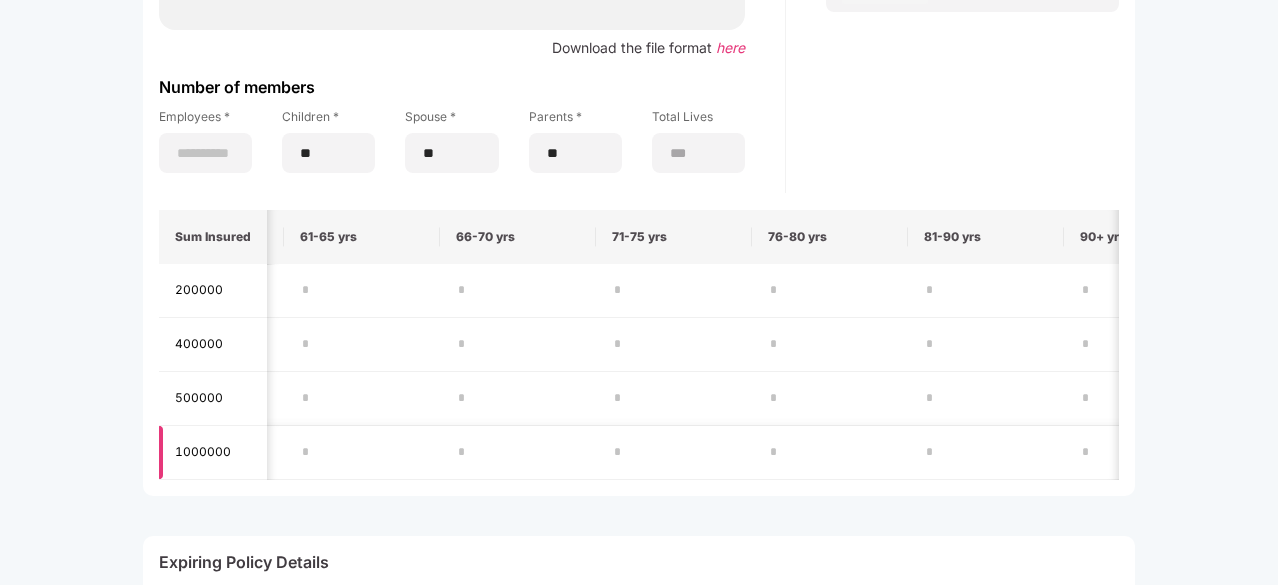 click at bounding box center (674, 452) 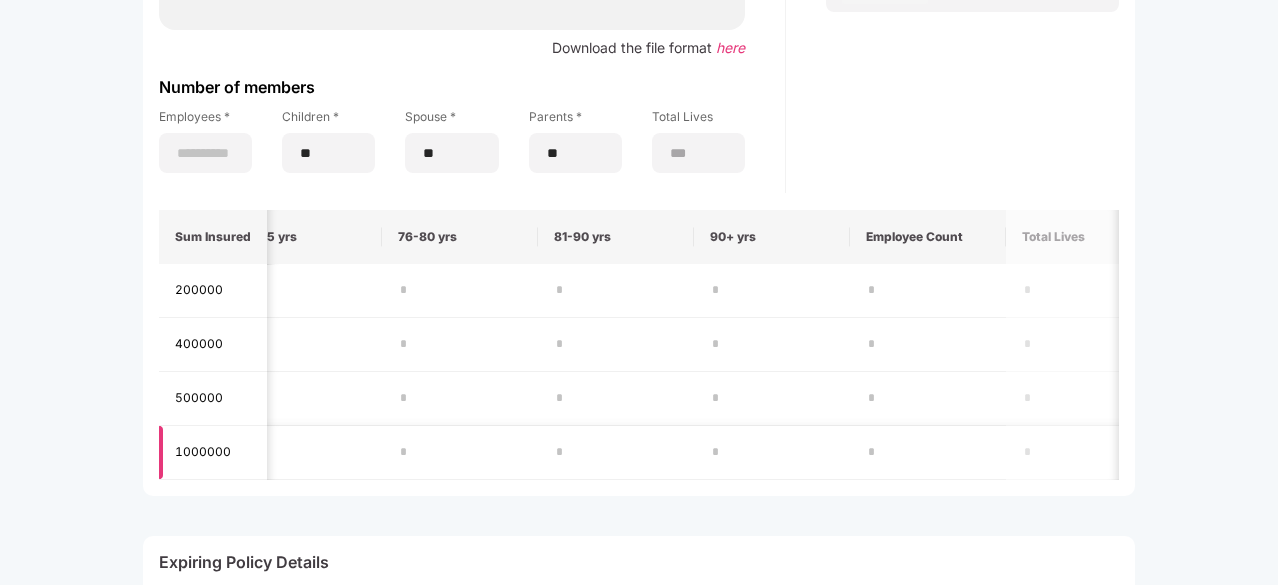 scroll, scrollTop: 0, scrollLeft: 1447, axis: horizontal 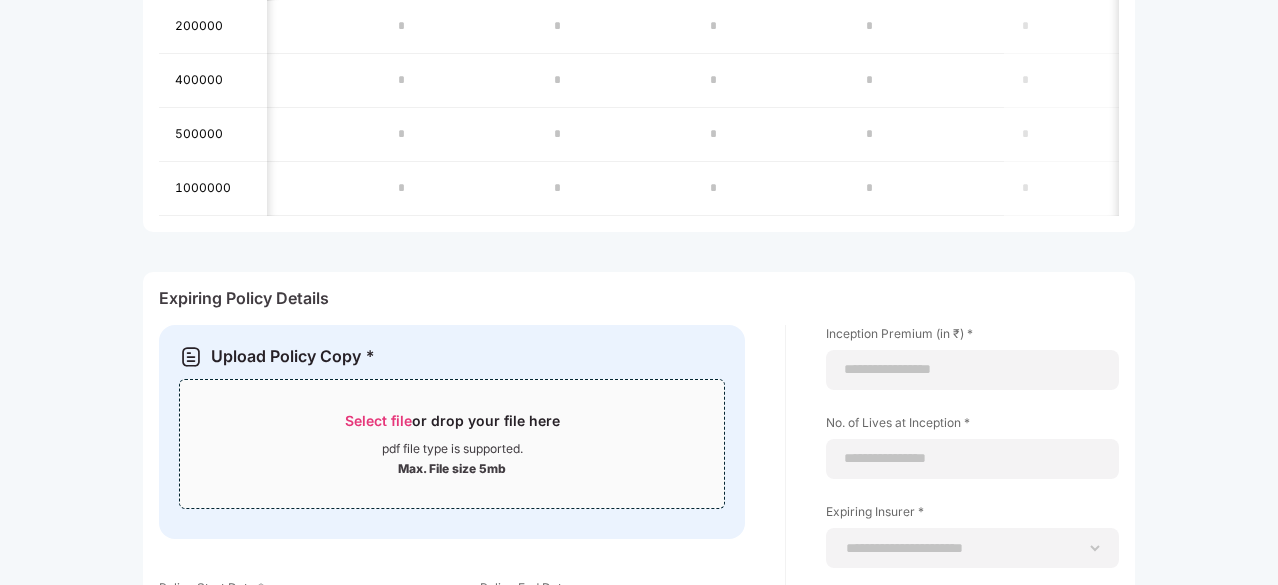 type on "*" 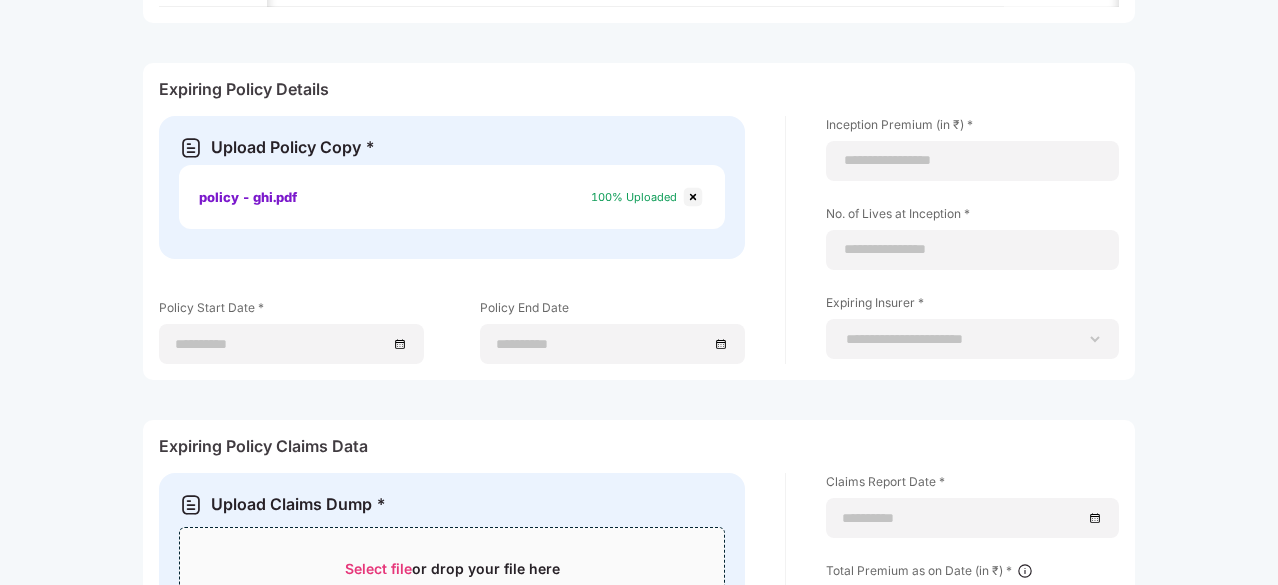 scroll, scrollTop: 934, scrollLeft: 1, axis: both 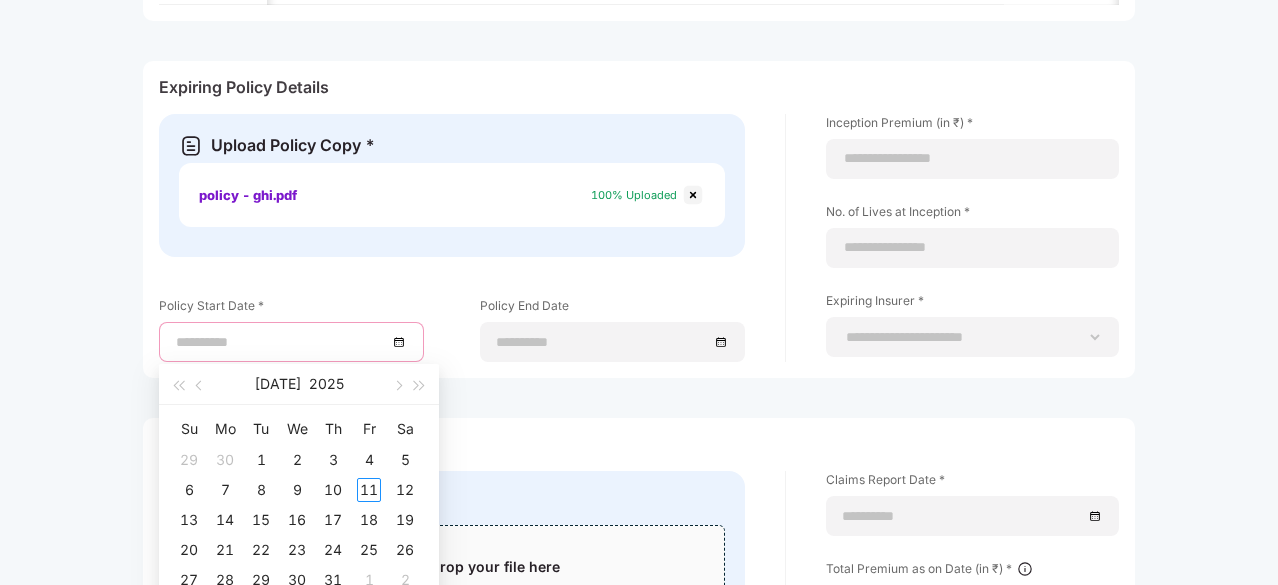 click at bounding box center [281, 342] 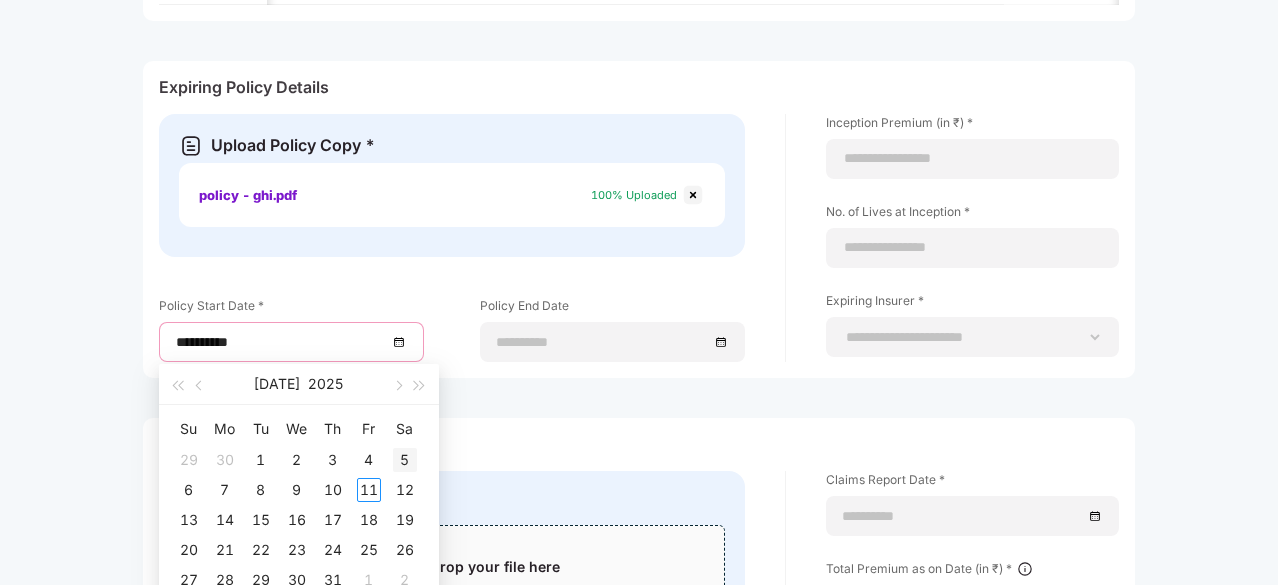 drag, startPoint x: 278, startPoint y: 349, endPoint x: 398, endPoint y: 448, distance: 155.56671 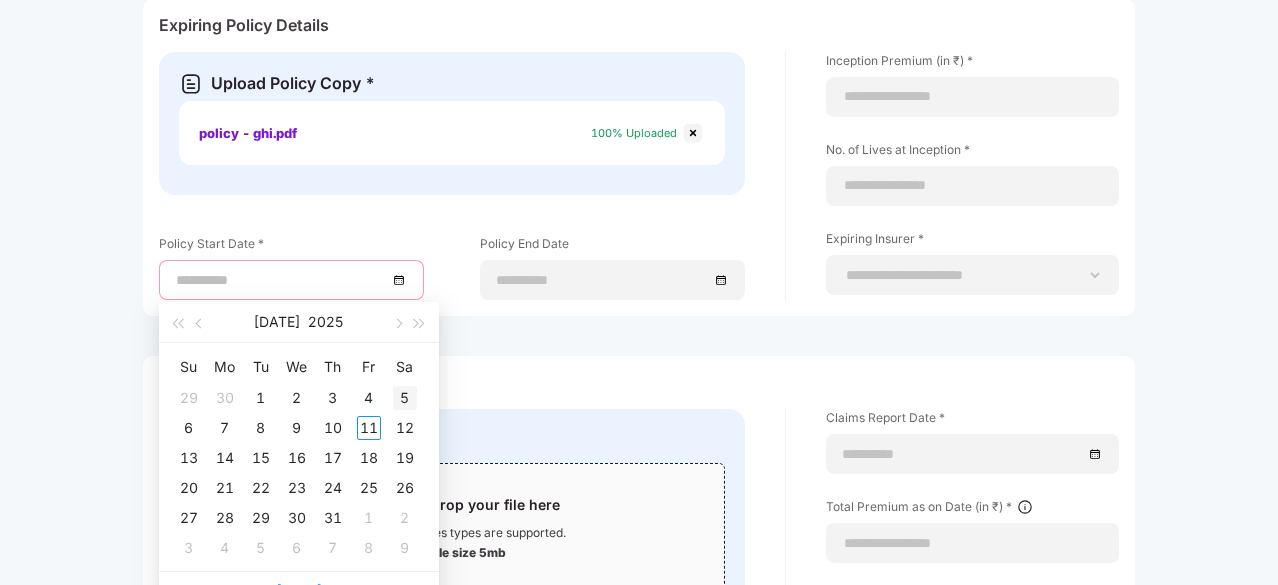 scroll, scrollTop: 998, scrollLeft: 1, axis: both 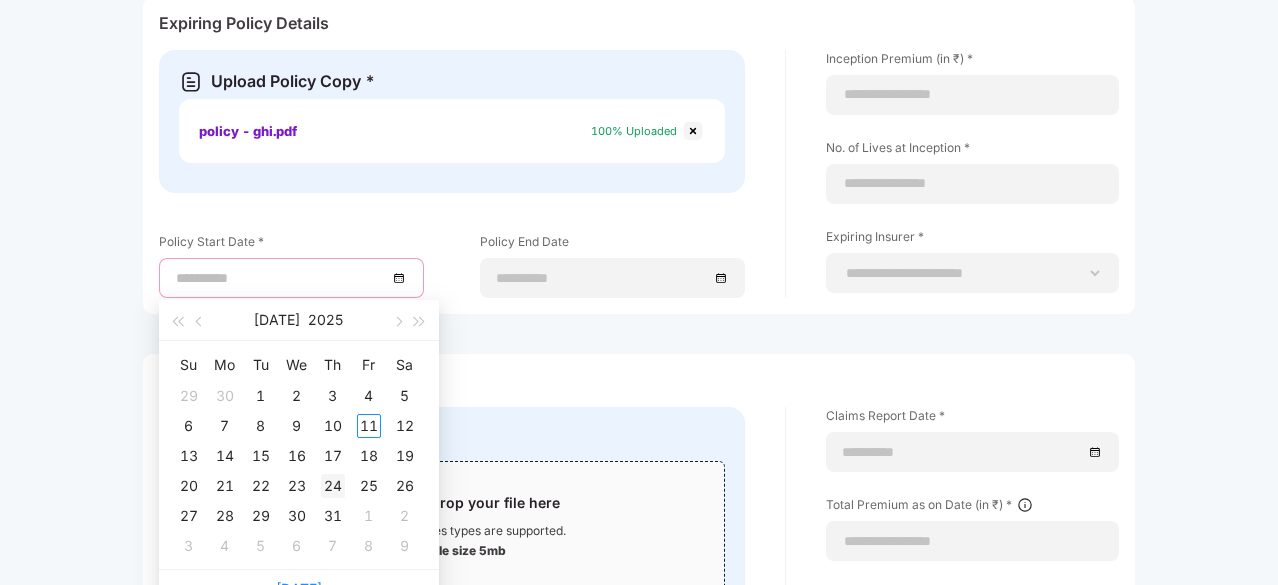 type on "**********" 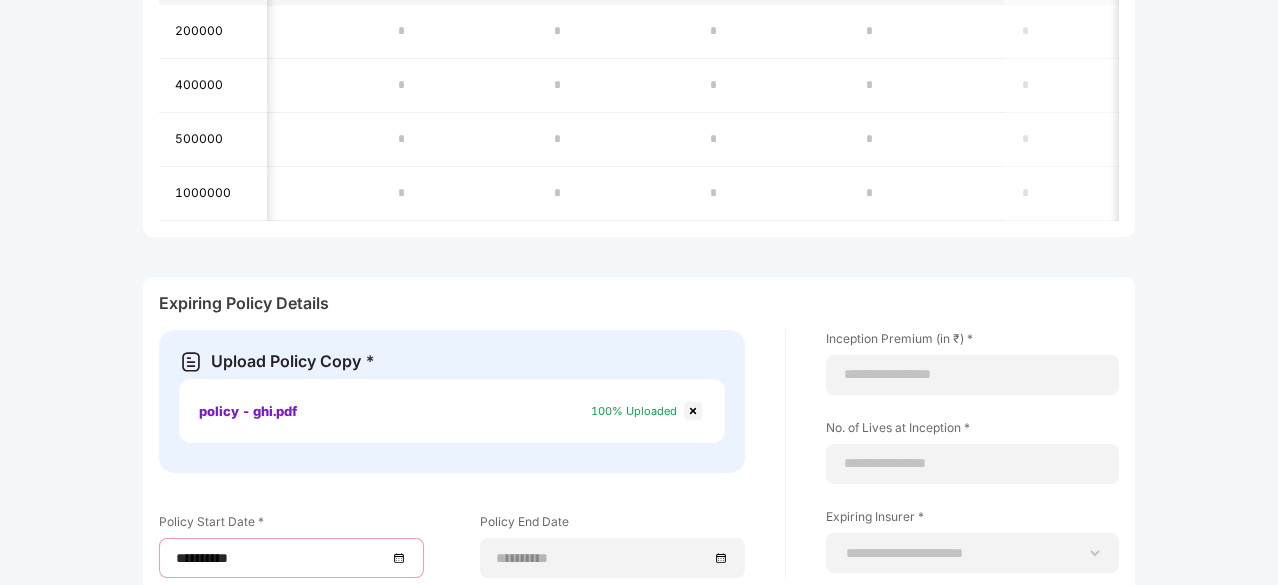 scroll, scrollTop: 880, scrollLeft: 1, axis: both 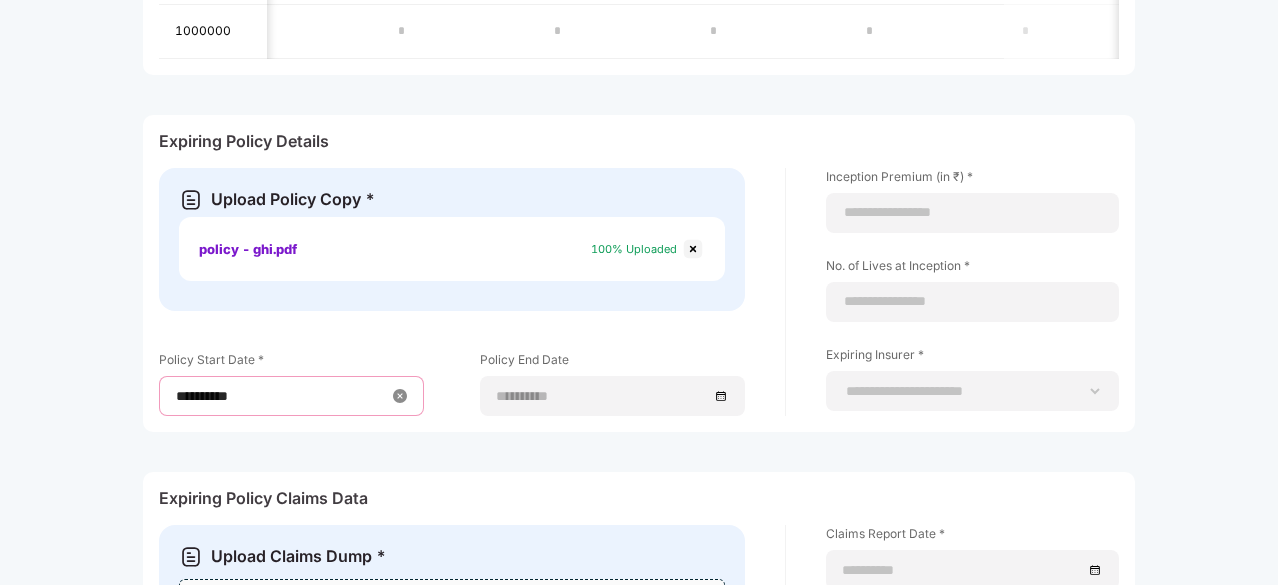 type 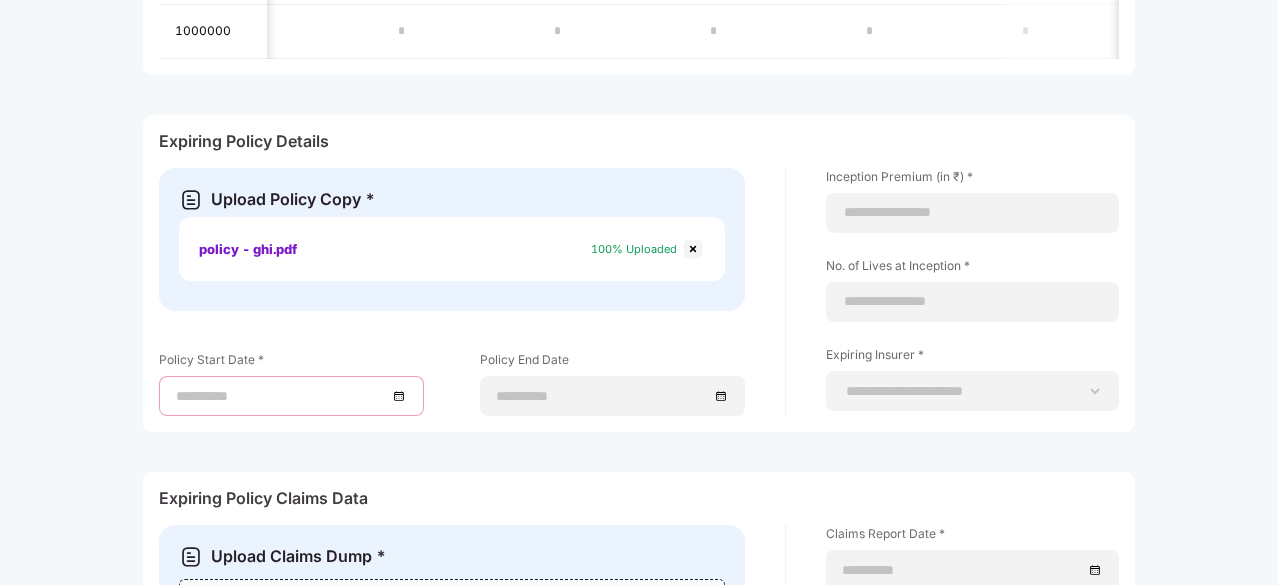 click at bounding box center [281, 396] 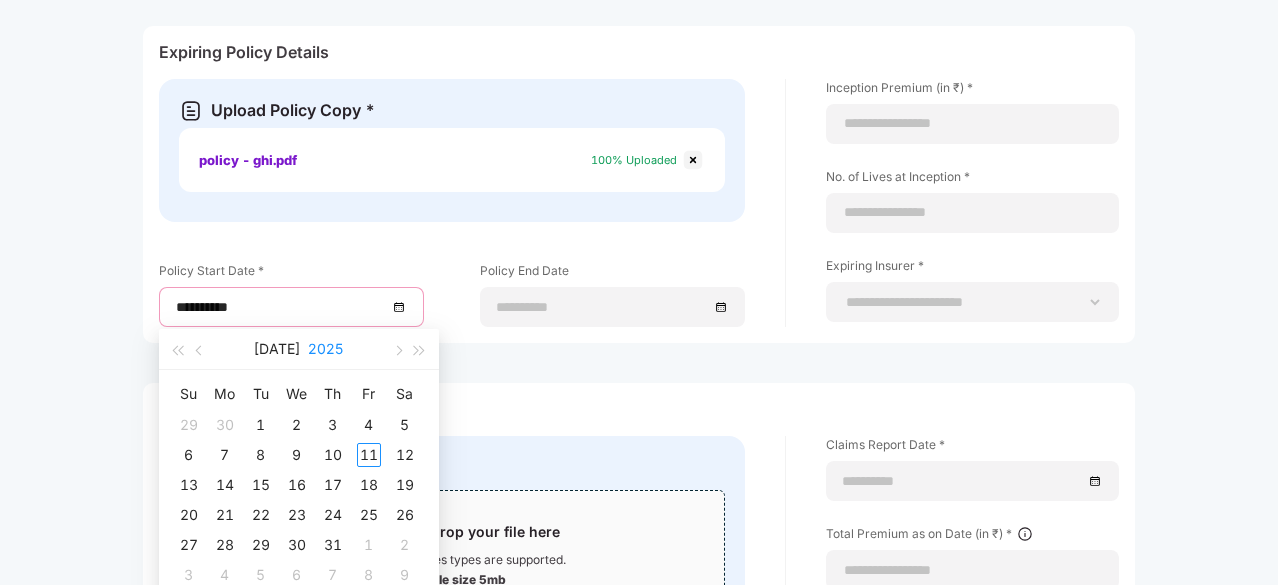scroll, scrollTop: 970, scrollLeft: 1, axis: both 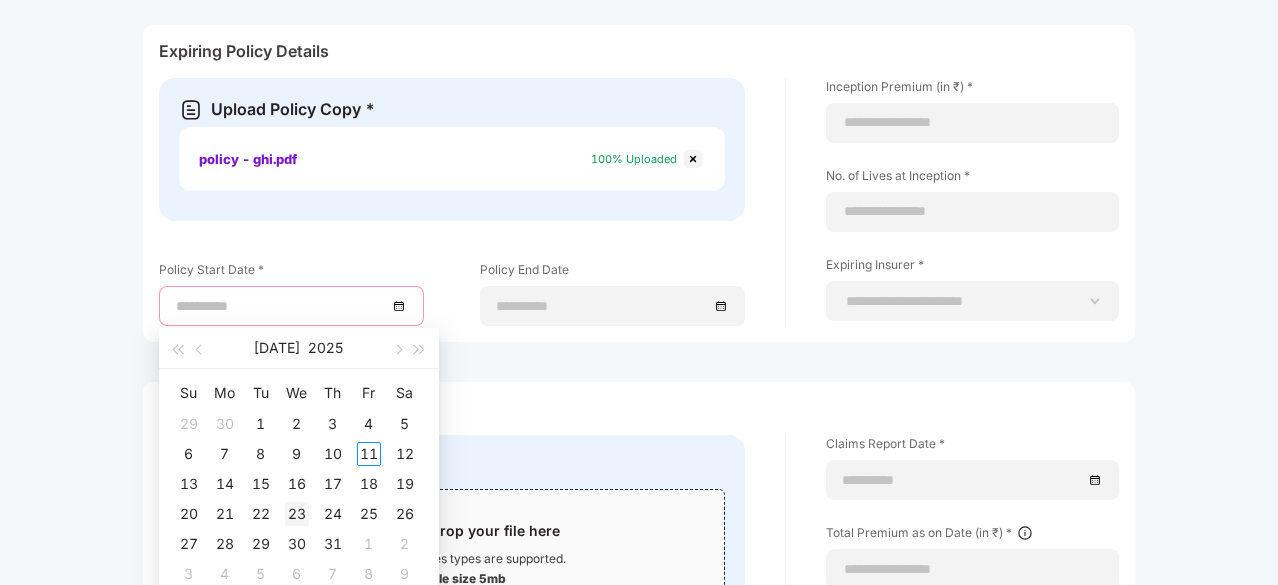 type on "**********" 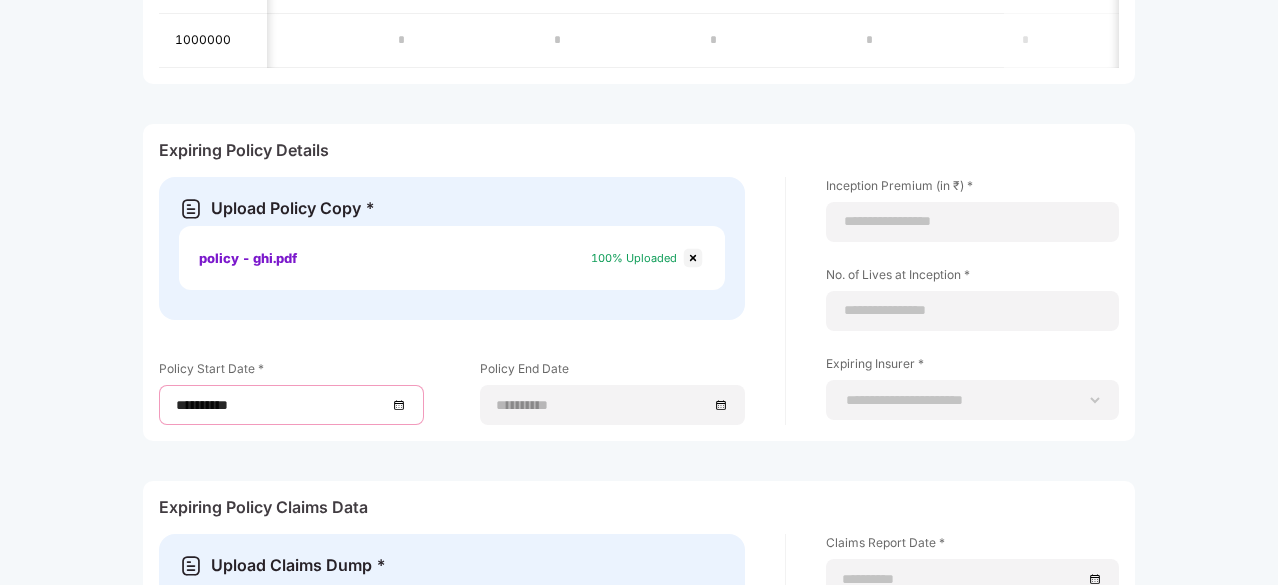 scroll, scrollTop: 878, scrollLeft: 0, axis: vertical 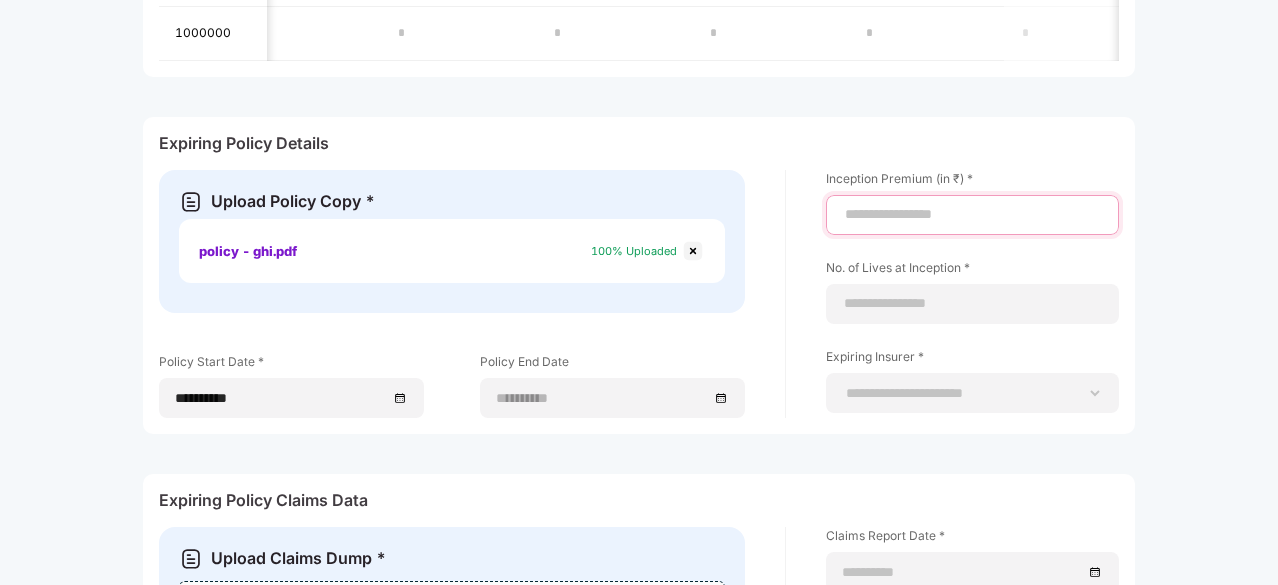 click at bounding box center [972, 214] 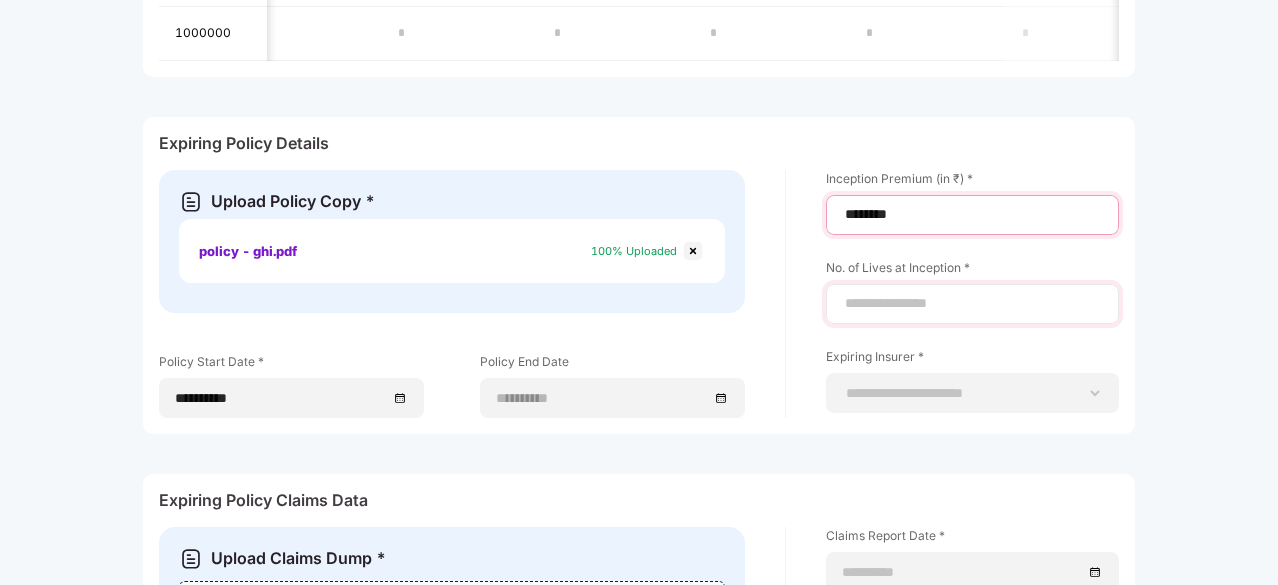 type on "********" 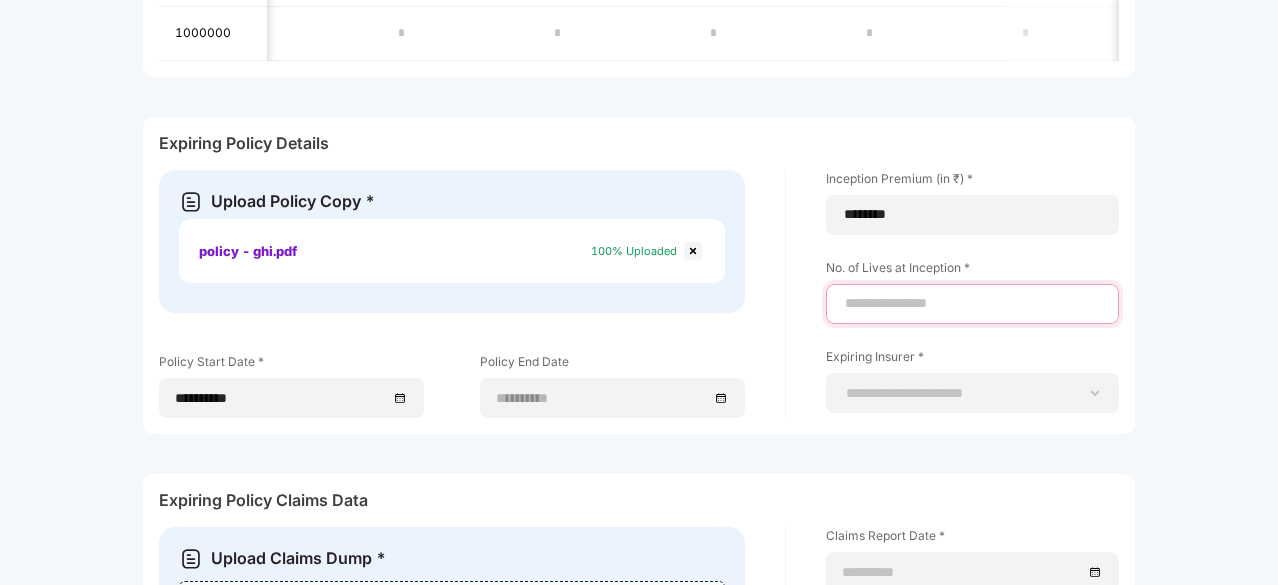 click at bounding box center (972, 303) 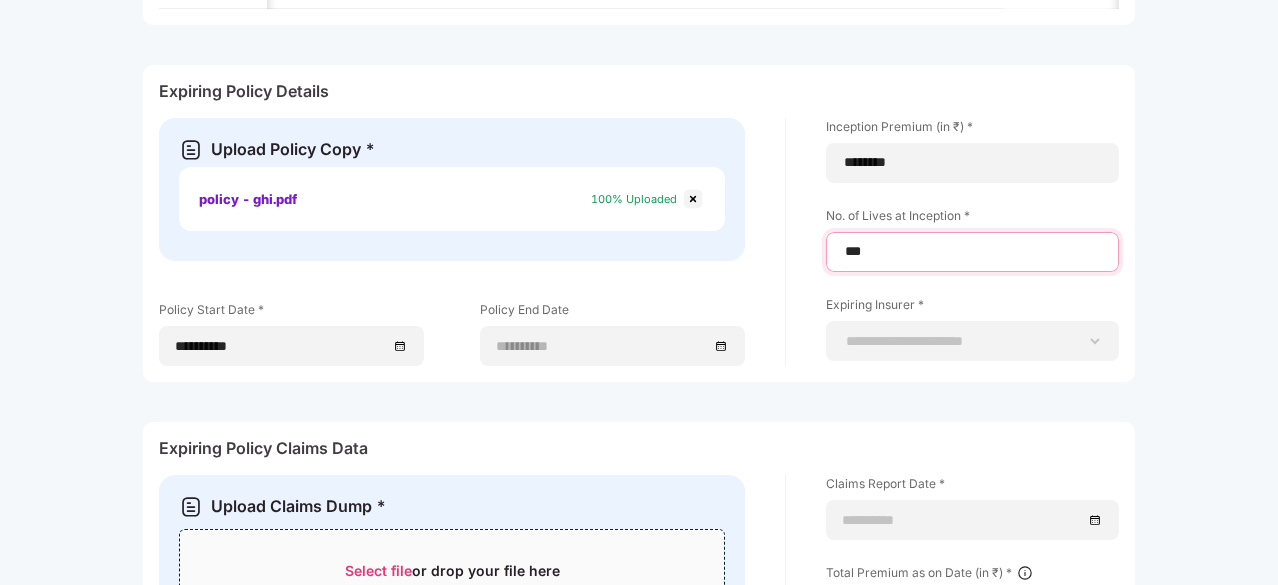 scroll, scrollTop: 933, scrollLeft: 0, axis: vertical 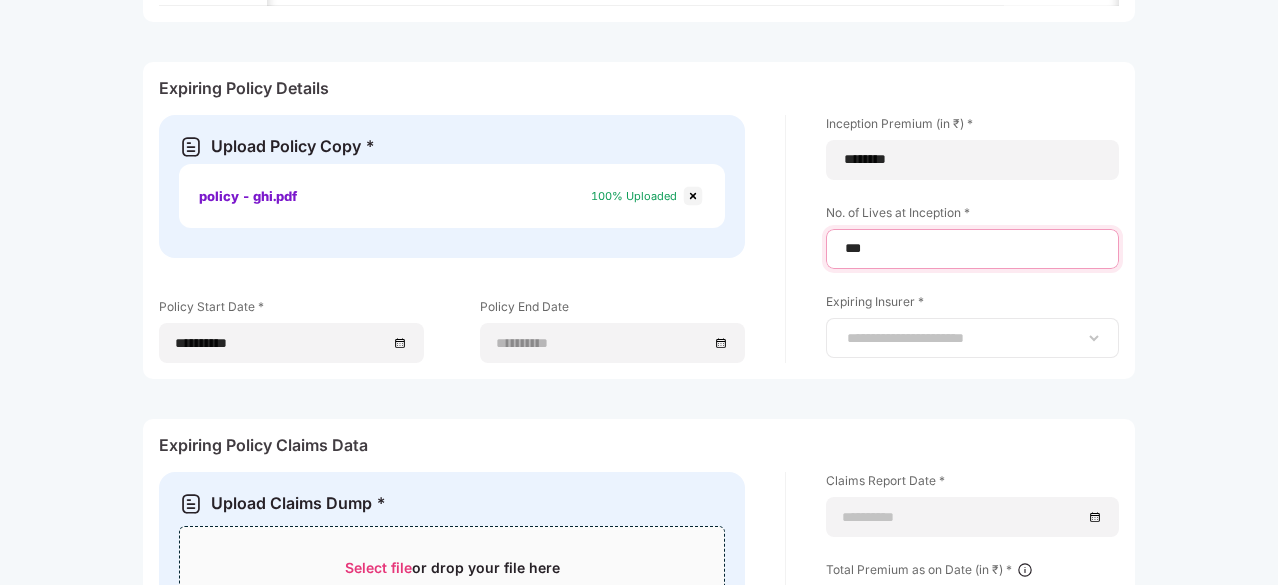 type on "***" 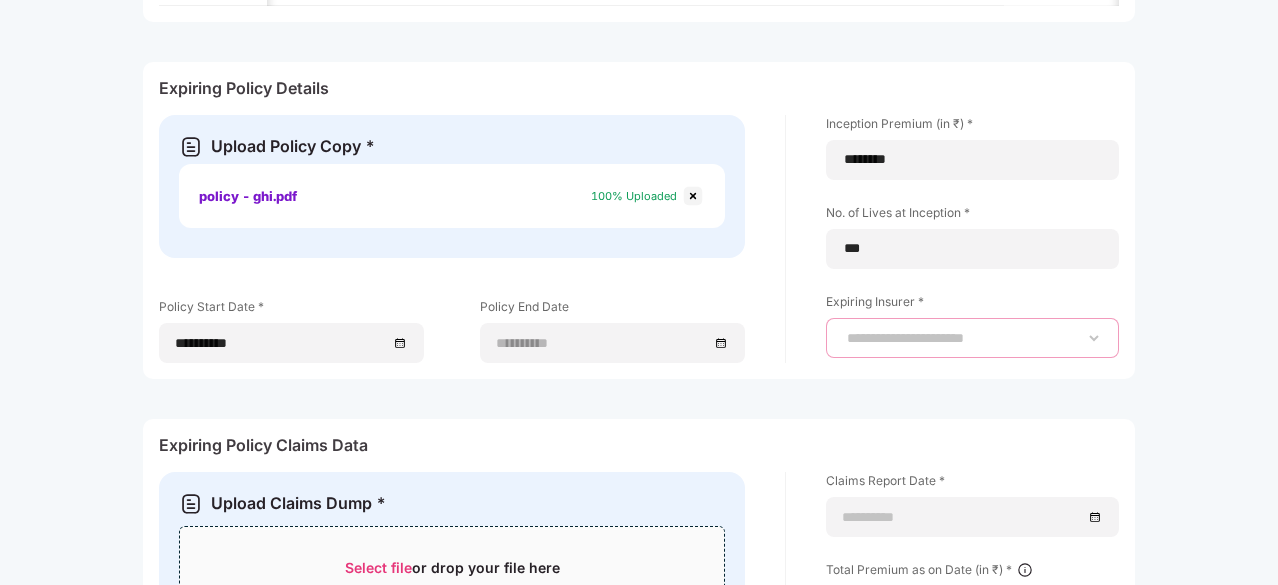 click on "**********" at bounding box center (972, 338) 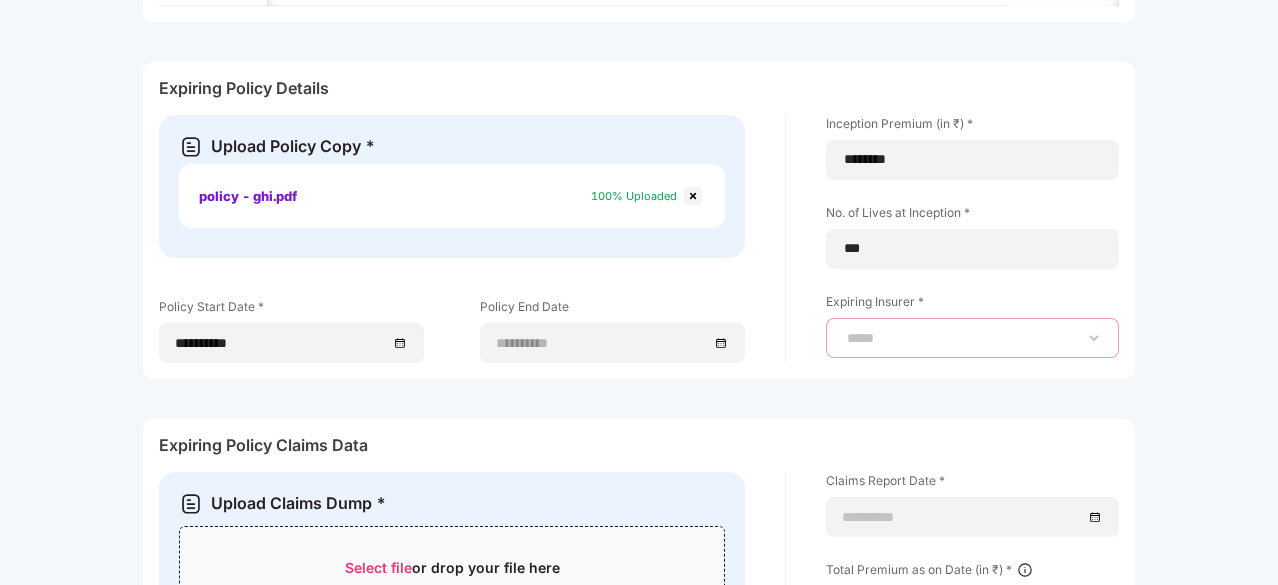 click on "**********" at bounding box center [972, 338] 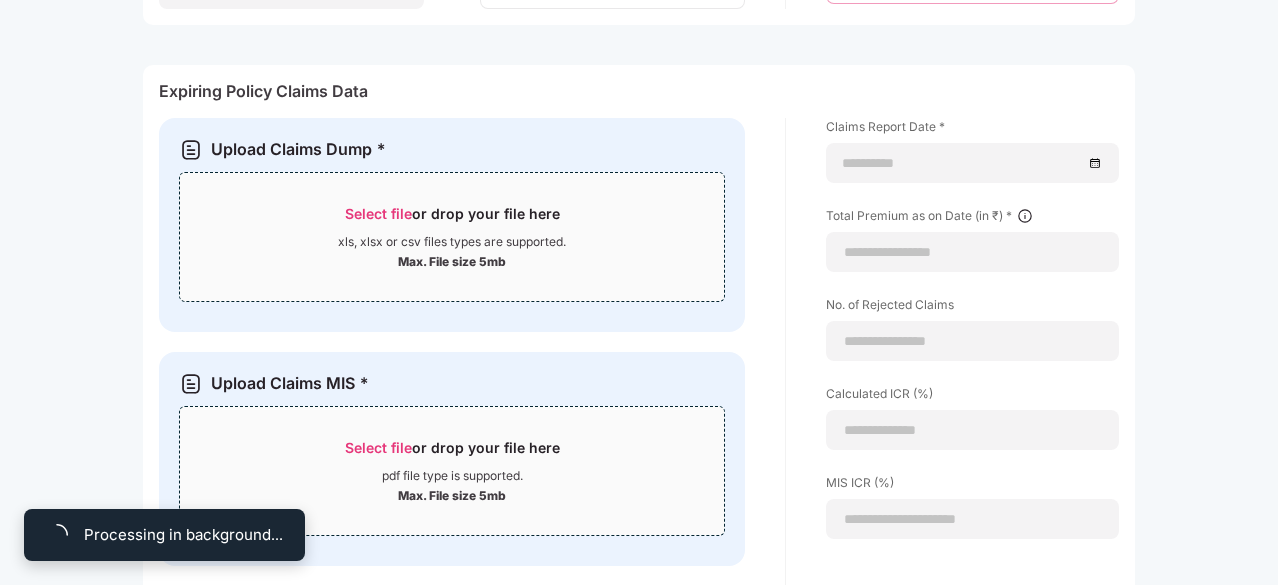 scroll, scrollTop: 1294, scrollLeft: 0, axis: vertical 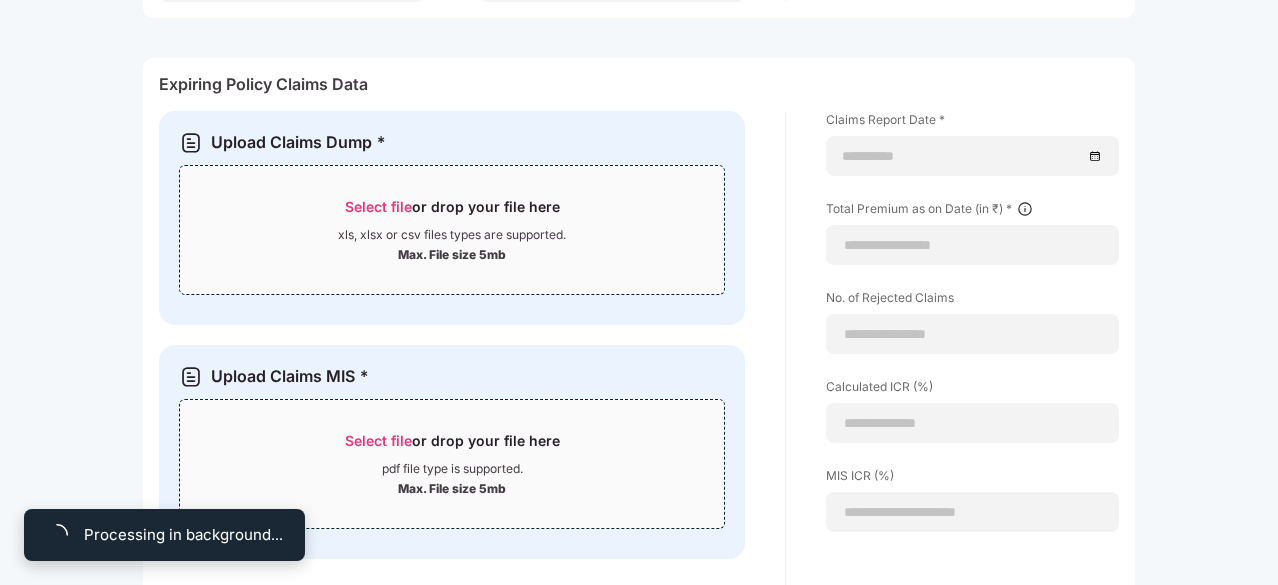click on "Select file" at bounding box center [378, 206] 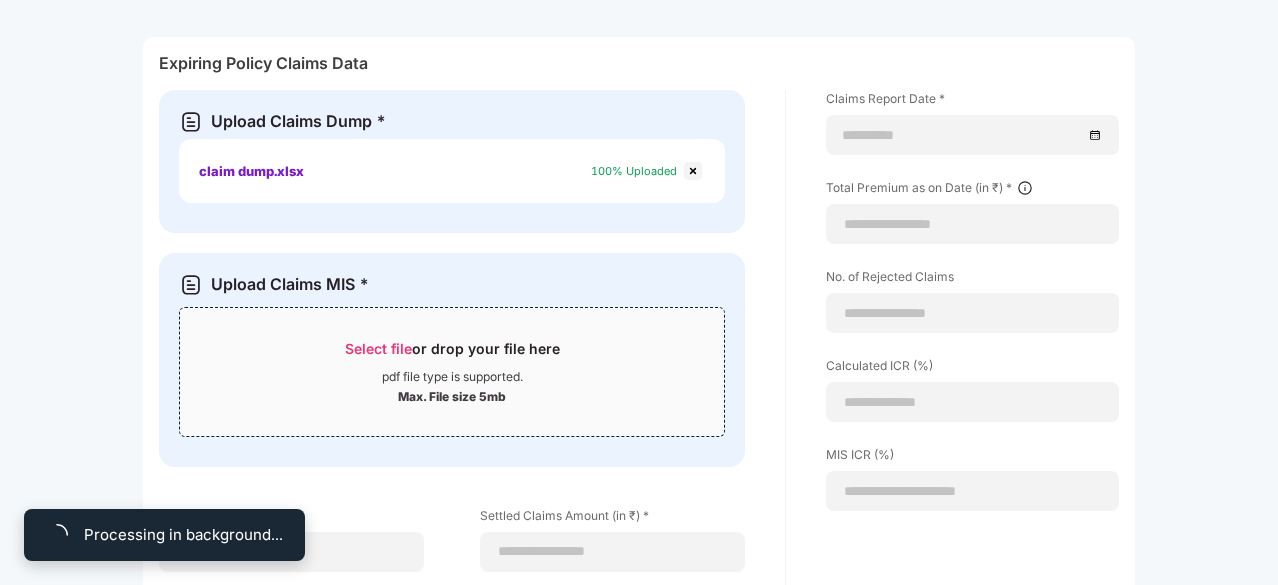 scroll, scrollTop: 1316, scrollLeft: 0, axis: vertical 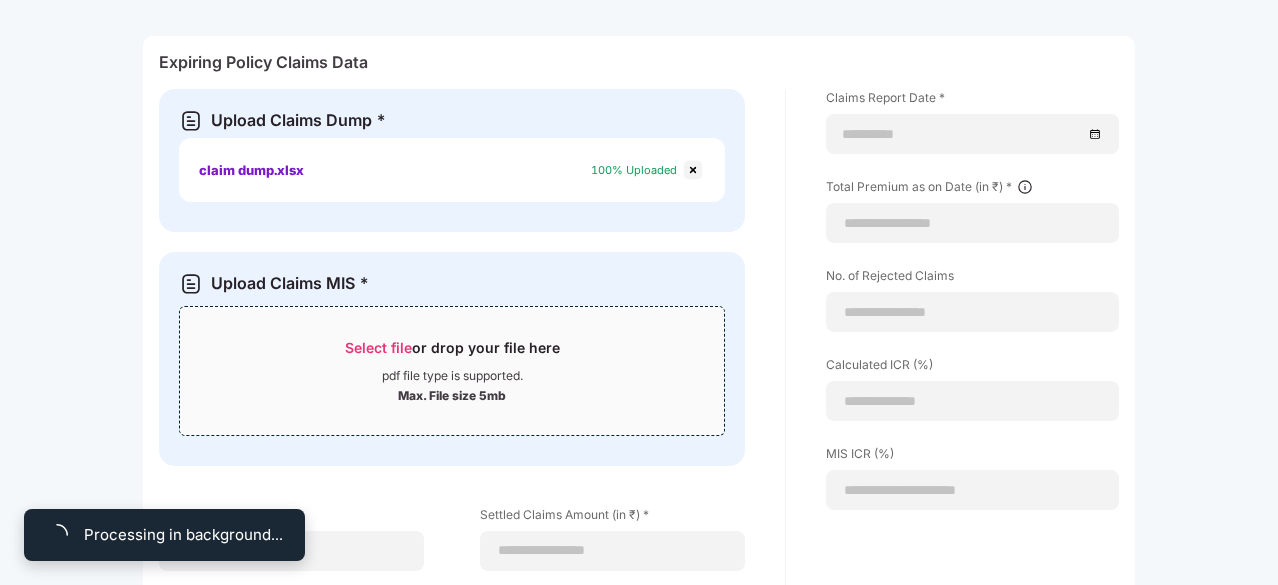 click on "Select file" at bounding box center [378, 347] 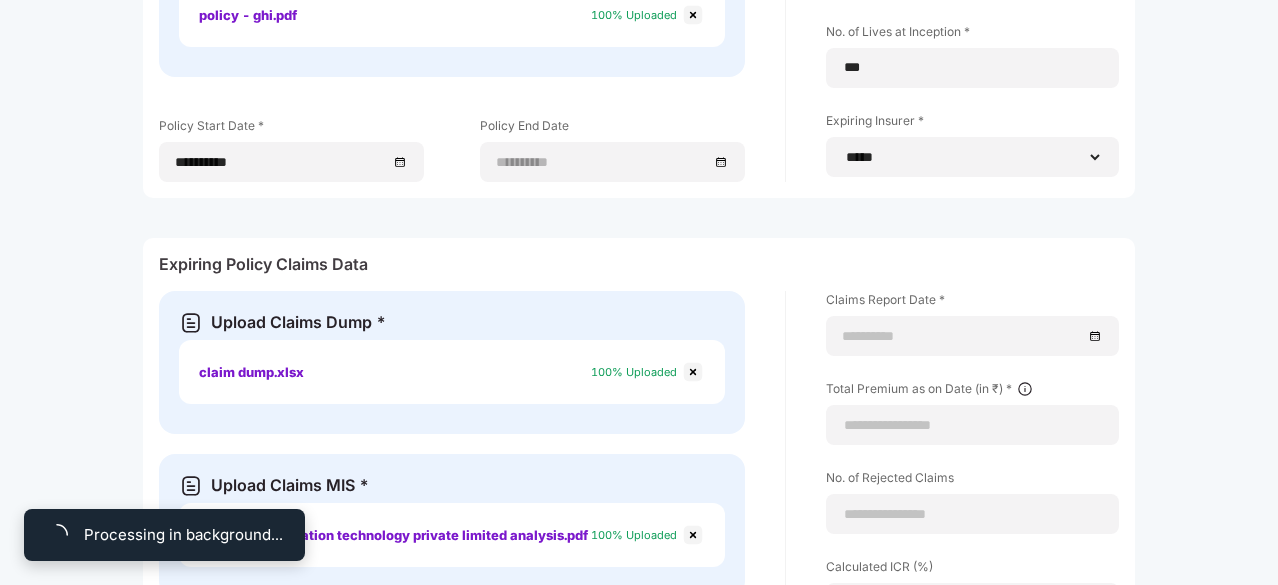 scroll, scrollTop: 1110, scrollLeft: 0, axis: vertical 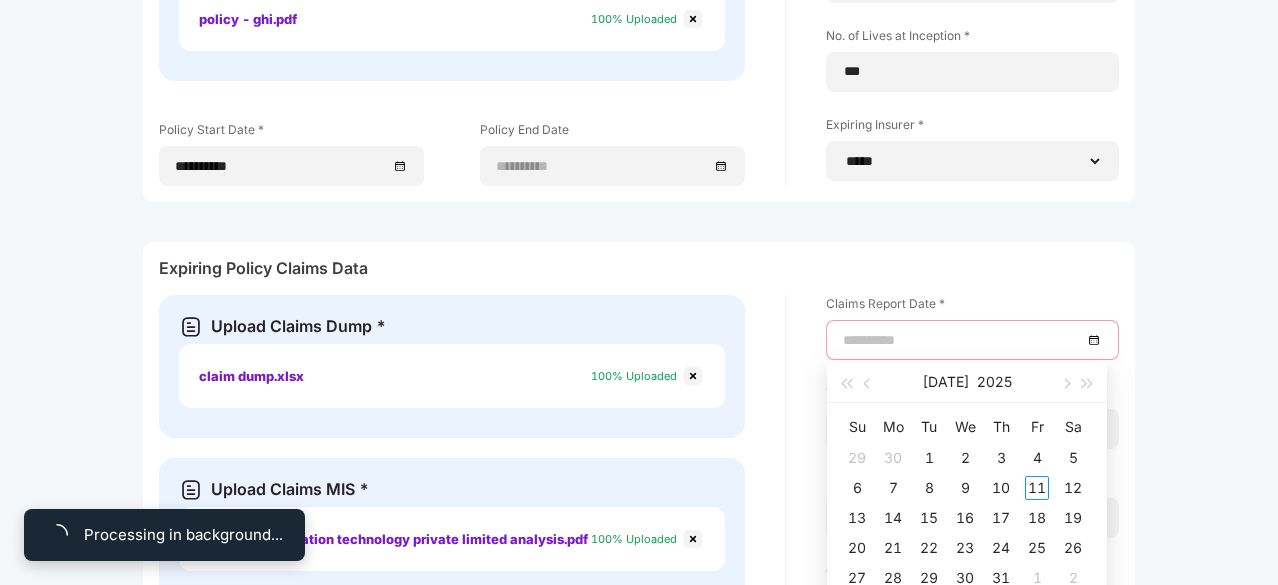 click at bounding box center [962, 340] 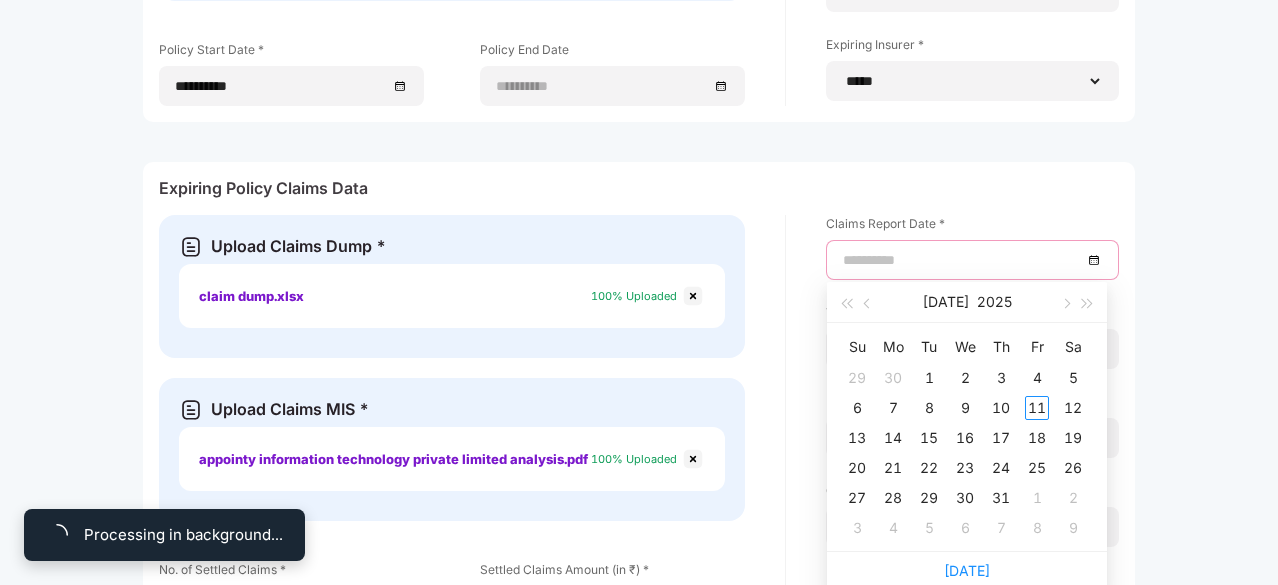 type on "**********" 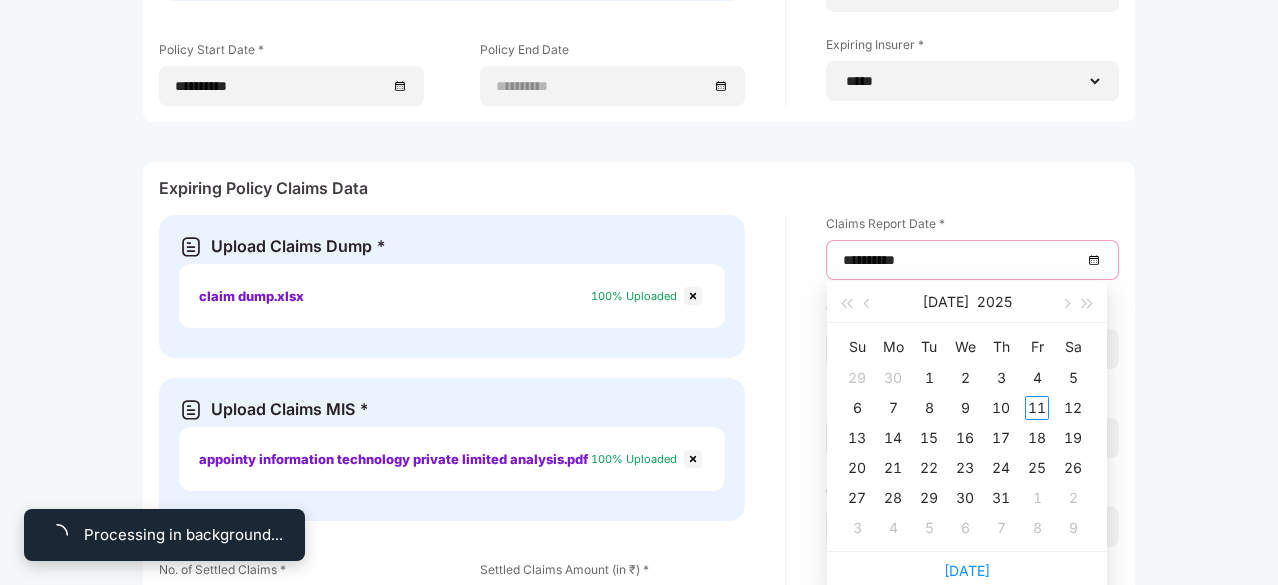 scroll, scrollTop: 1192, scrollLeft: 0, axis: vertical 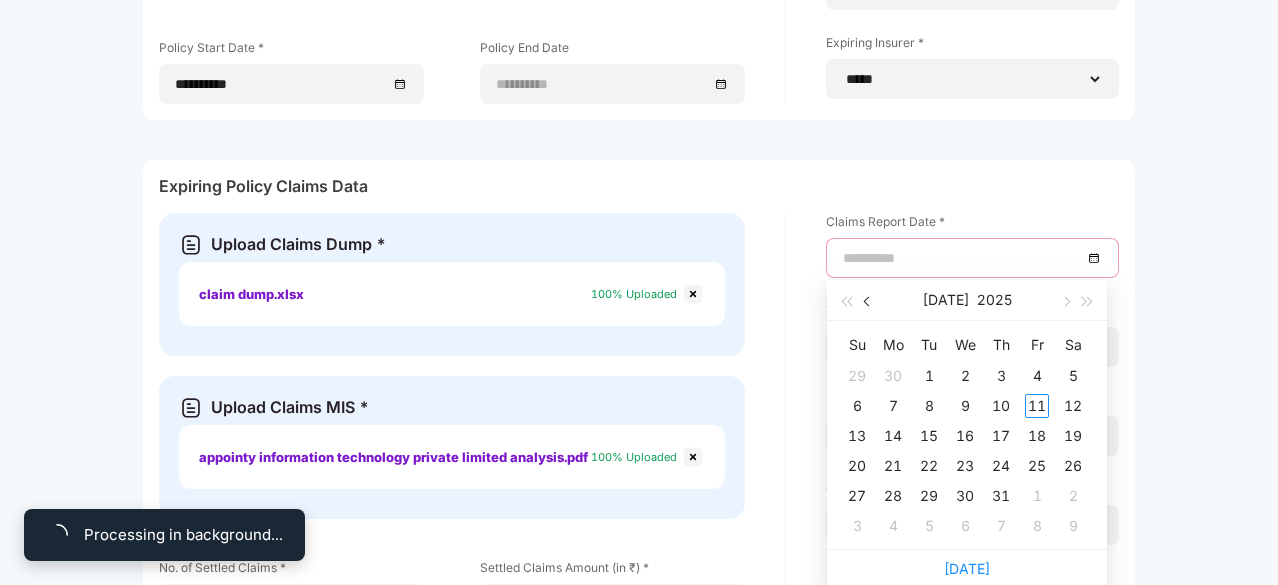 click at bounding box center [868, 300] 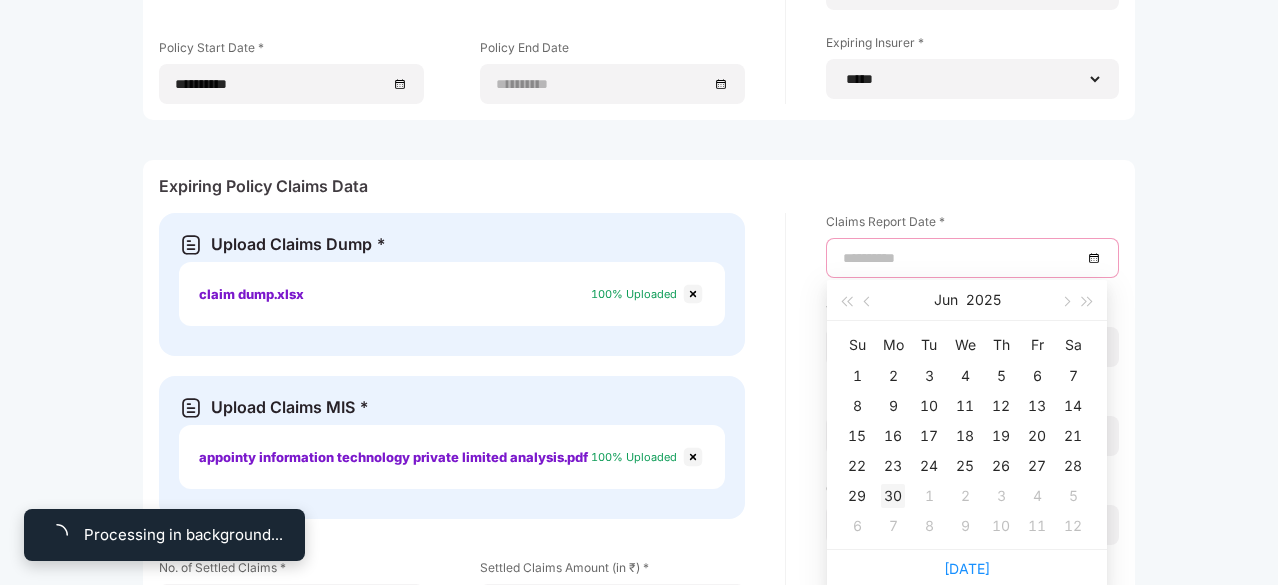 type on "**********" 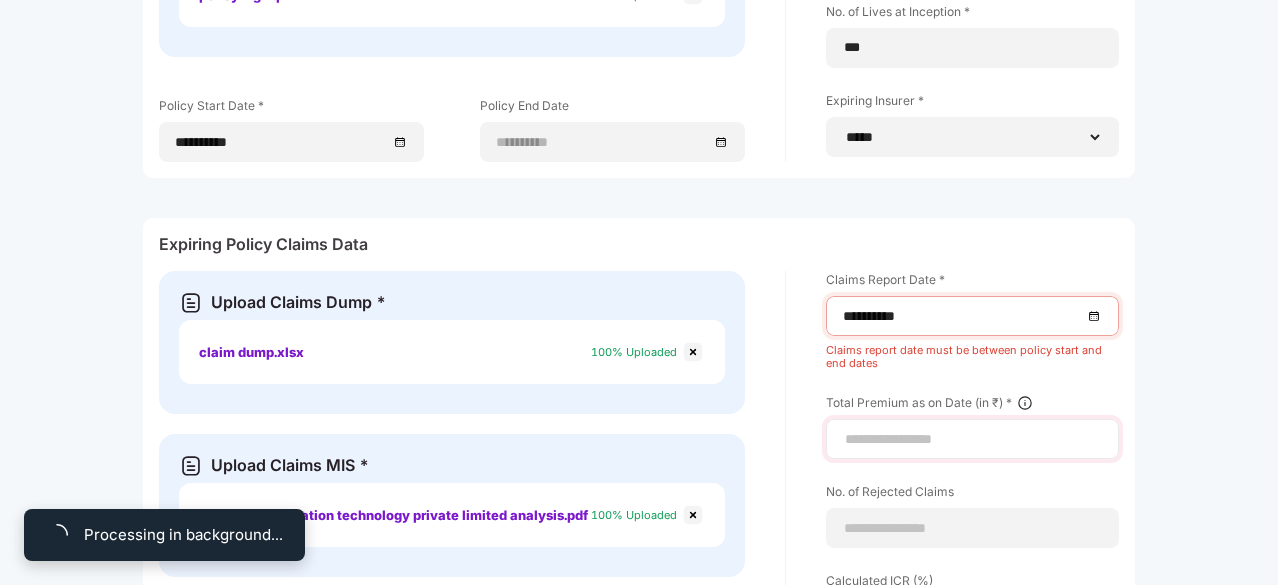 scroll, scrollTop: 1134, scrollLeft: 0, axis: vertical 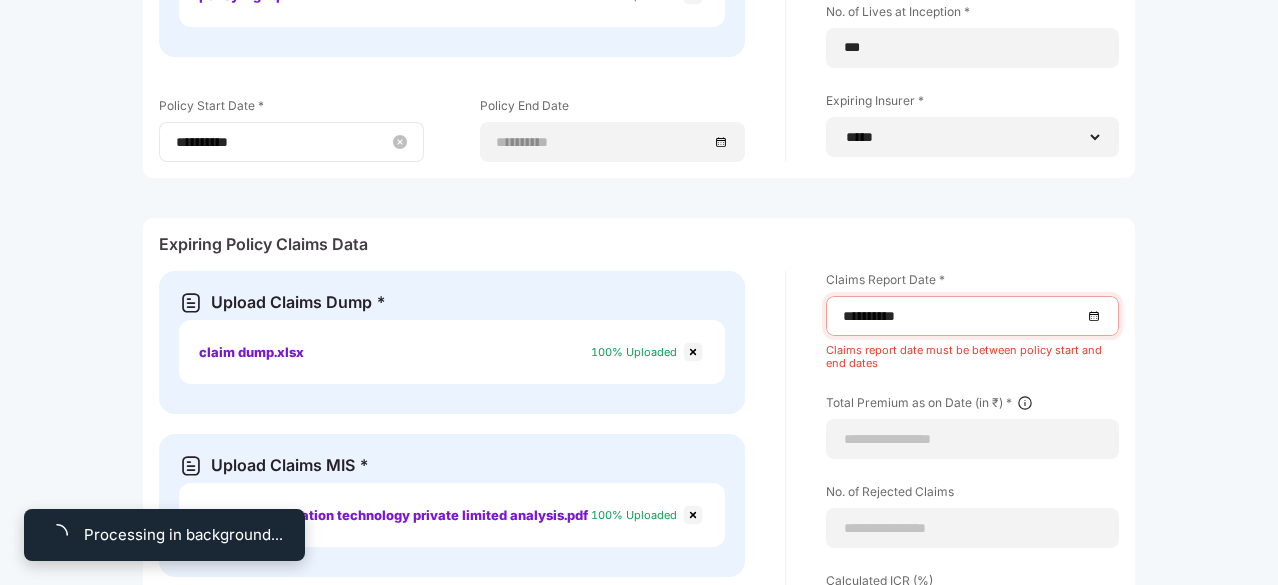 click on "**********" at bounding box center (281, 142) 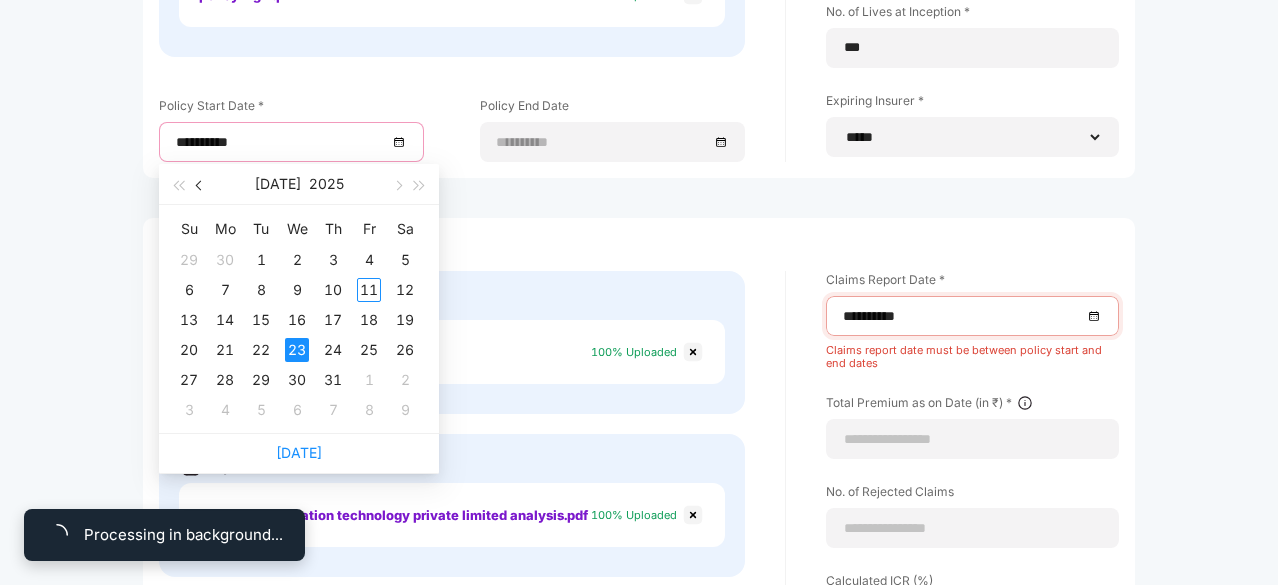 click at bounding box center [200, 184] 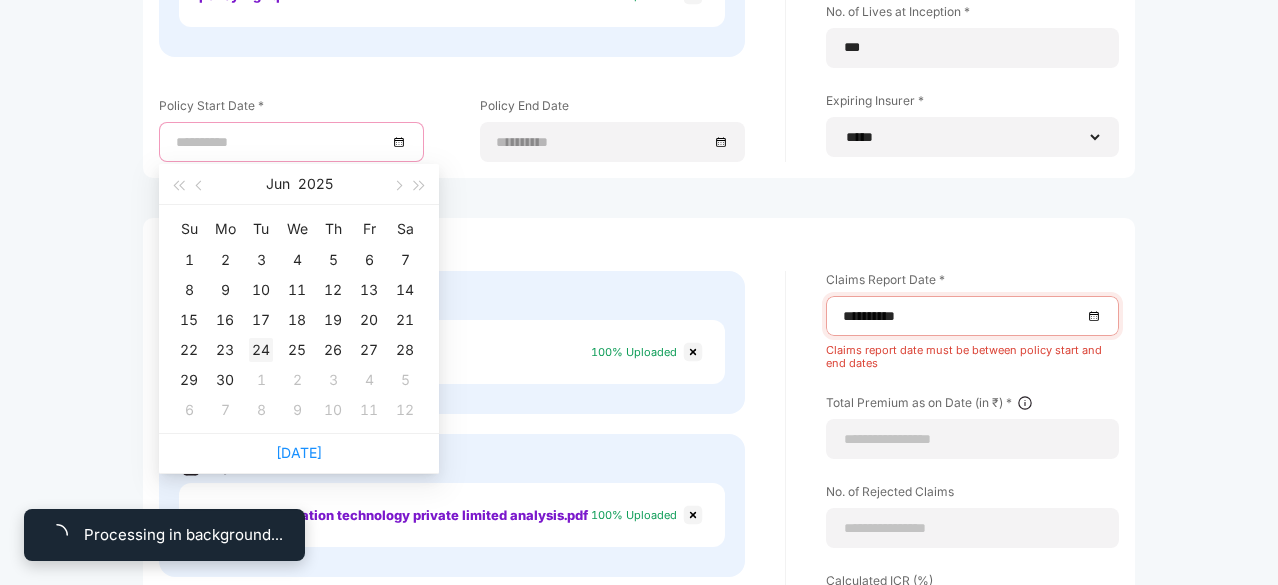 type on "**********" 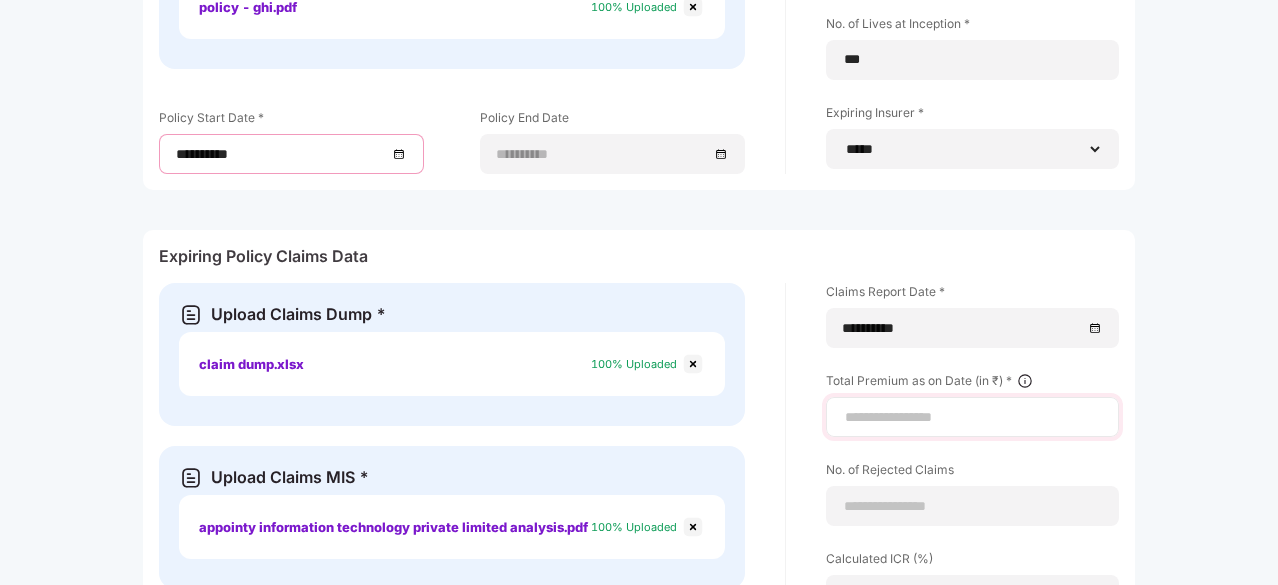 scroll, scrollTop: 1124, scrollLeft: 0, axis: vertical 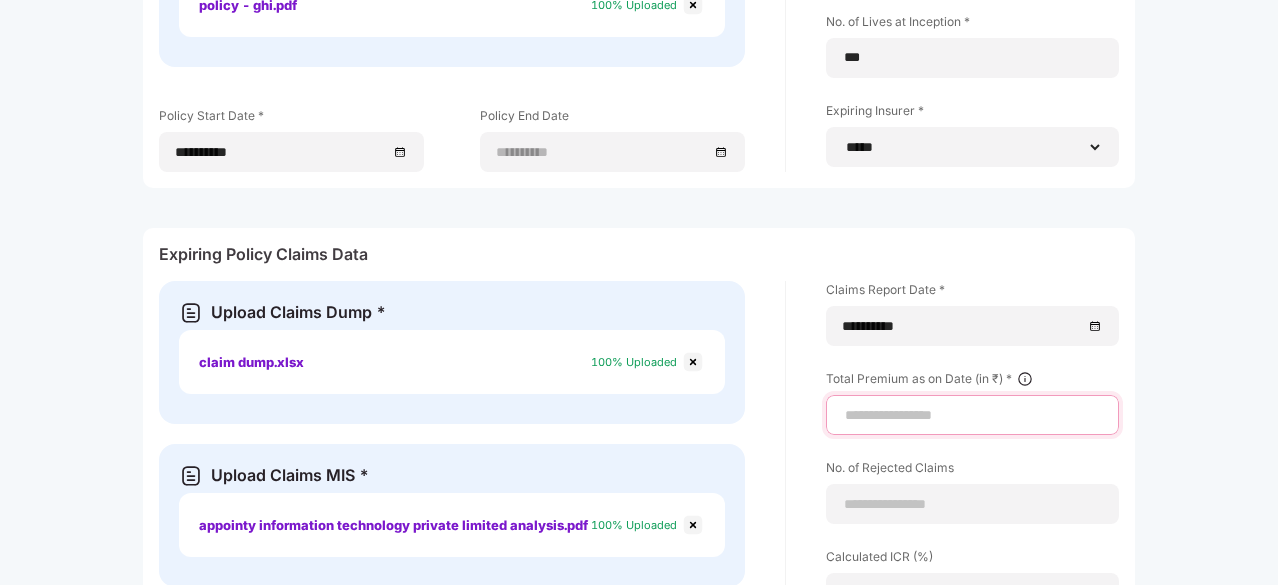 click at bounding box center [972, 415] 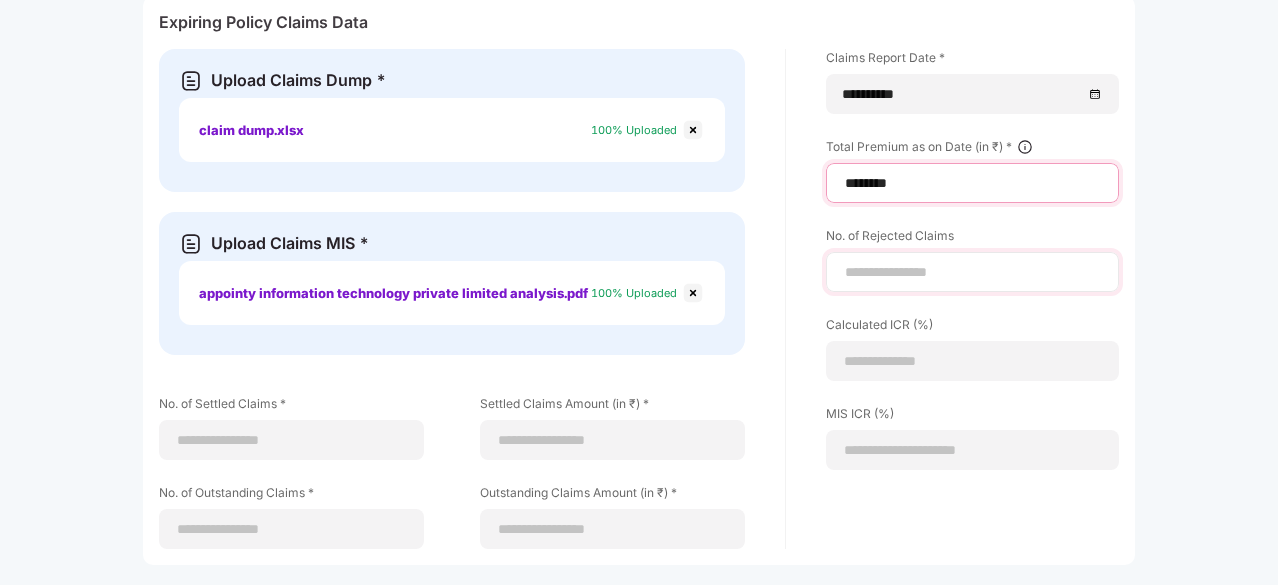 scroll, scrollTop: 1440, scrollLeft: 0, axis: vertical 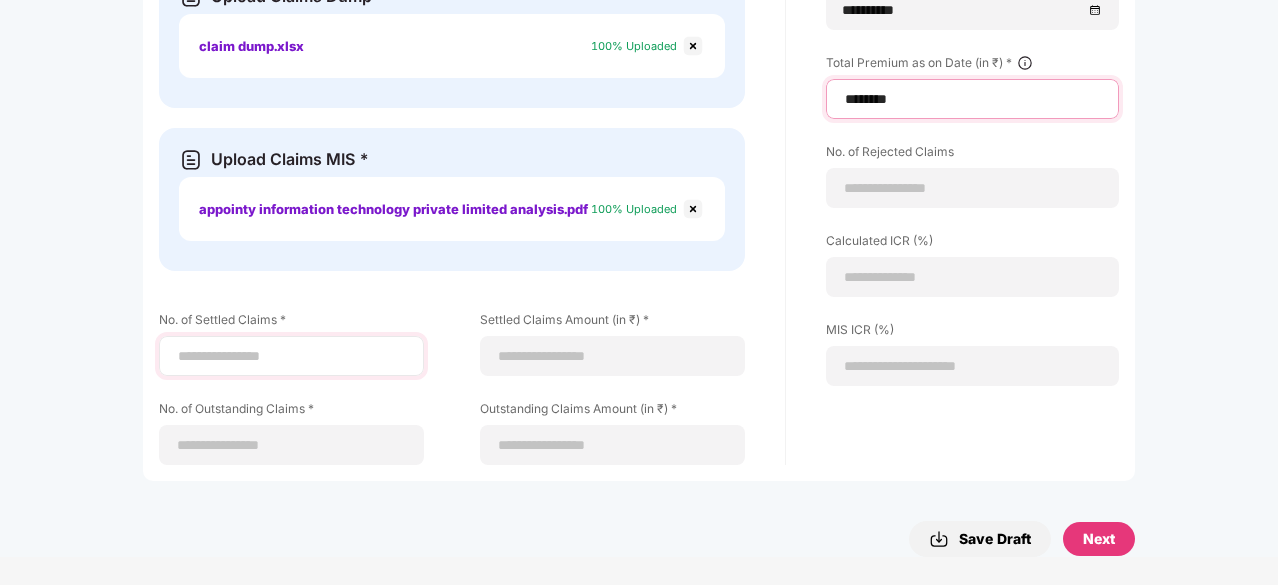type on "********" 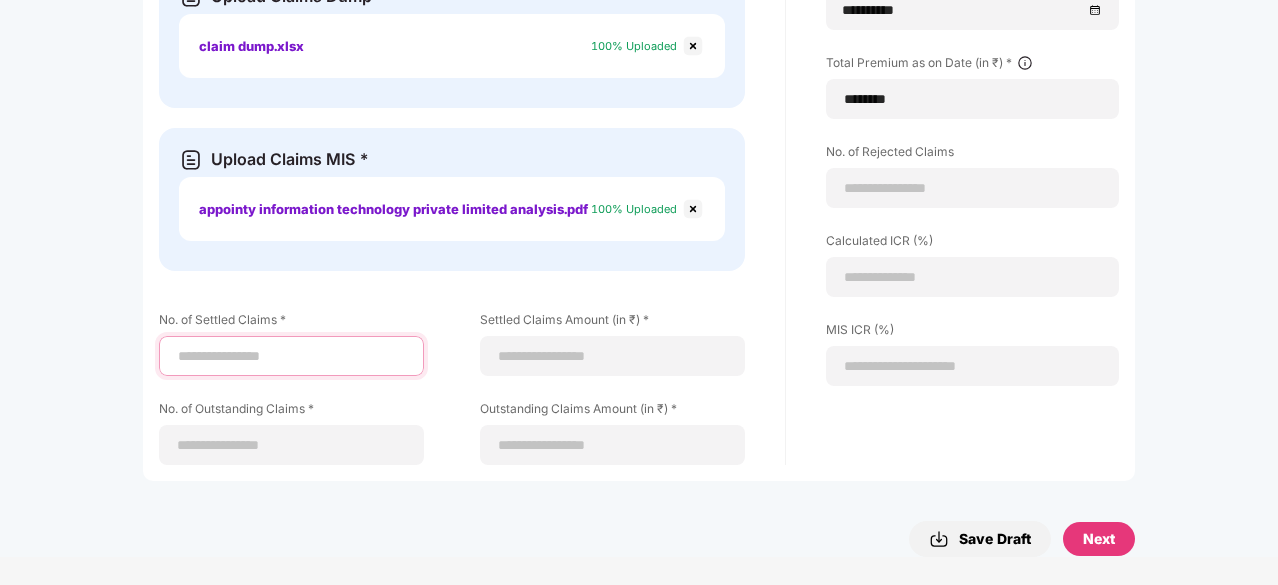 click at bounding box center (291, 356) 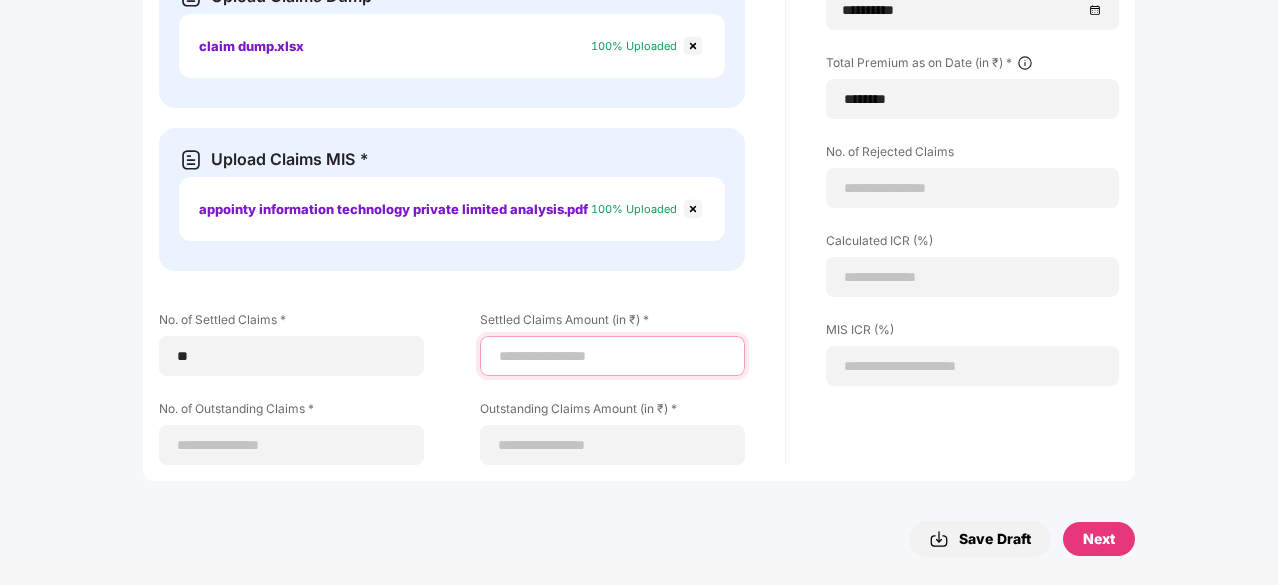 click at bounding box center (612, 356) 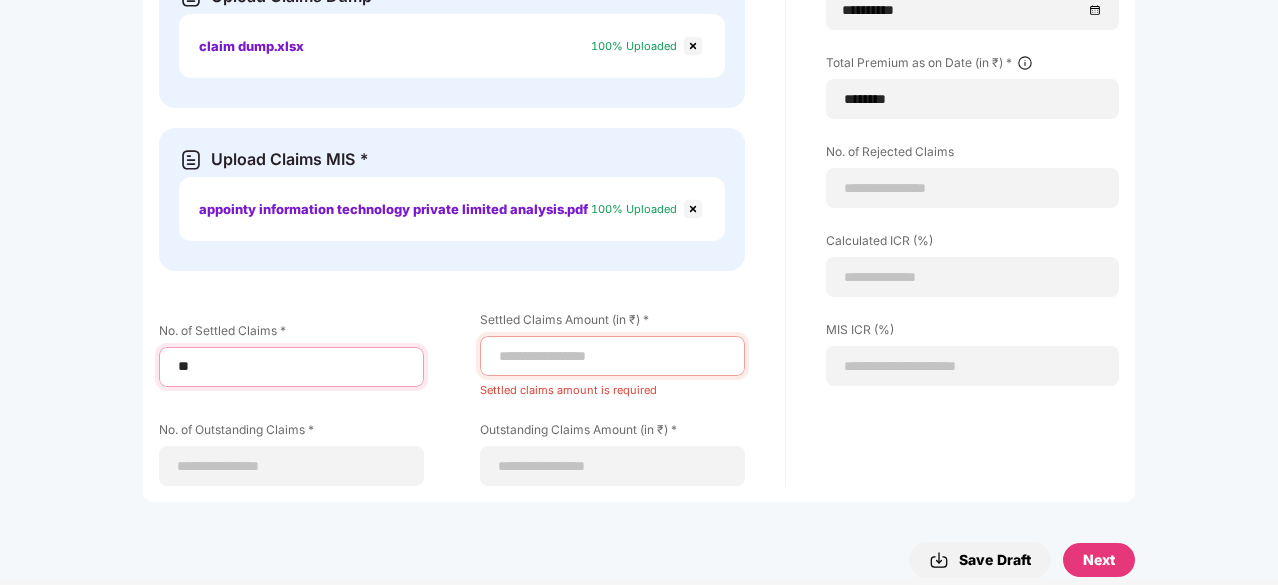 click on "**" at bounding box center [291, 366] 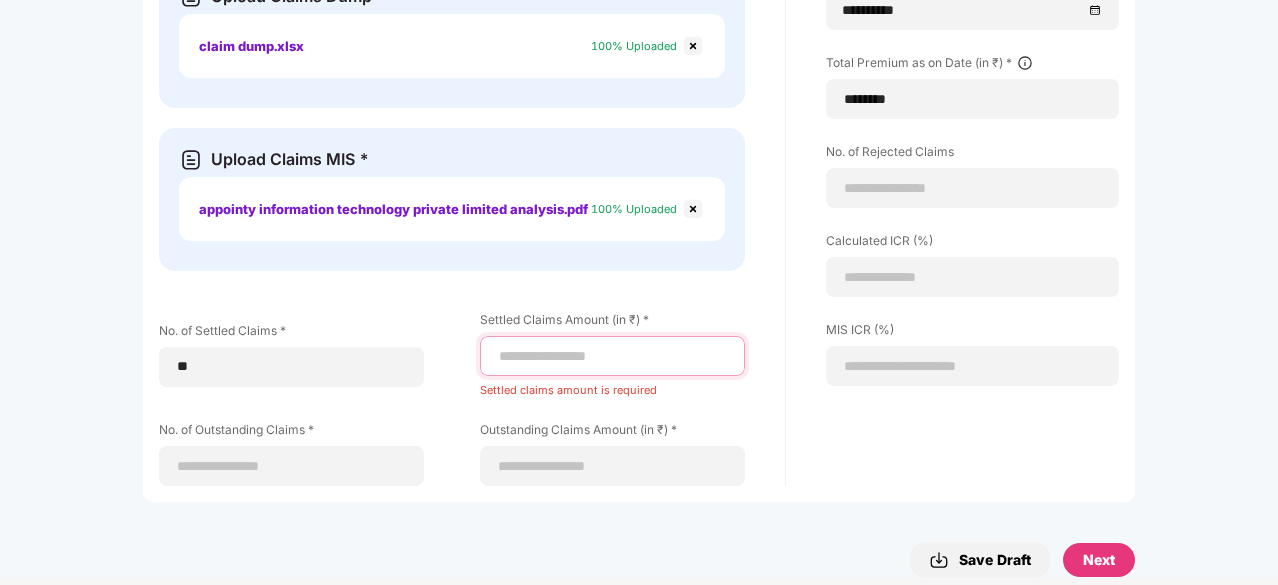 click at bounding box center (612, 356) 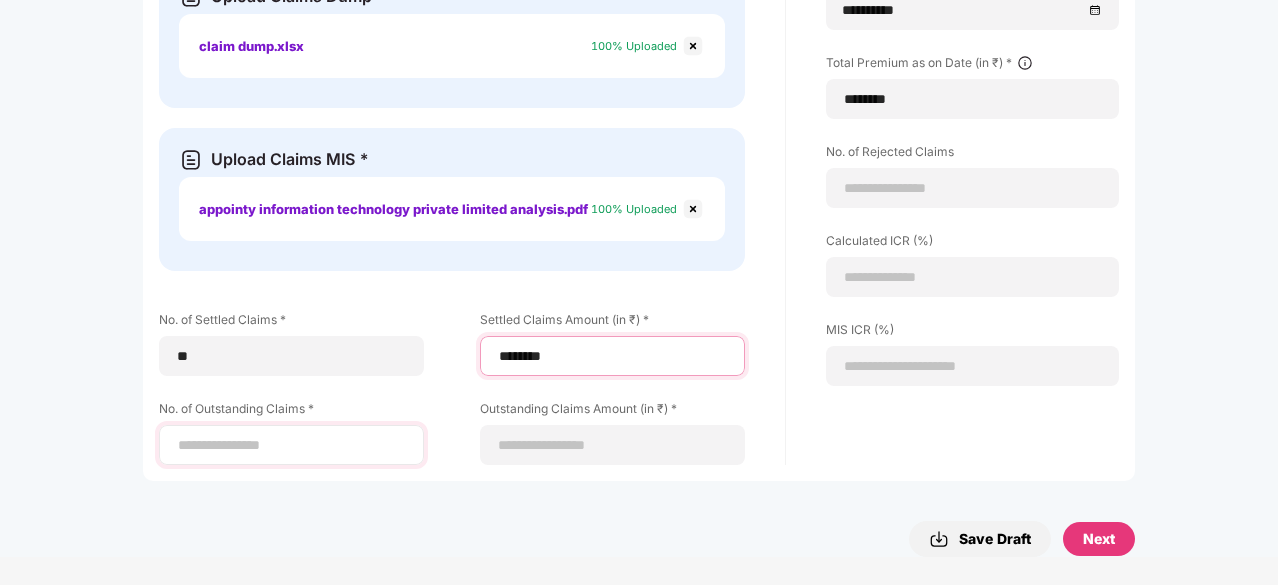 type on "********" 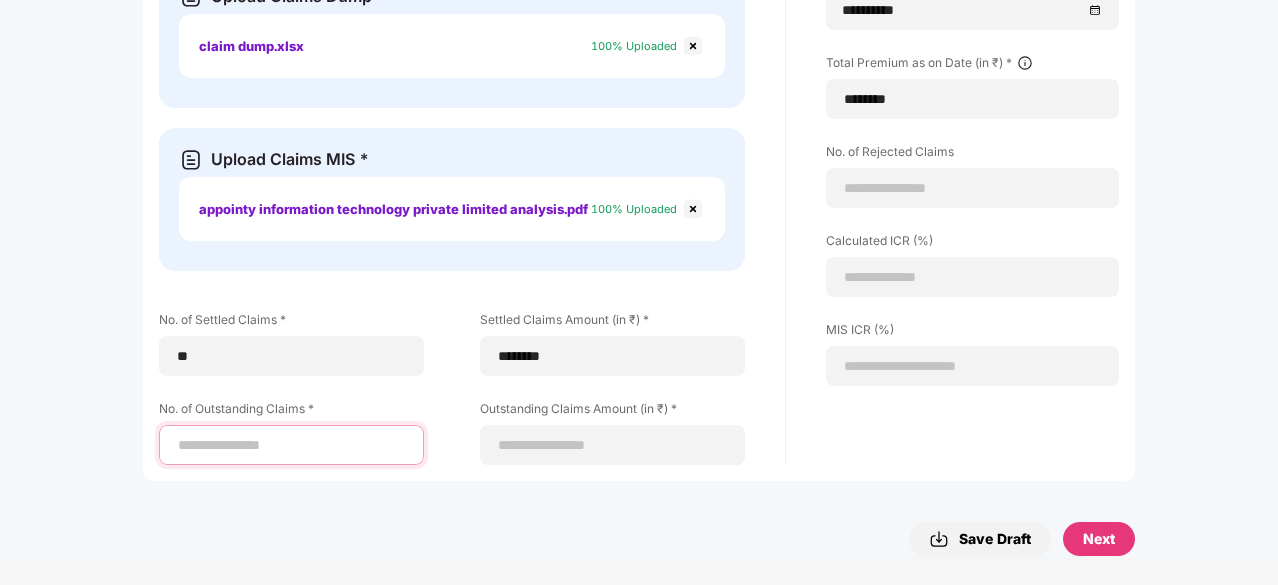 click at bounding box center [291, 445] 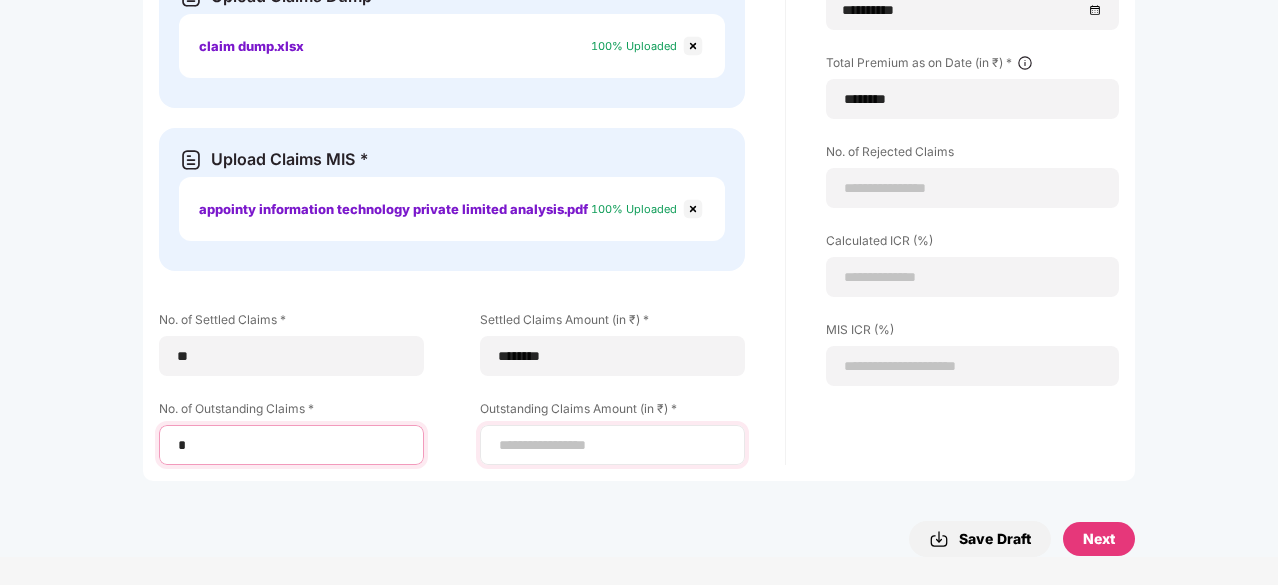 type on "*" 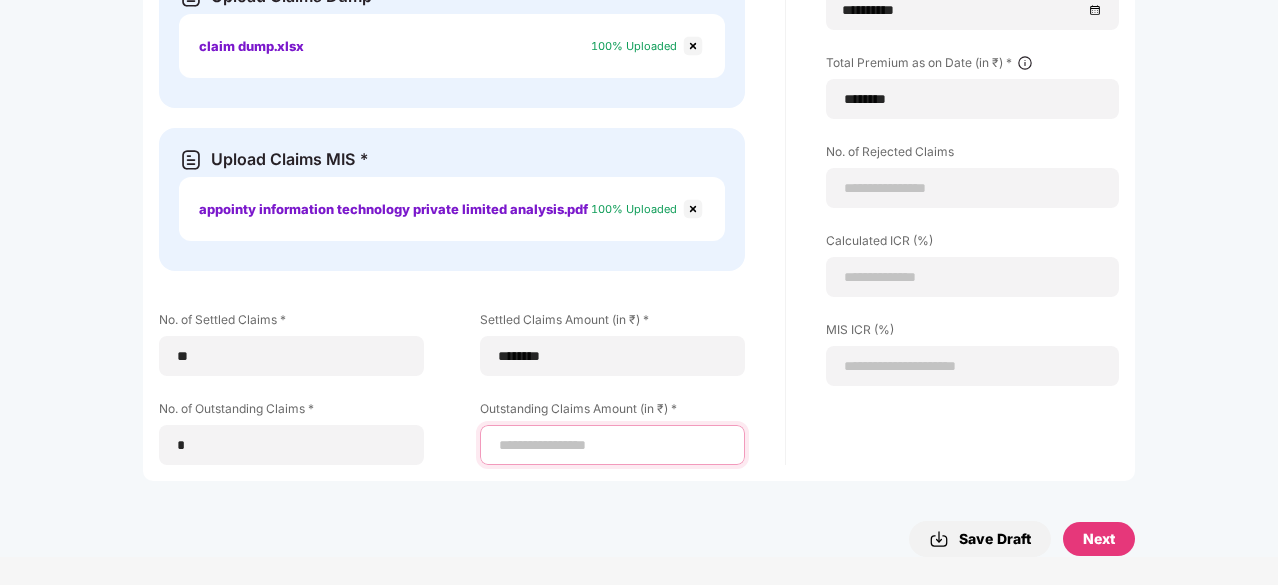 click at bounding box center (612, 445) 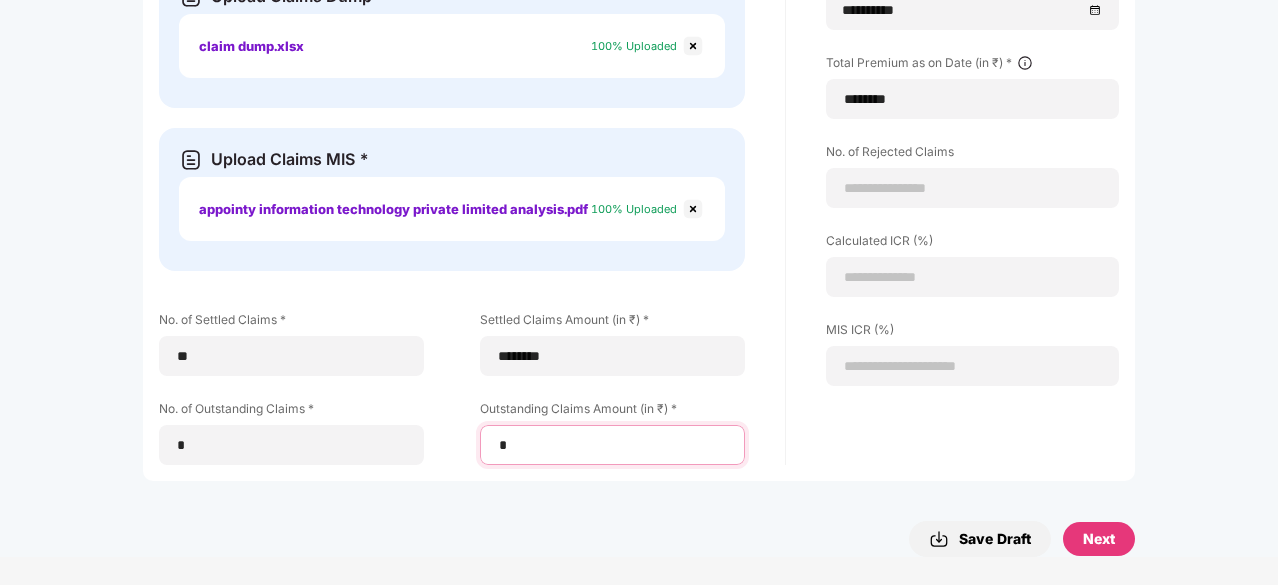 type on "*******" 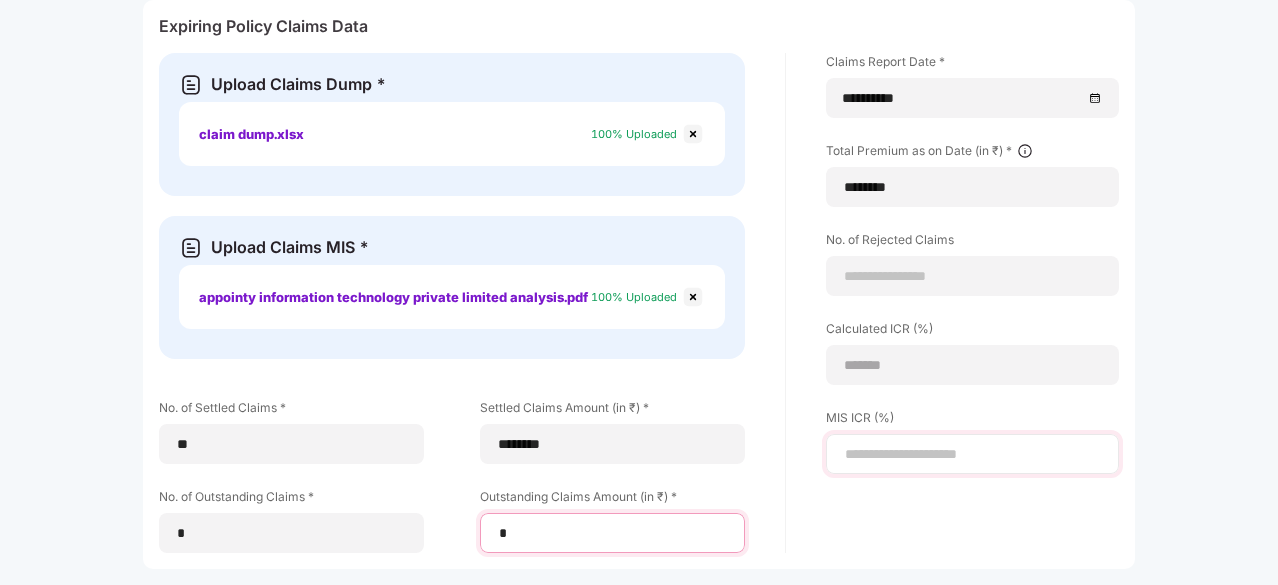 scroll, scrollTop: 1440, scrollLeft: 0, axis: vertical 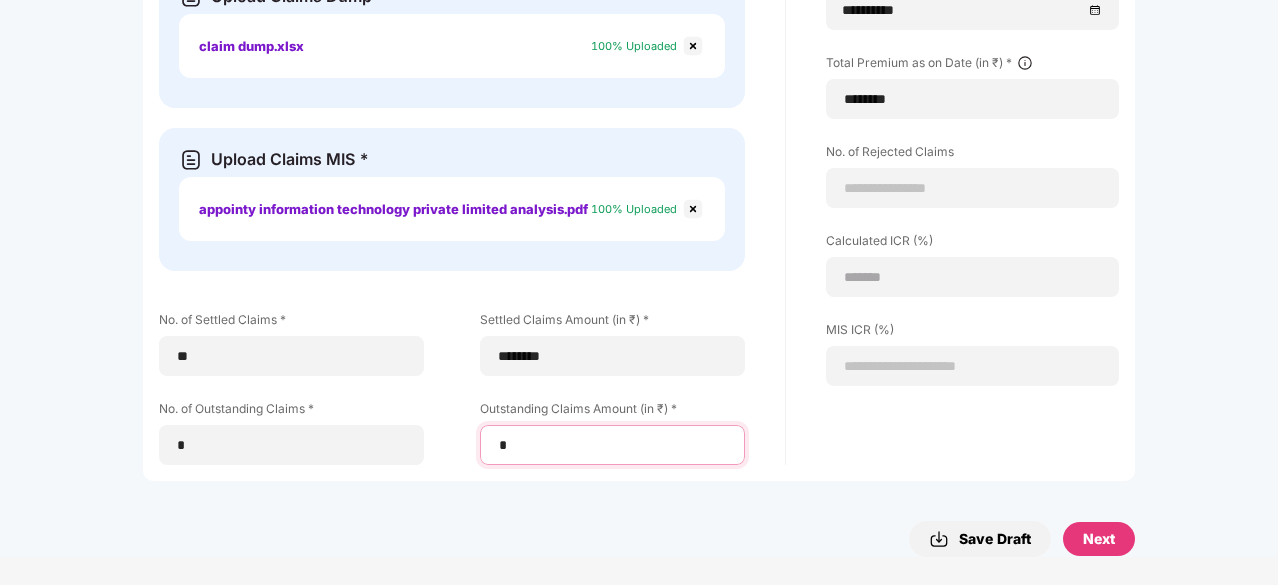 type on "*" 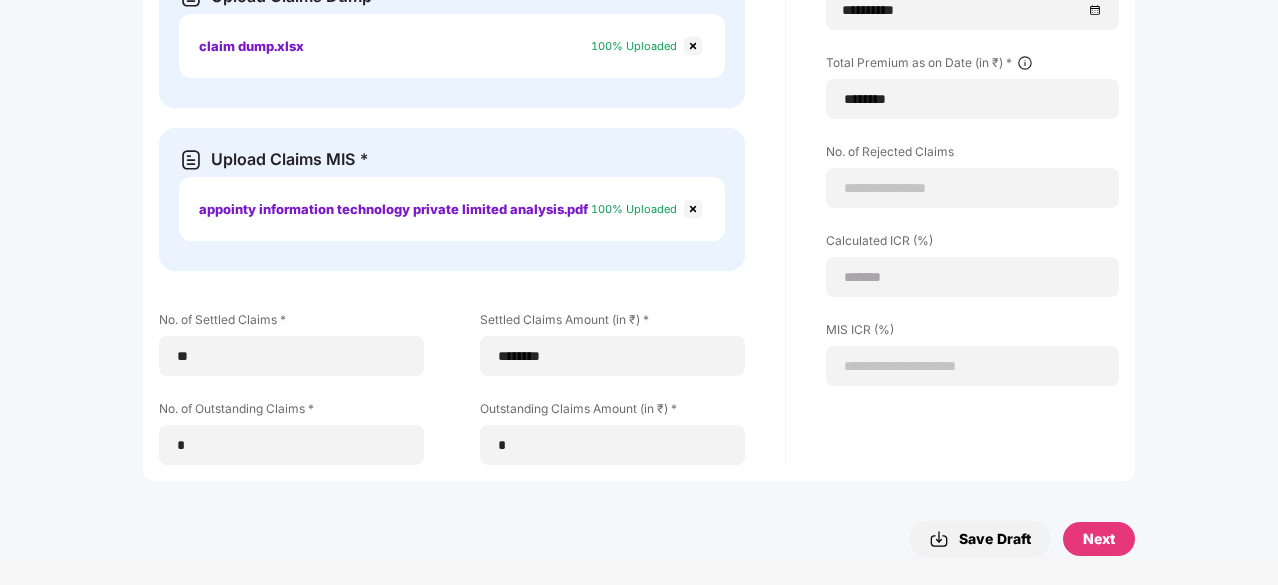 click on "Next" at bounding box center (1099, 539) 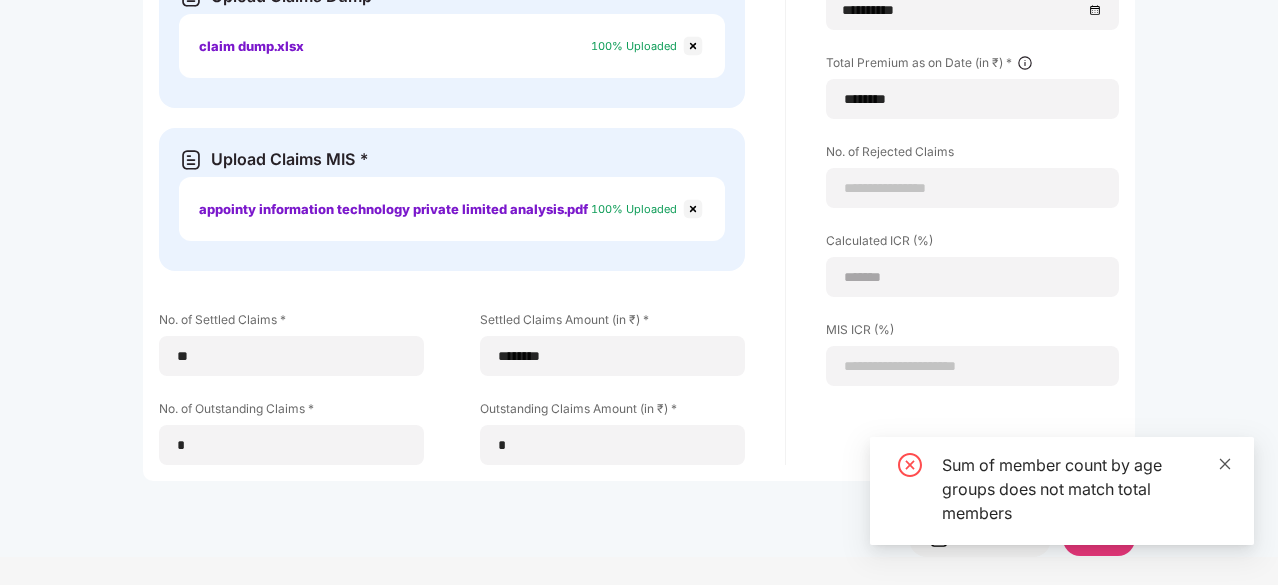 click 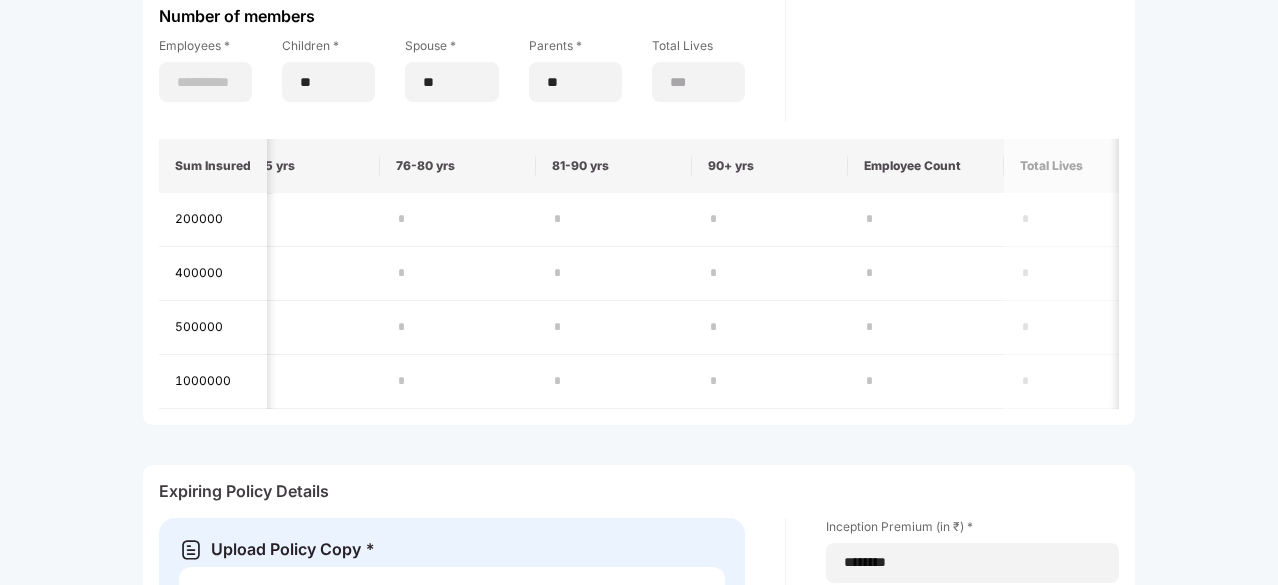 scroll, scrollTop: 530, scrollLeft: 0, axis: vertical 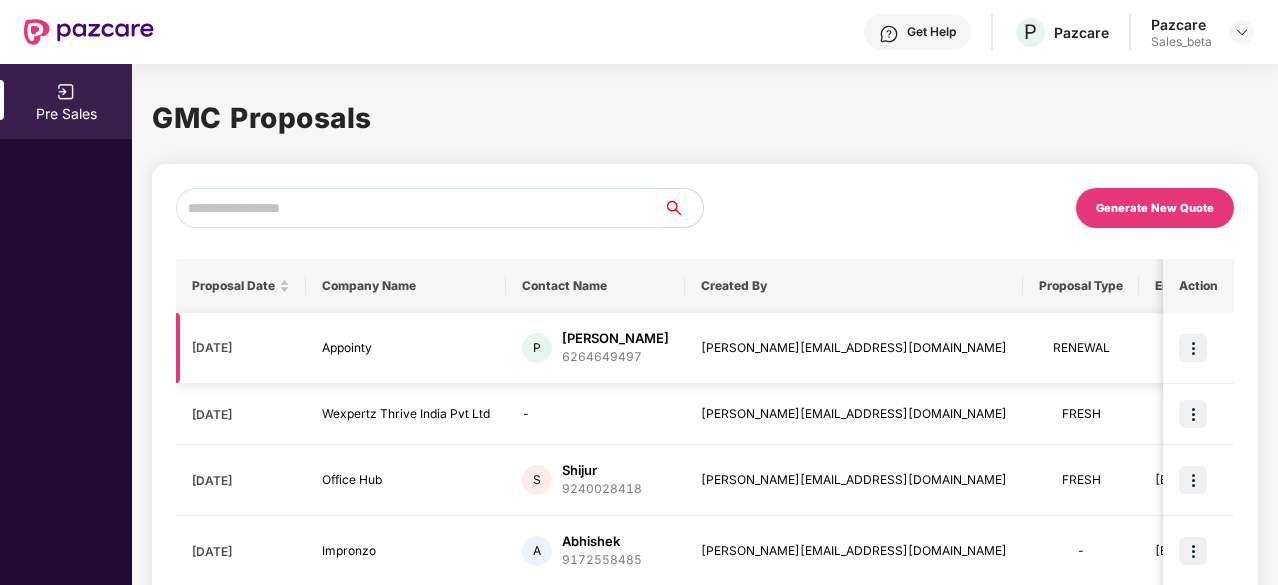 click at bounding box center [1193, 348] 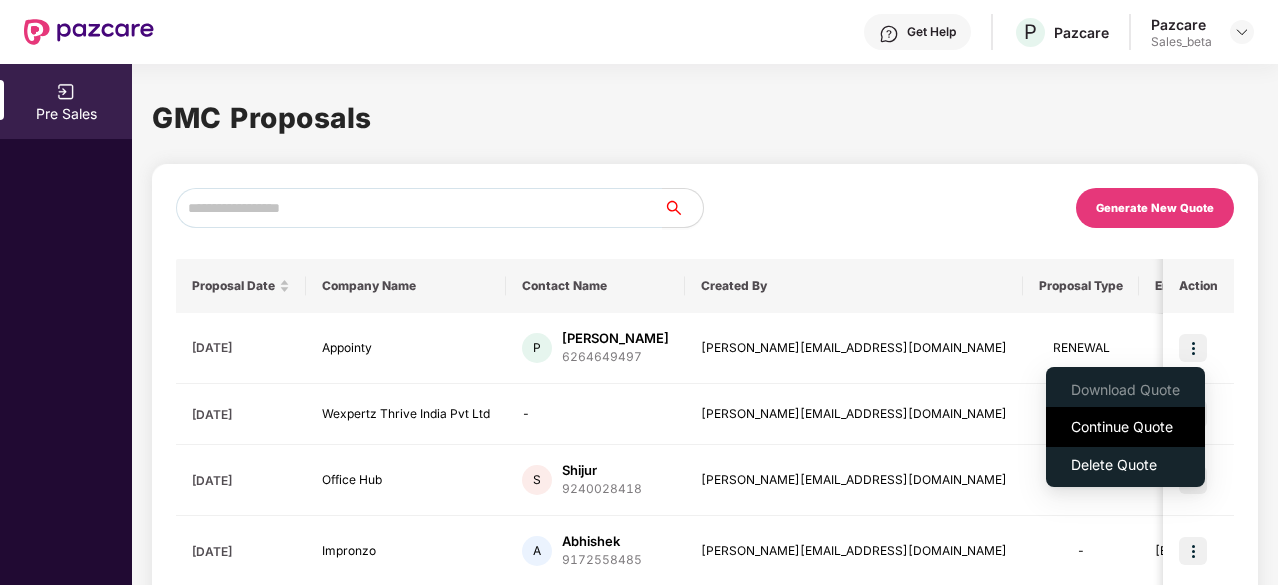 click on "Continue Quote" at bounding box center [1125, 427] 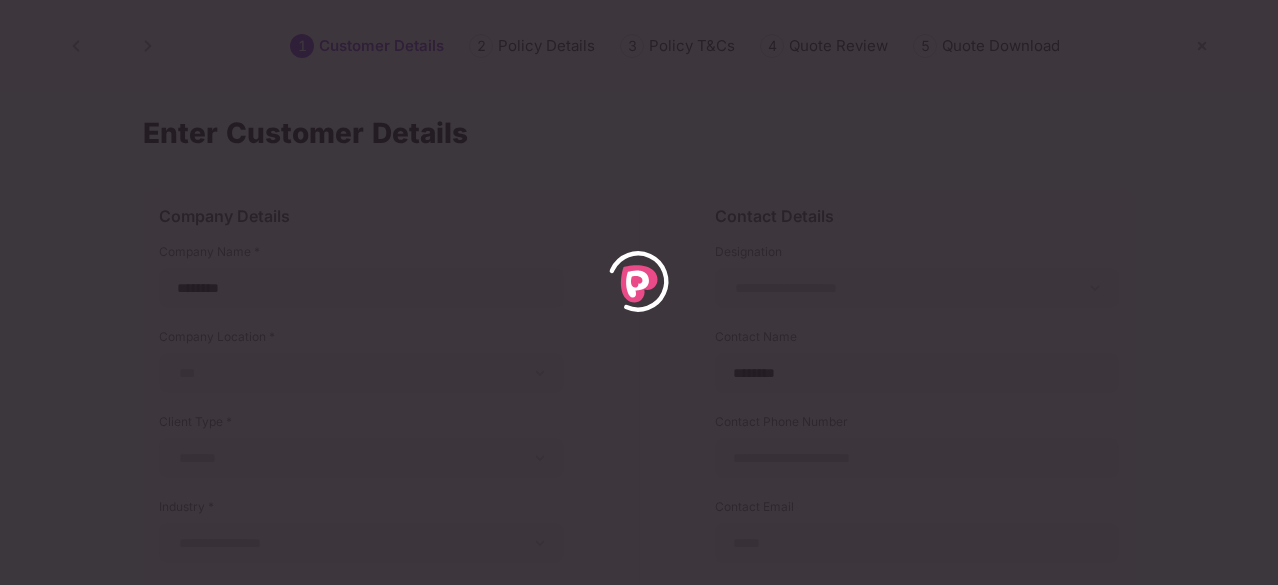 type 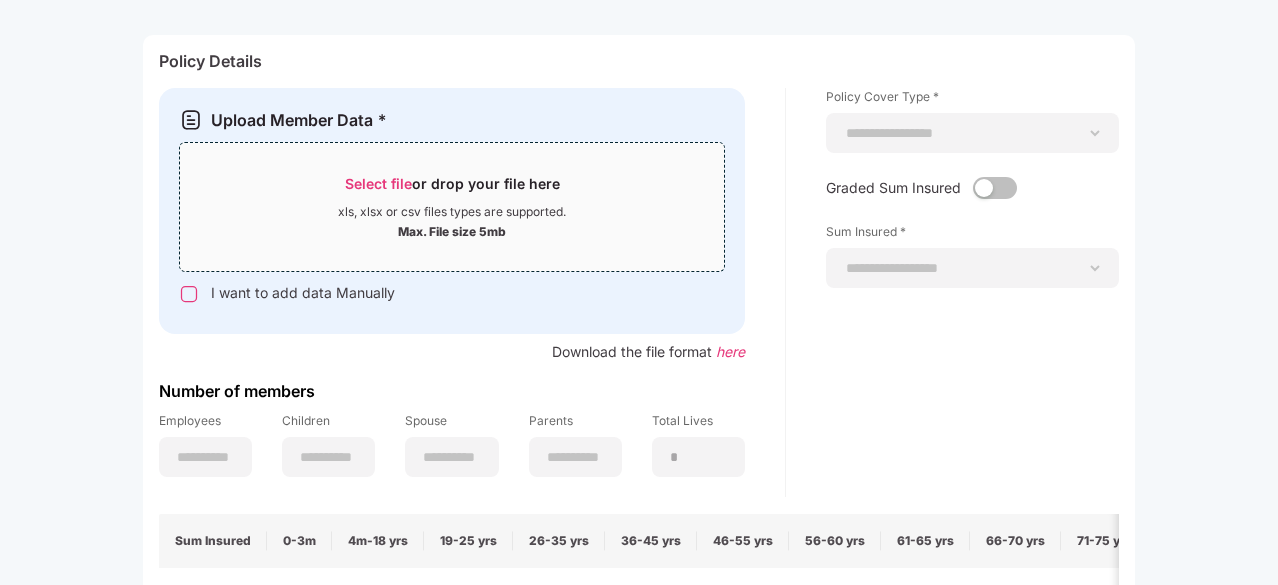 scroll, scrollTop: 154, scrollLeft: 0, axis: vertical 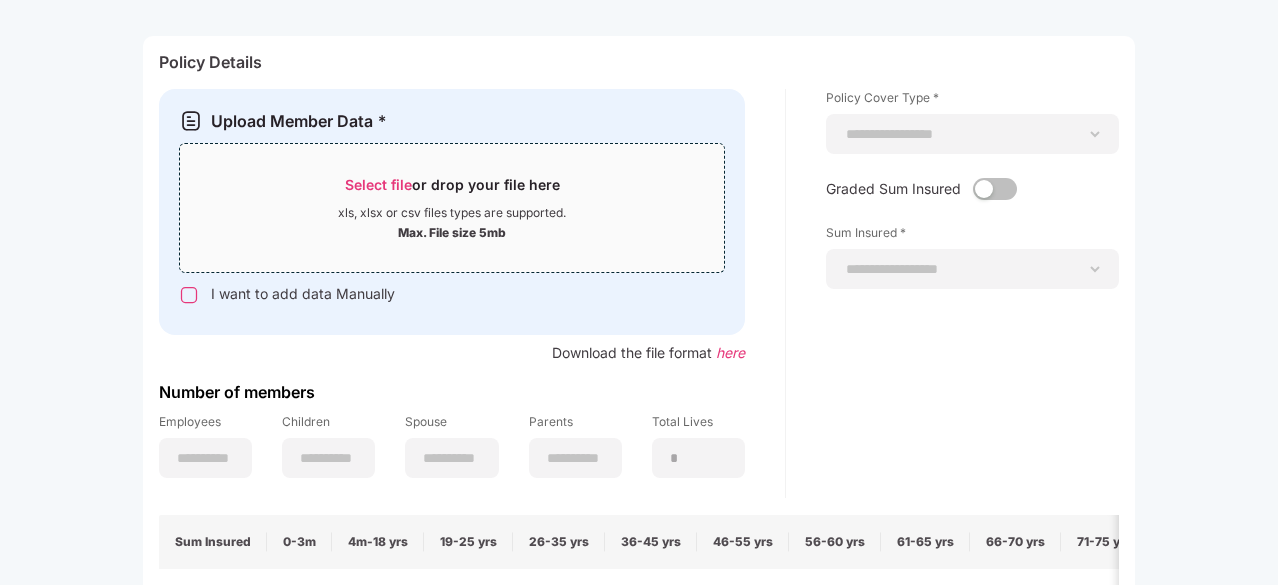 click on "Select file" at bounding box center [378, 184] 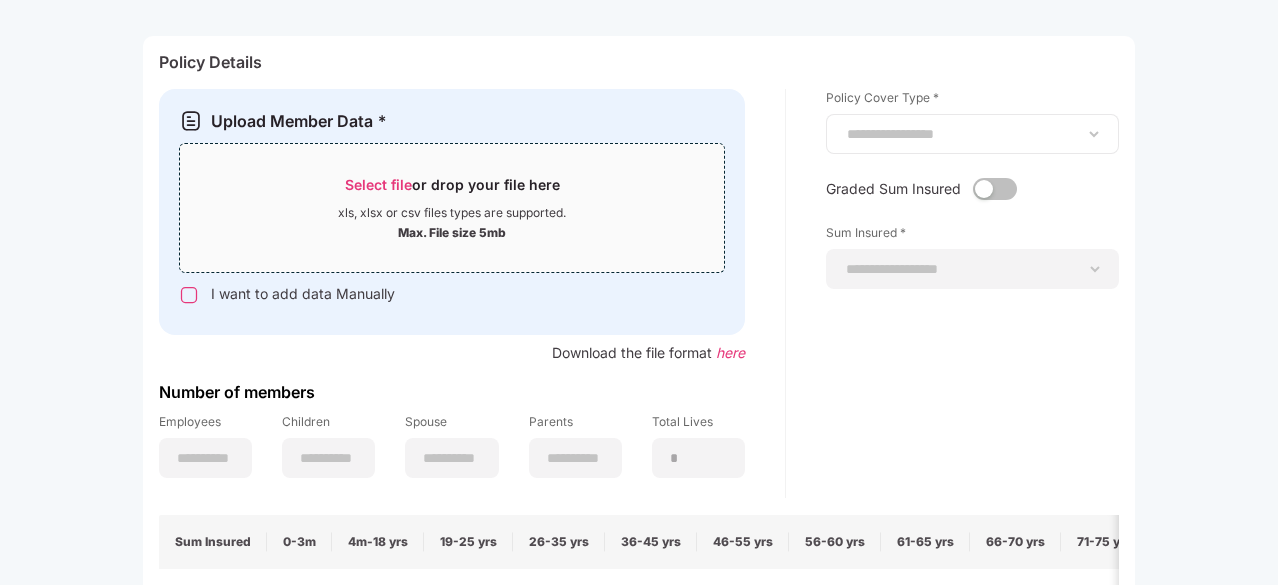 click on "**********" at bounding box center [972, 134] 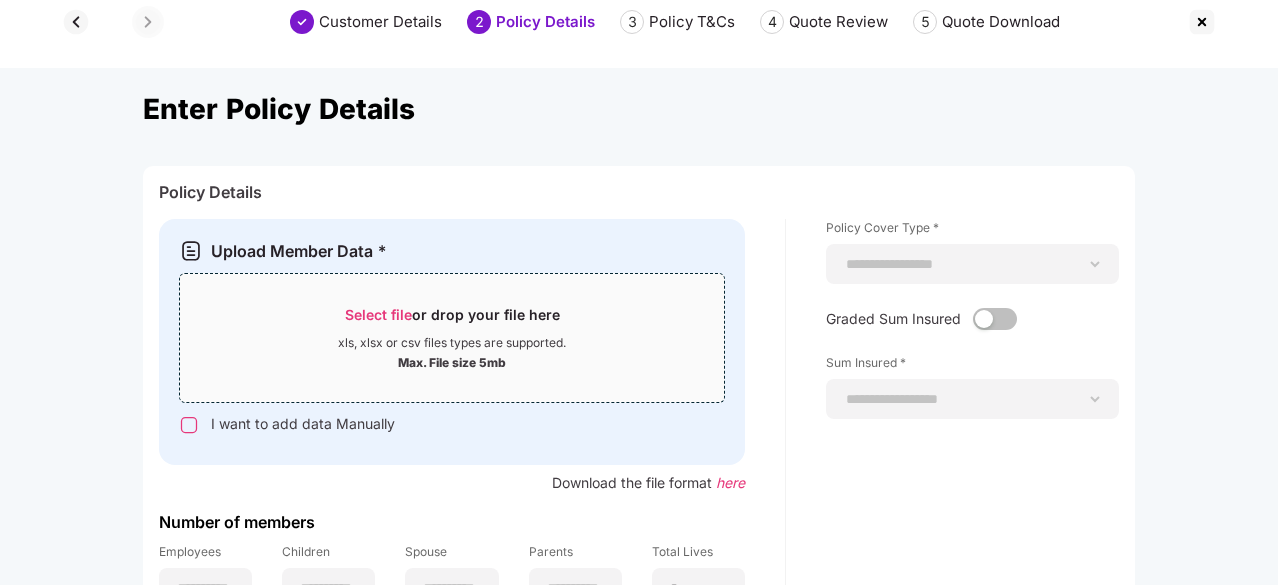 scroll, scrollTop: 15, scrollLeft: 0, axis: vertical 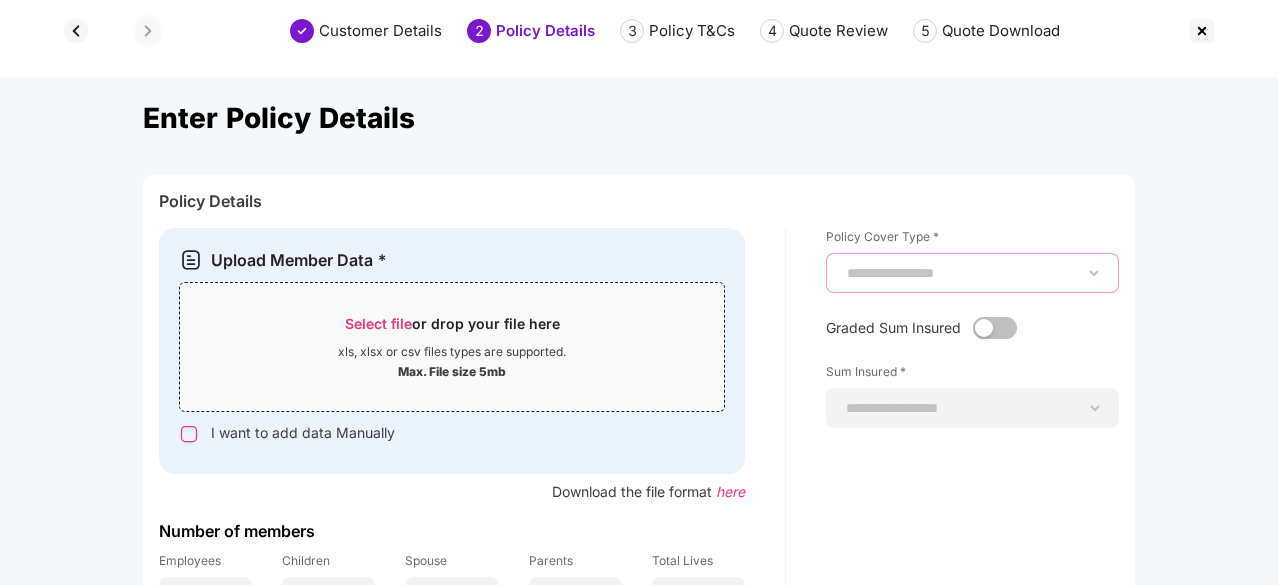 click on "**********" at bounding box center (972, 273) 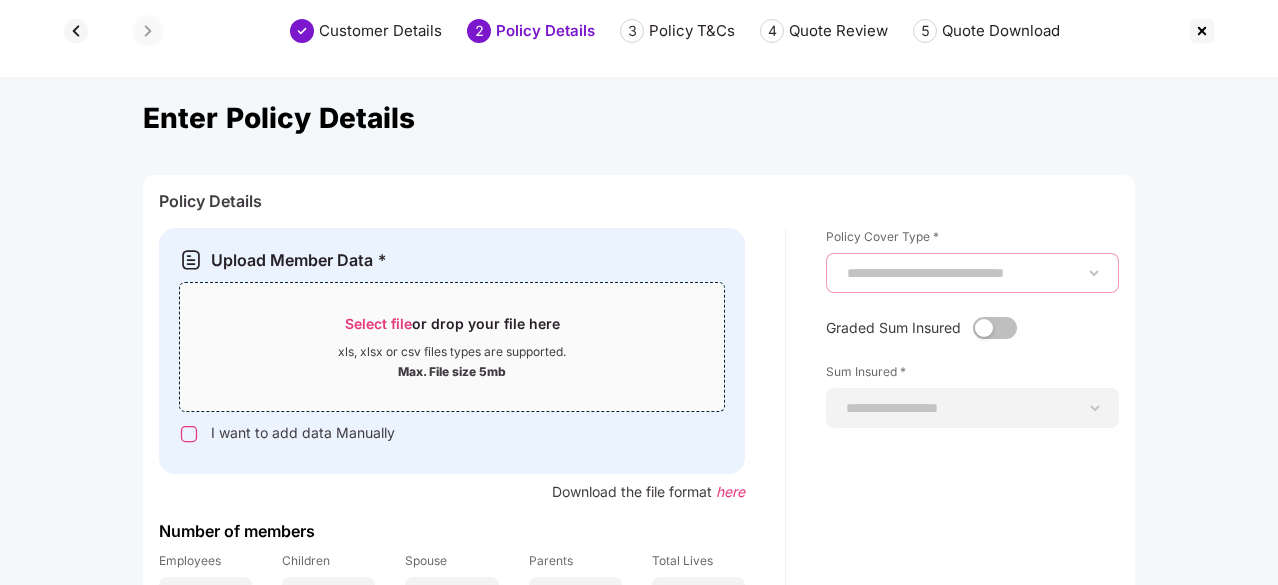 click on "**********" at bounding box center [972, 273] 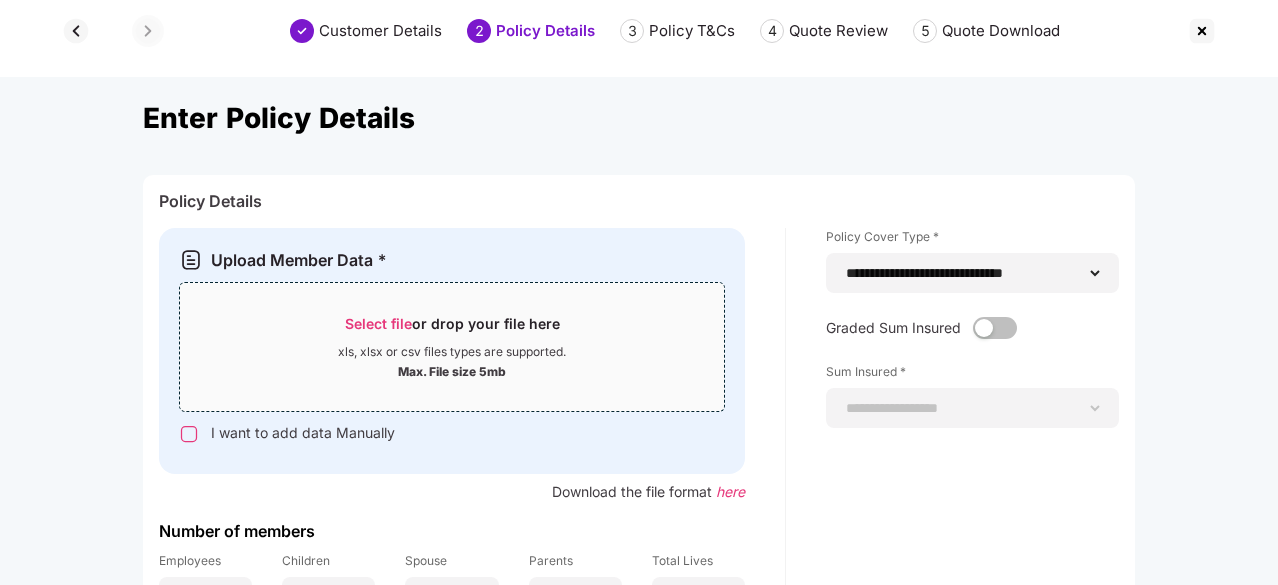 click on "Select file" at bounding box center (378, 323) 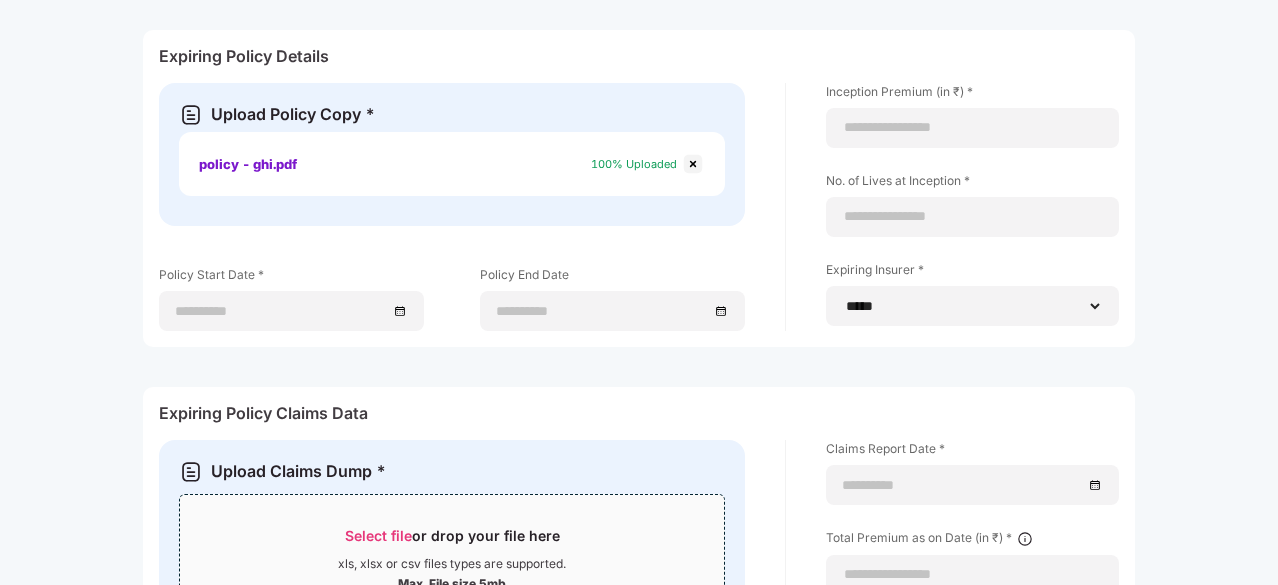 scroll, scrollTop: 899, scrollLeft: 0, axis: vertical 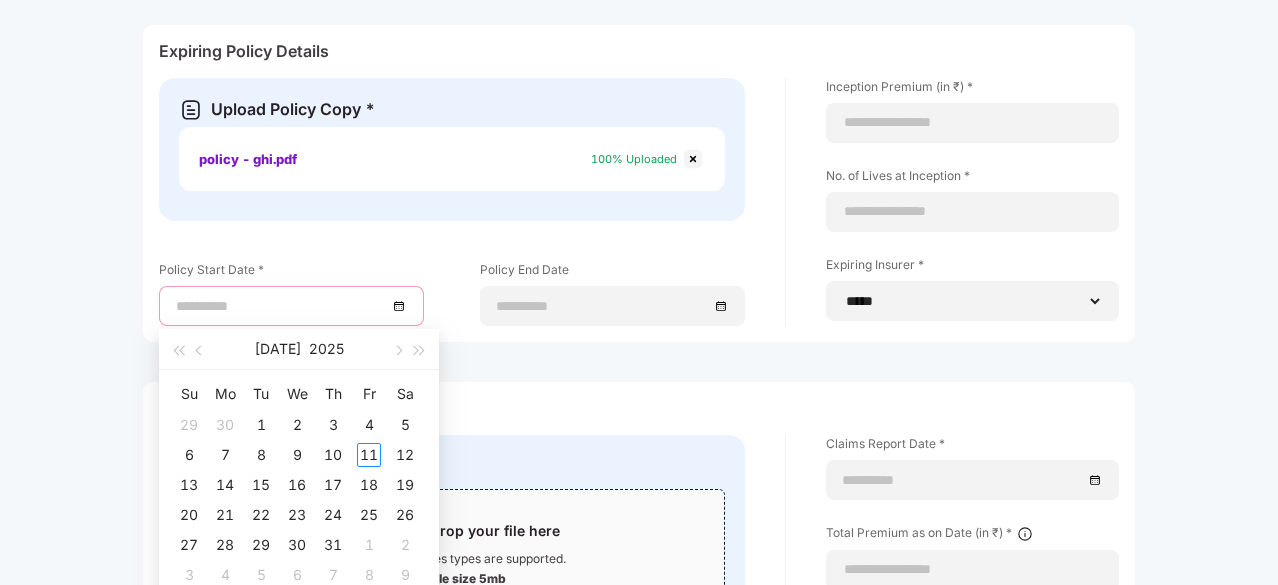 click at bounding box center (281, 306) 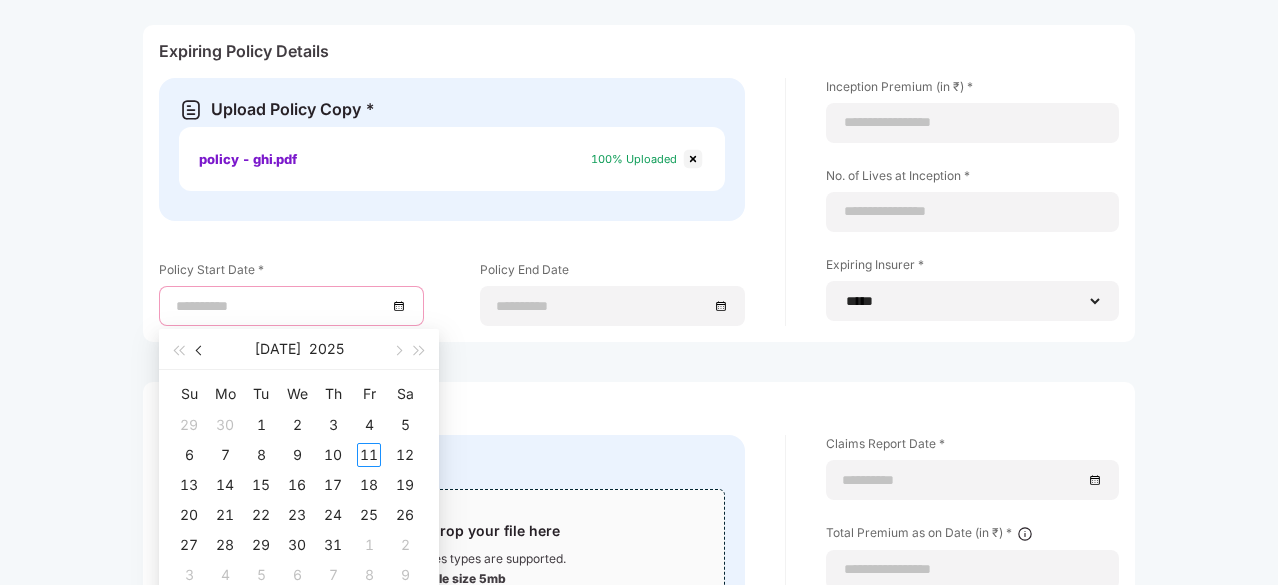 click at bounding box center (201, 350) 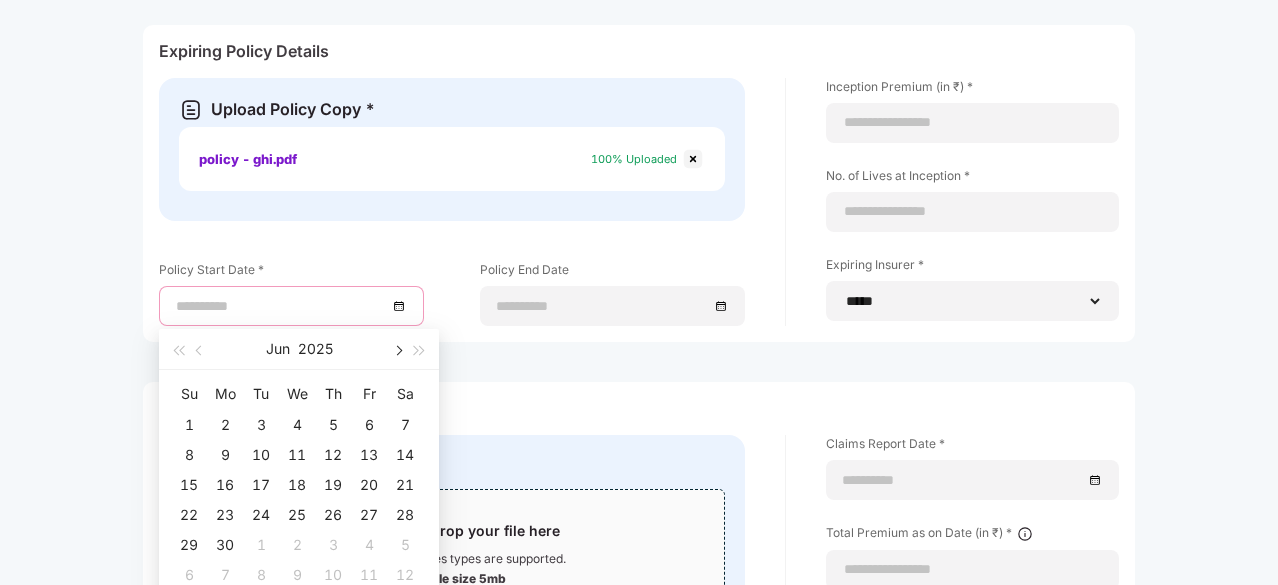 click at bounding box center (397, 349) 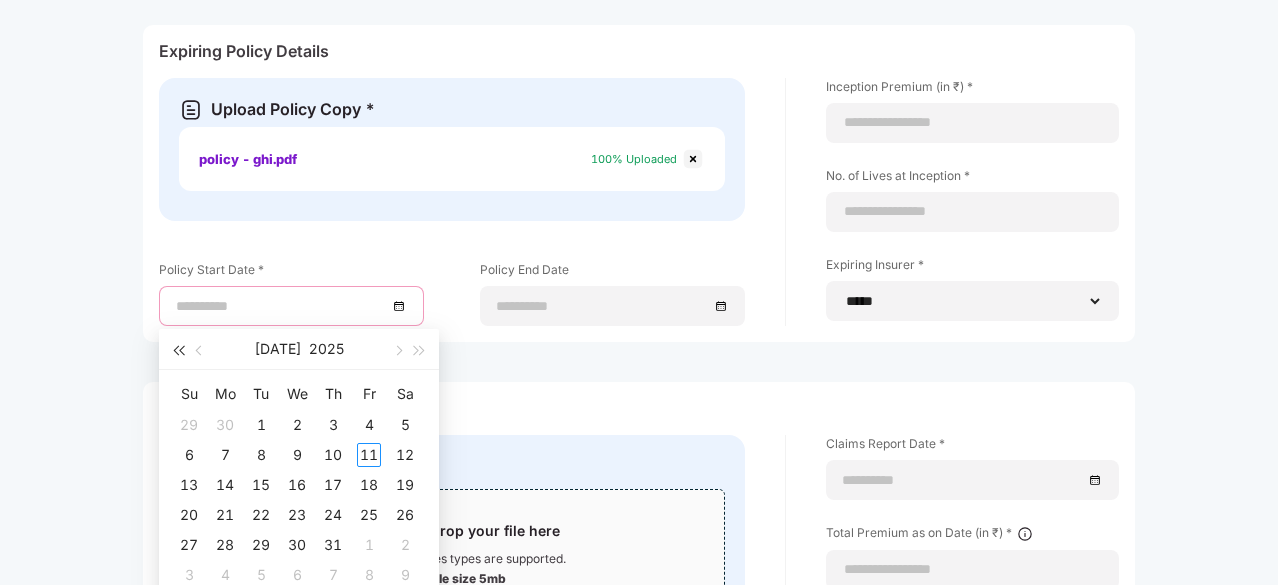 click at bounding box center [178, 349] 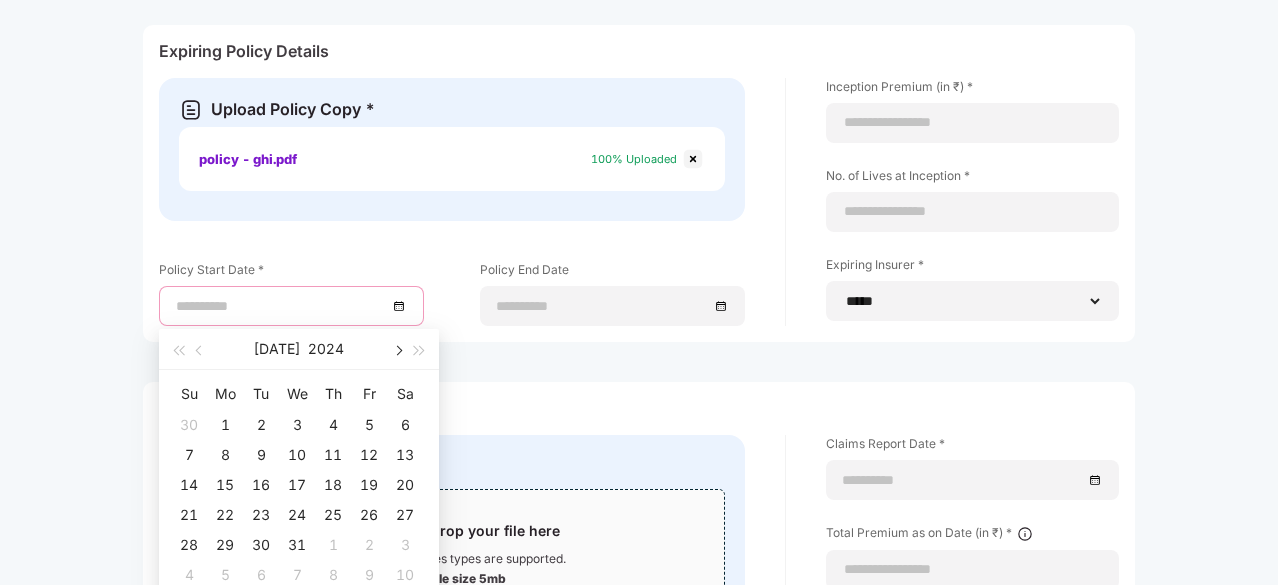 click at bounding box center [397, 349] 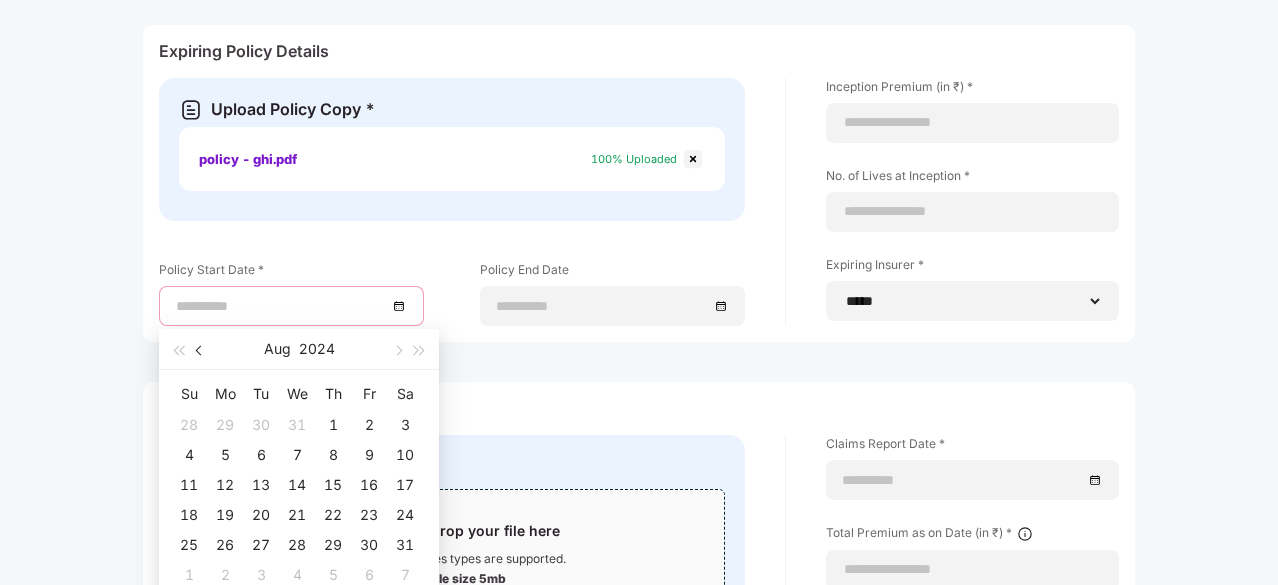 click at bounding box center (201, 350) 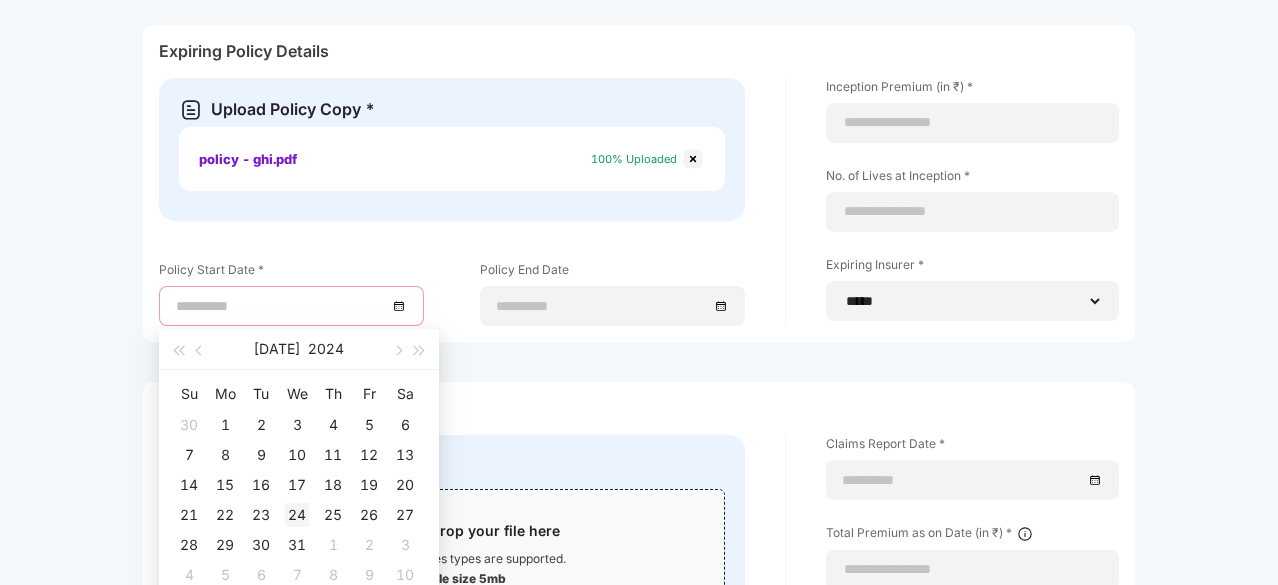 click on "24" at bounding box center (297, 515) 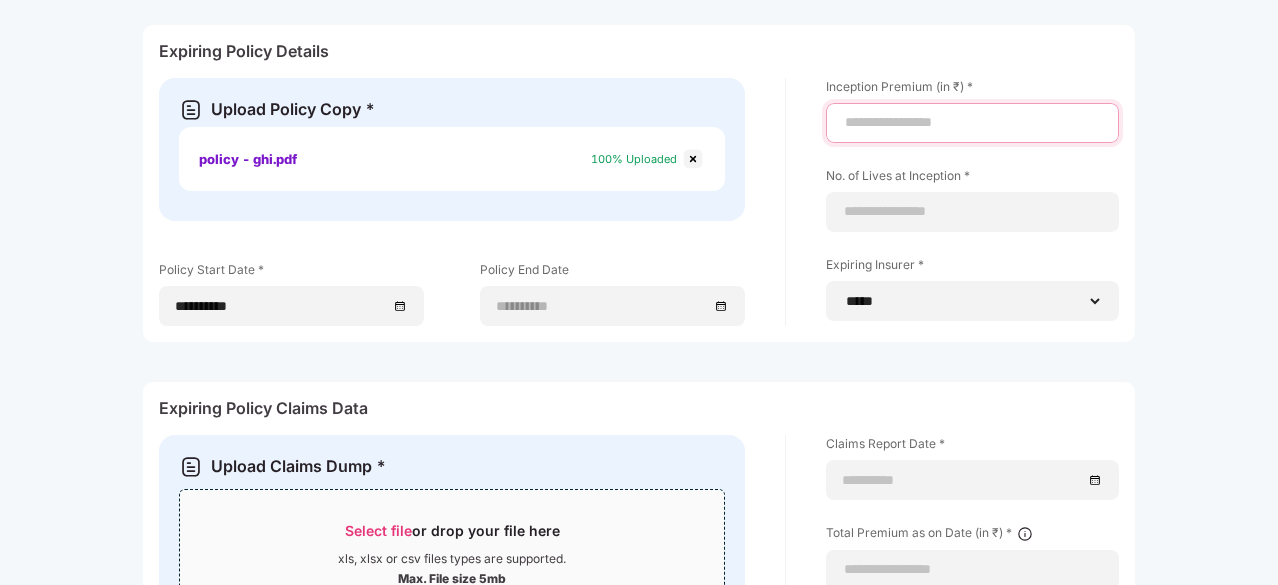 click at bounding box center [972, 122] 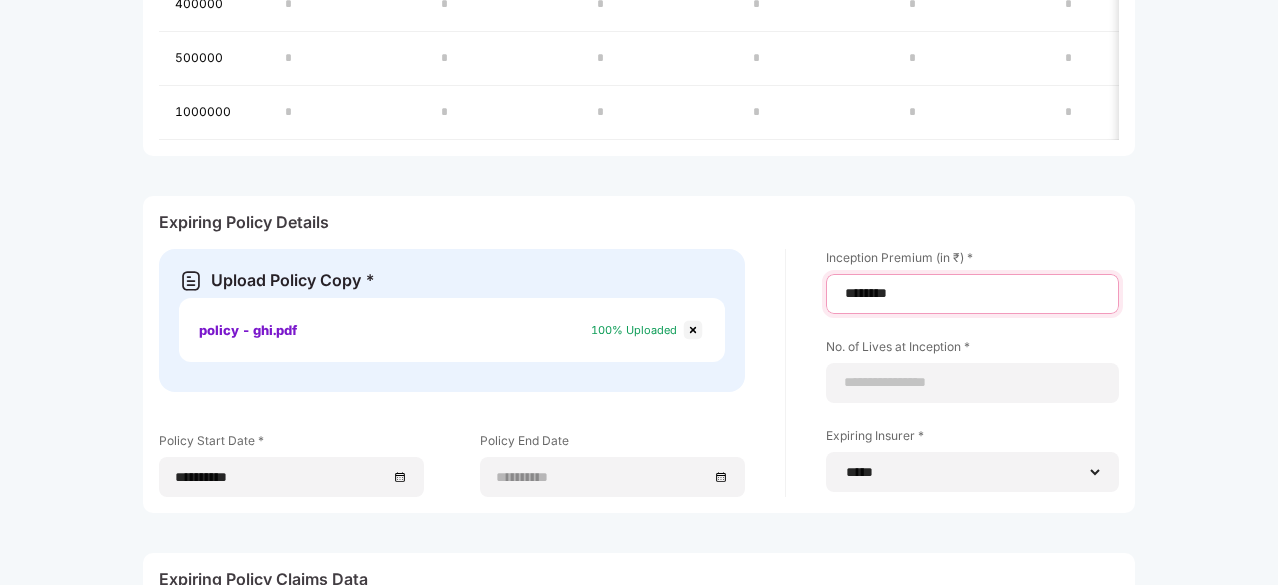 scroll, scrollTop: 731, scrollLeft: 0, axis: vertical 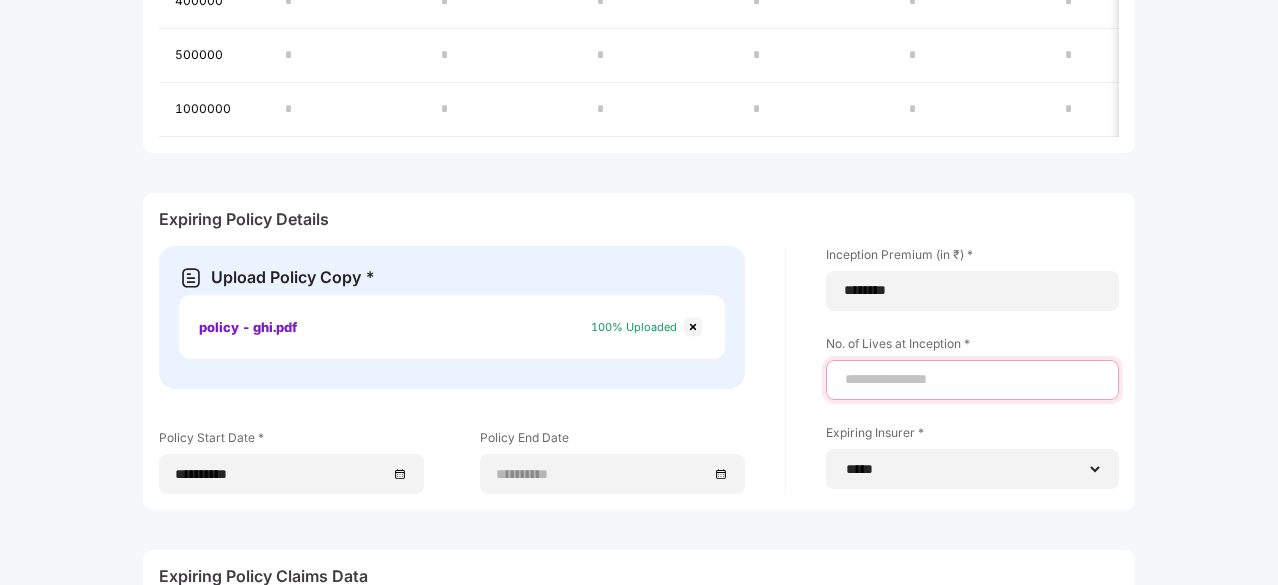 click at bounding box center (972, 379) 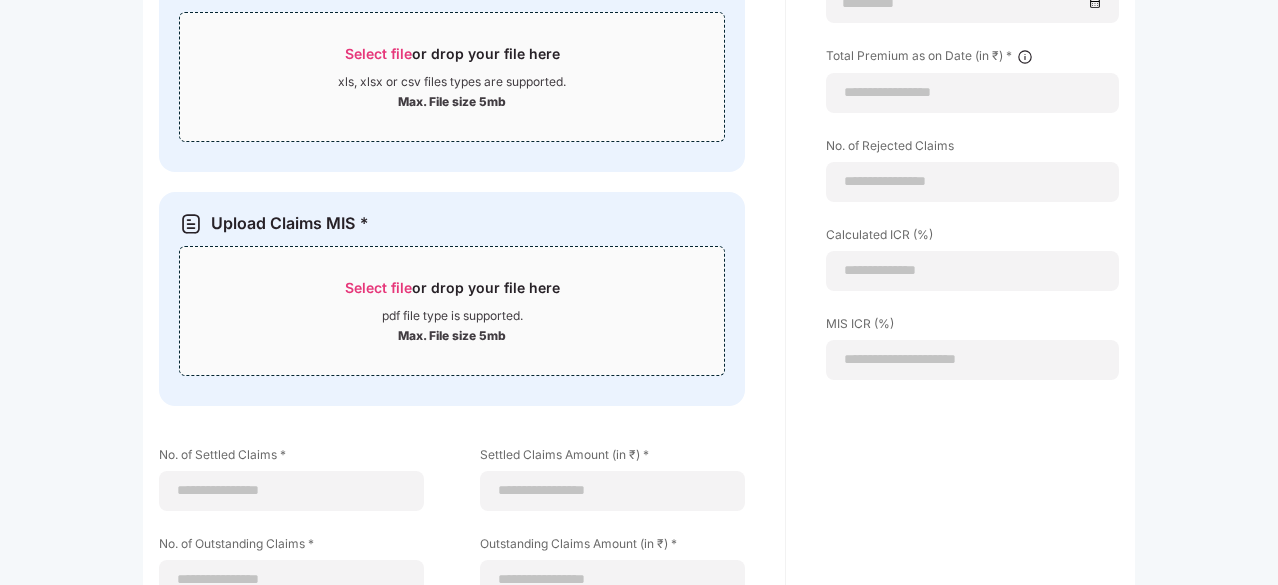 scroll, scrollTop: 1155, scrollLeft: 0, axis: vertical 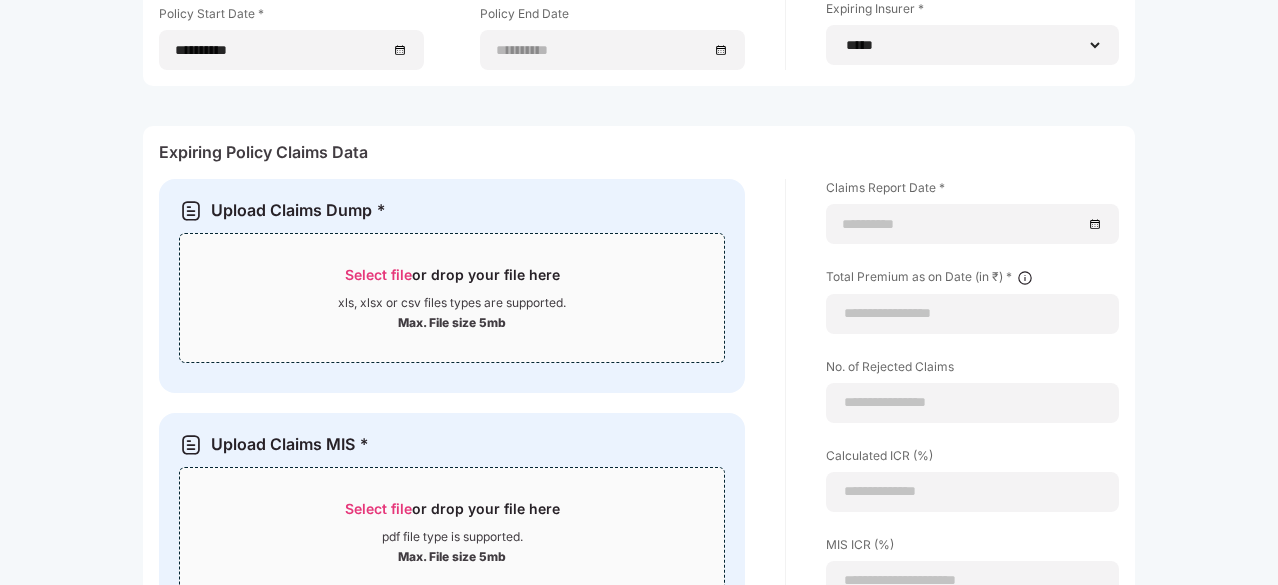 click on "Select file" at bounding box center [378, 274] 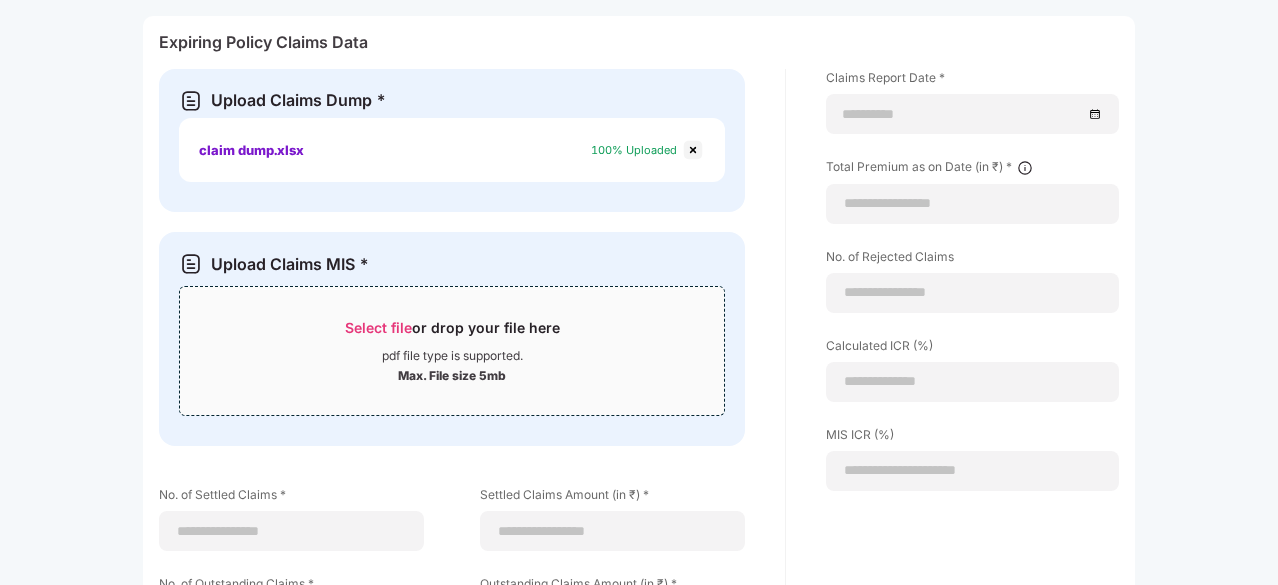 scroll, scrollTop: 1276, scrollLeft: 0, axis: vertical 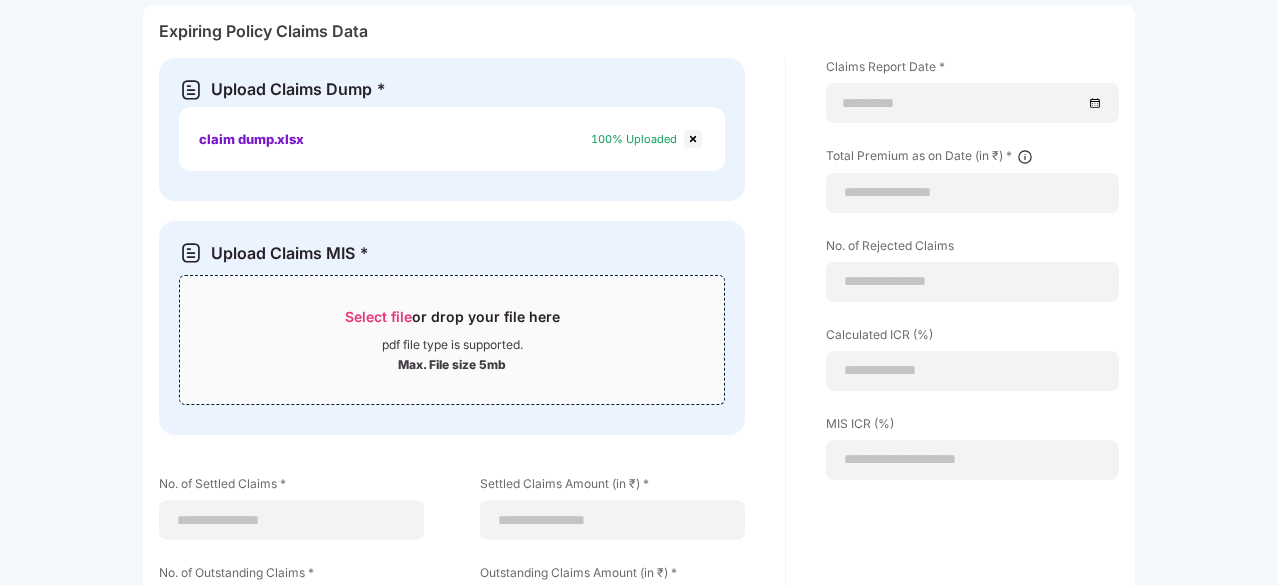 click on "Select file" at bounding box center [378, 316] 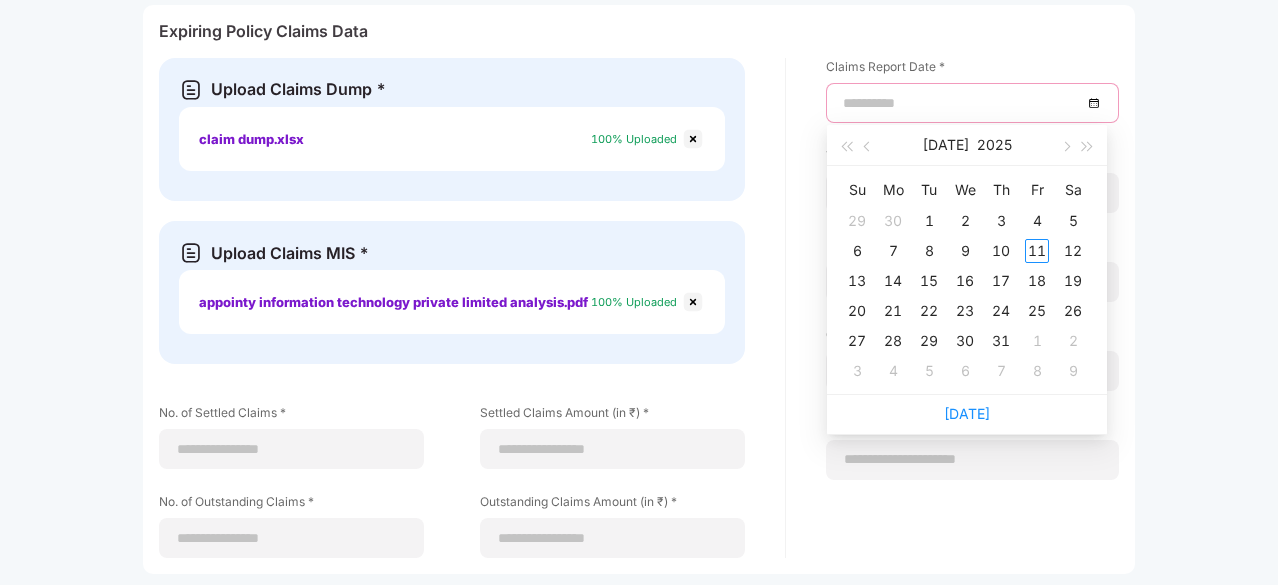 click at bounding box center (962, 103) 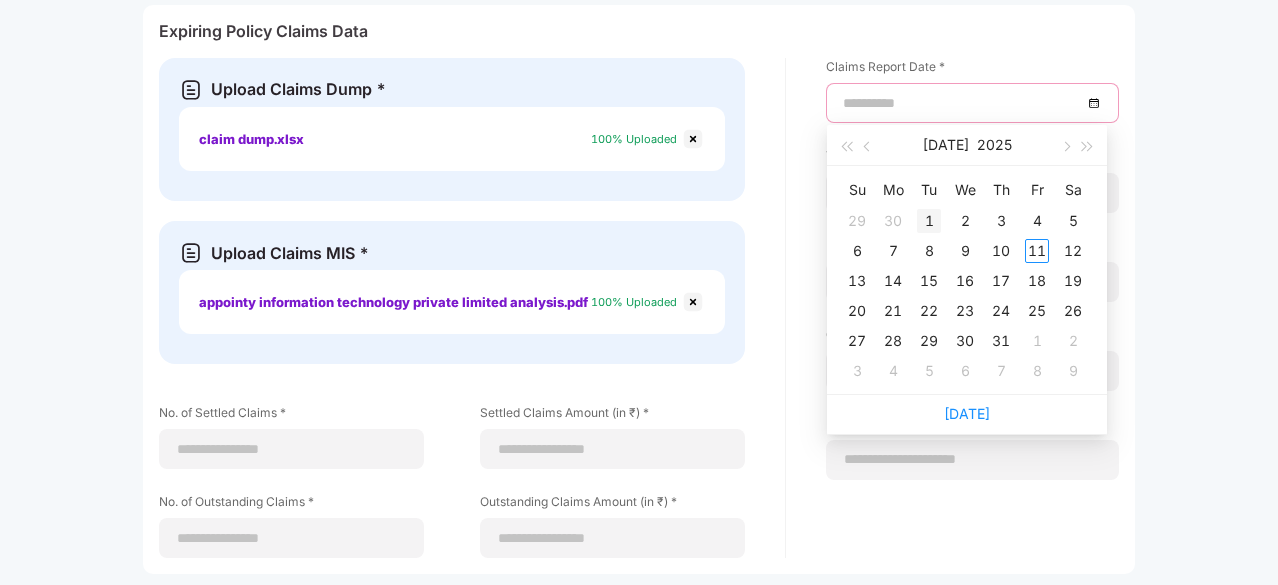 click on "1" at bounding box center [929, 221] 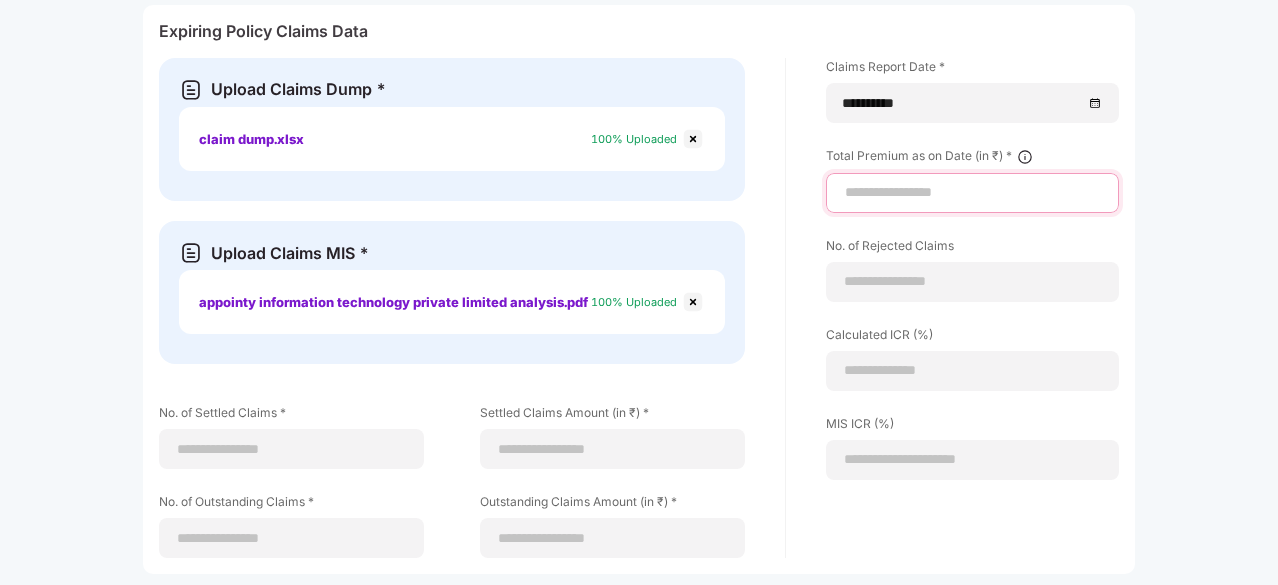 click at bounding box center [972, 192] 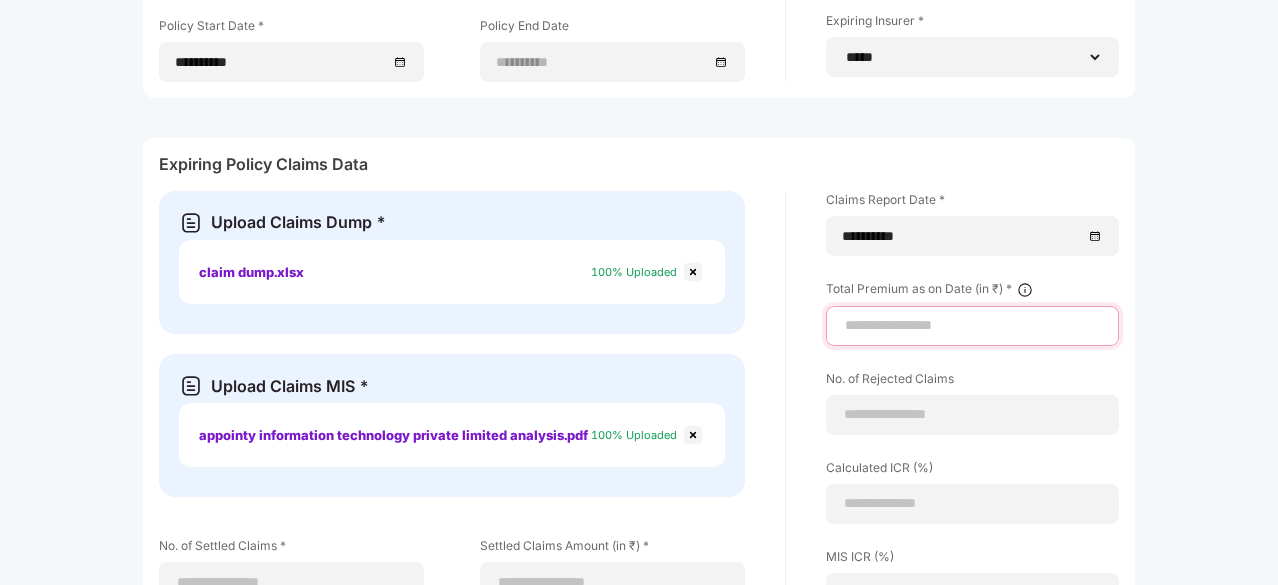 scroll, scrollTop: 1142, scrollLeft: 0, axis: vertical 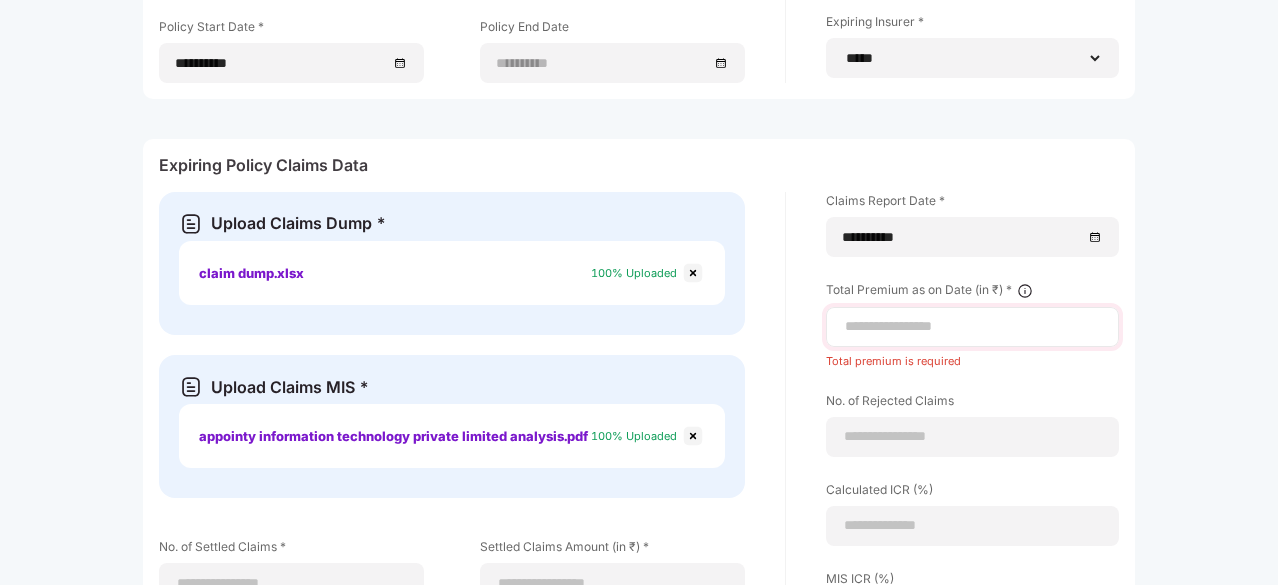 click at bounding box center (972, 327) 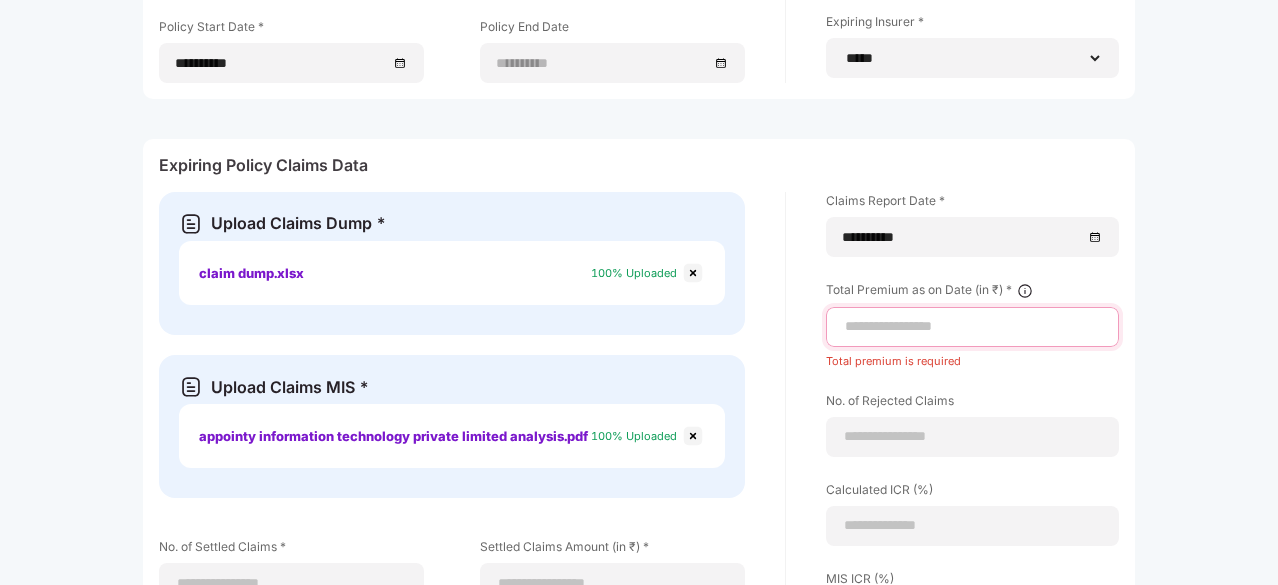 click at bounding box center [972, 326] 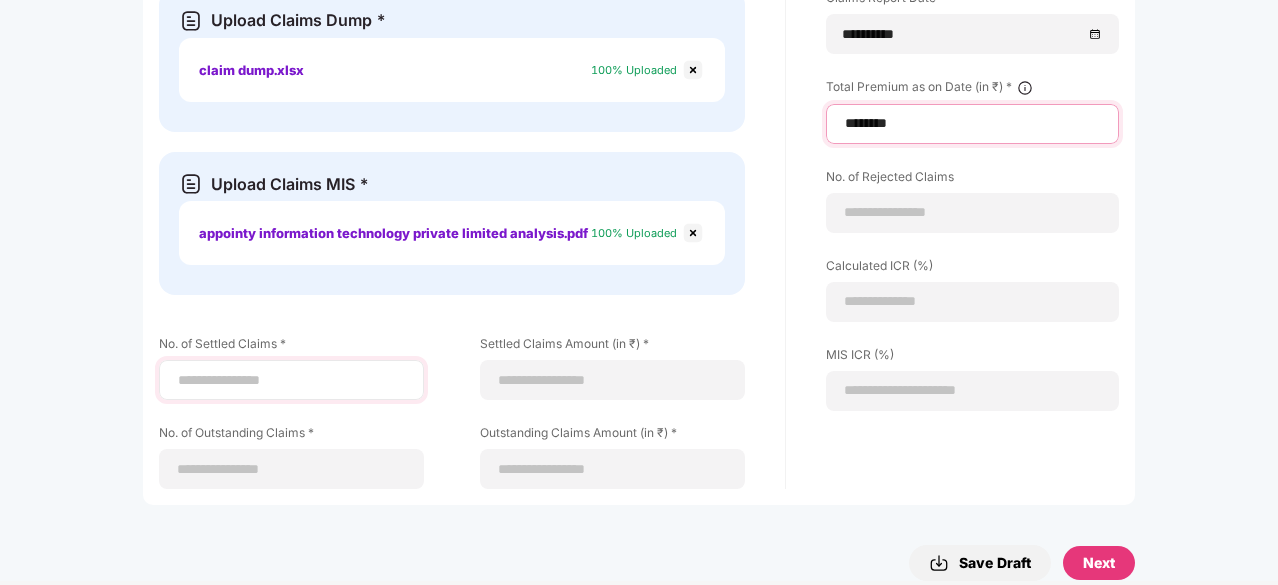 scroll, scrollTop: 1346, scrollLeft: 0, axis: vertical 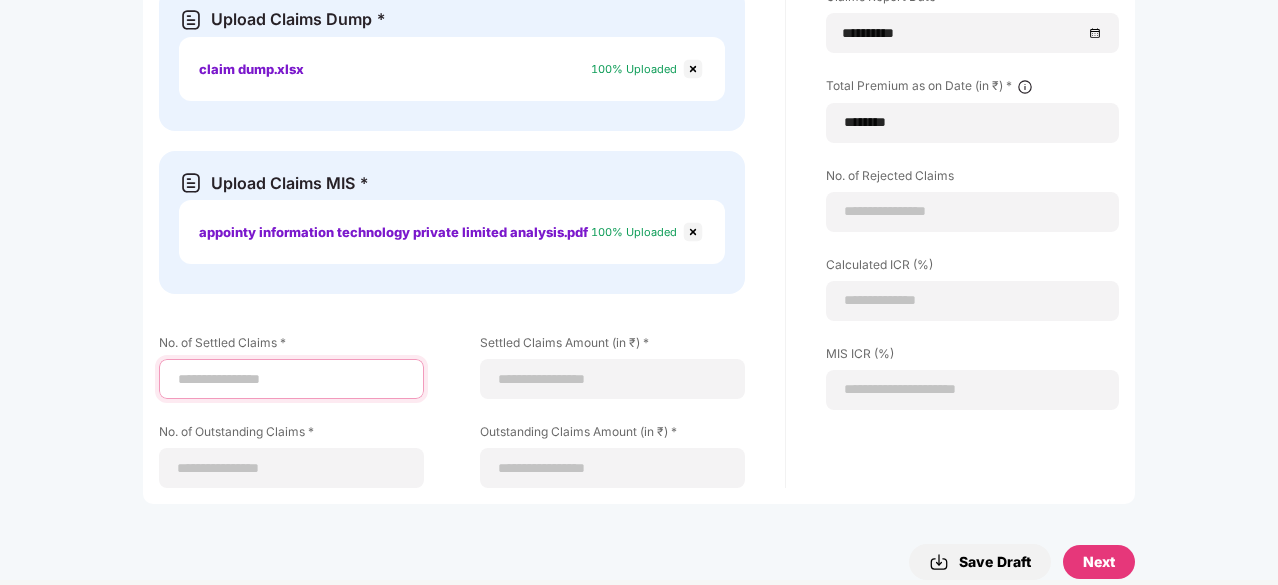 click at bounding box center [291, 379] 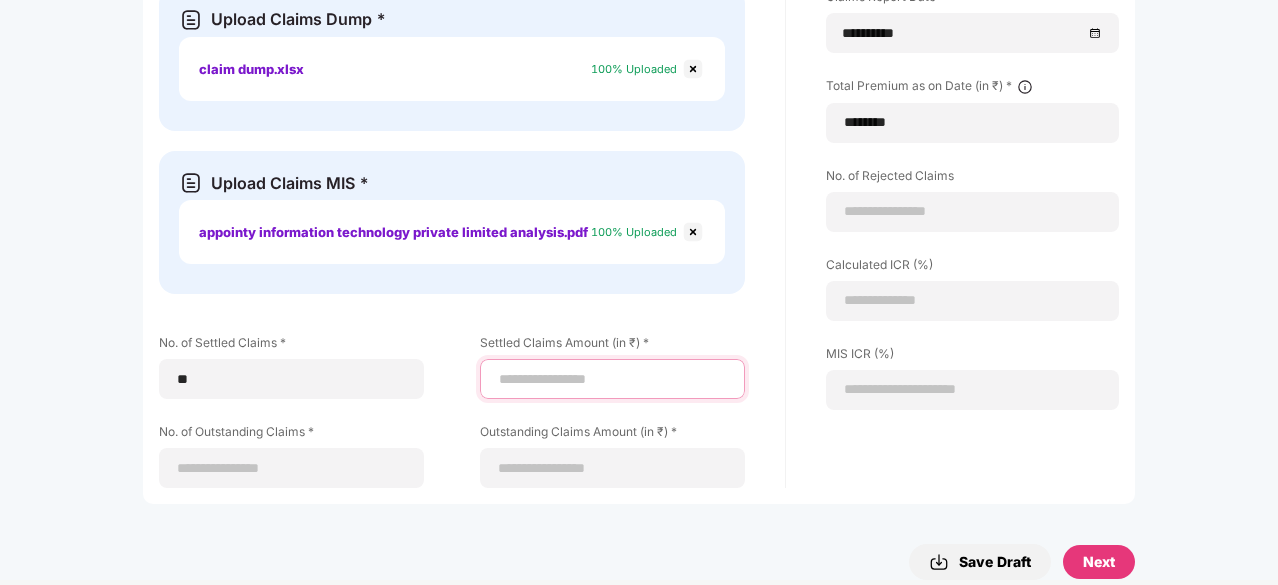 click at bounding box center [612, 379] 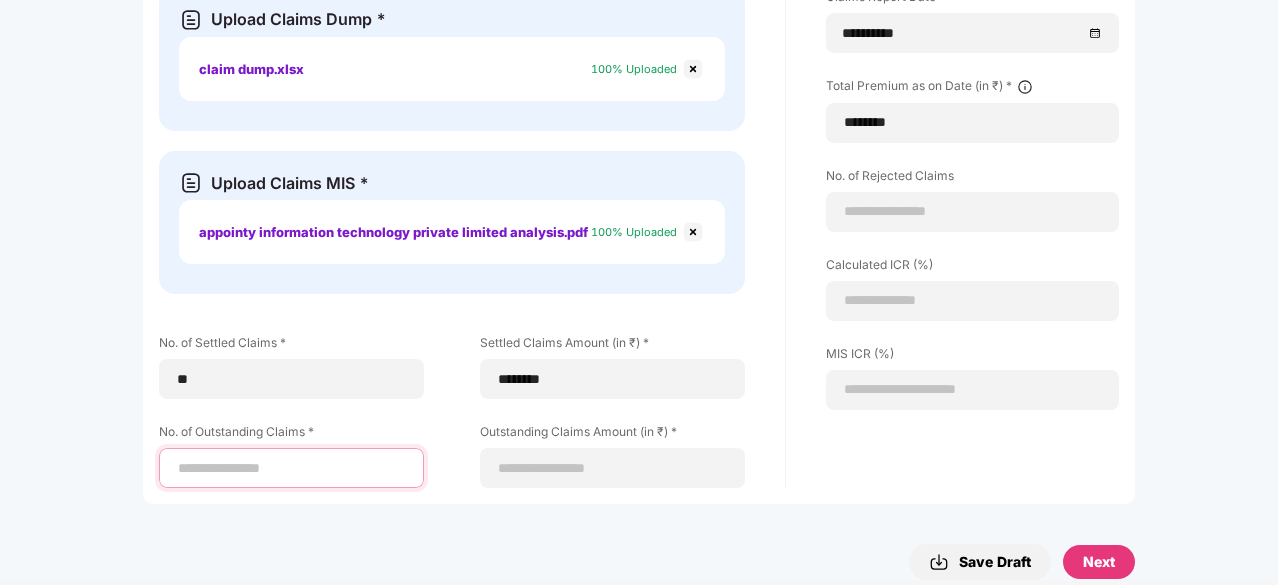 click at bounding box center (291, 468) 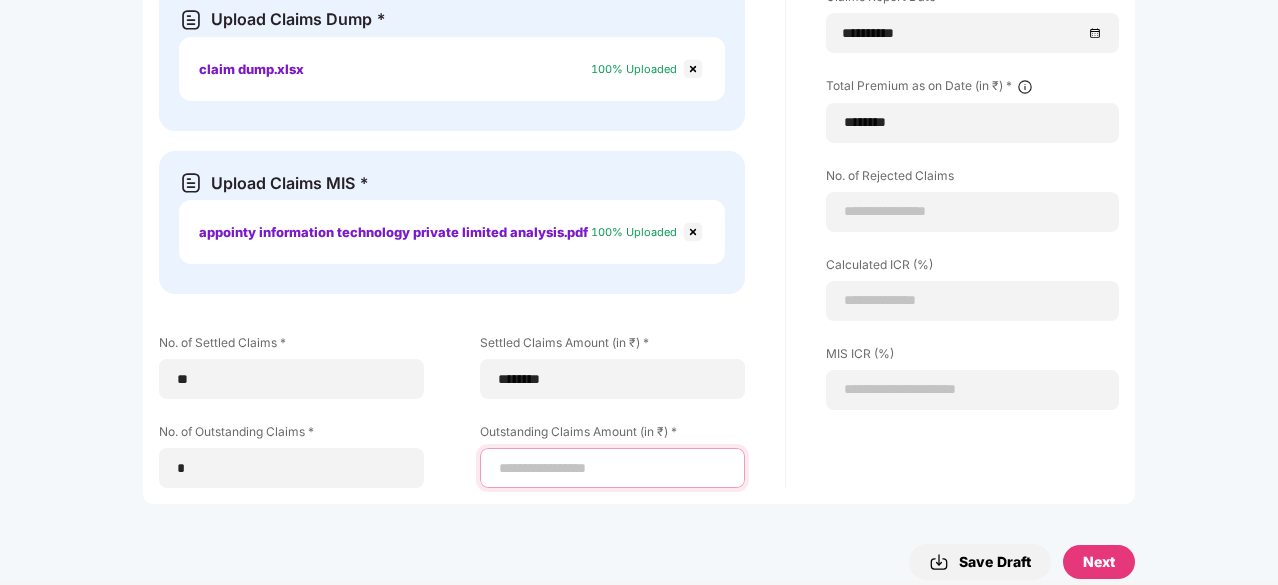 click at bounding box center (612, 468) 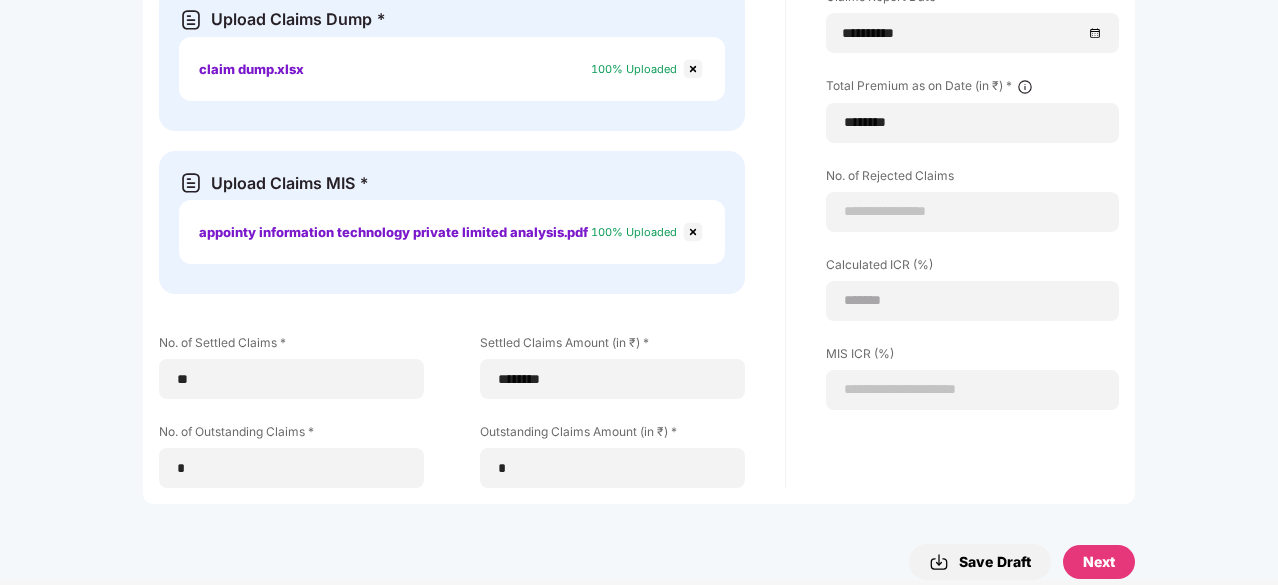 click on "Next" at bounding box center (1099, 562) 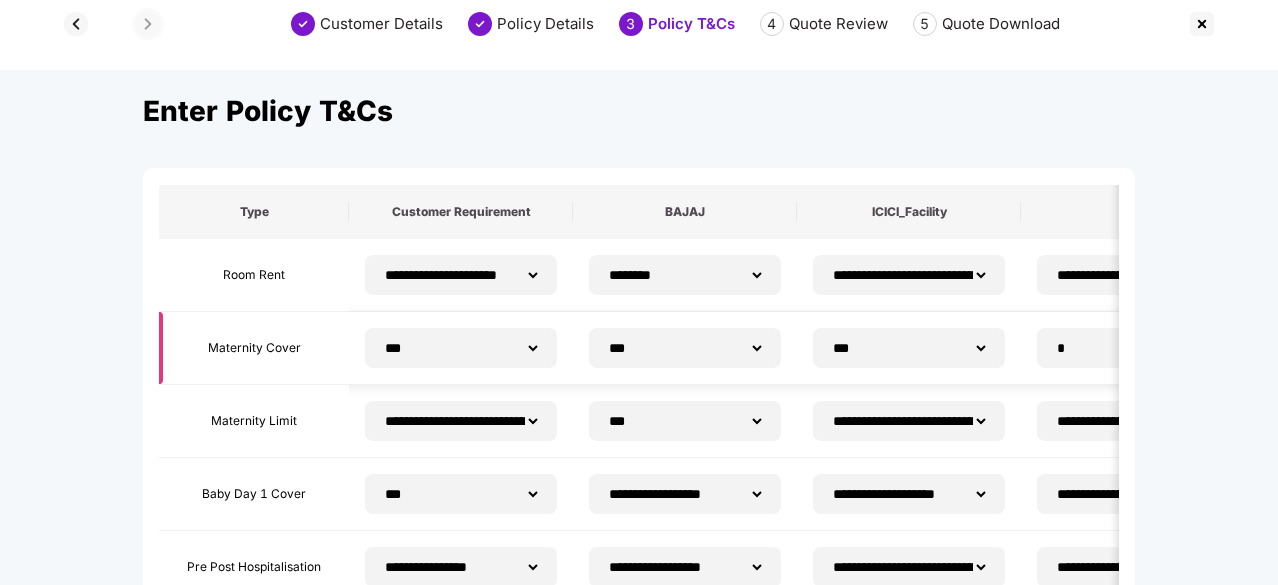 scroll, scrollTop: 0, scrollLeft: 0, axis: both 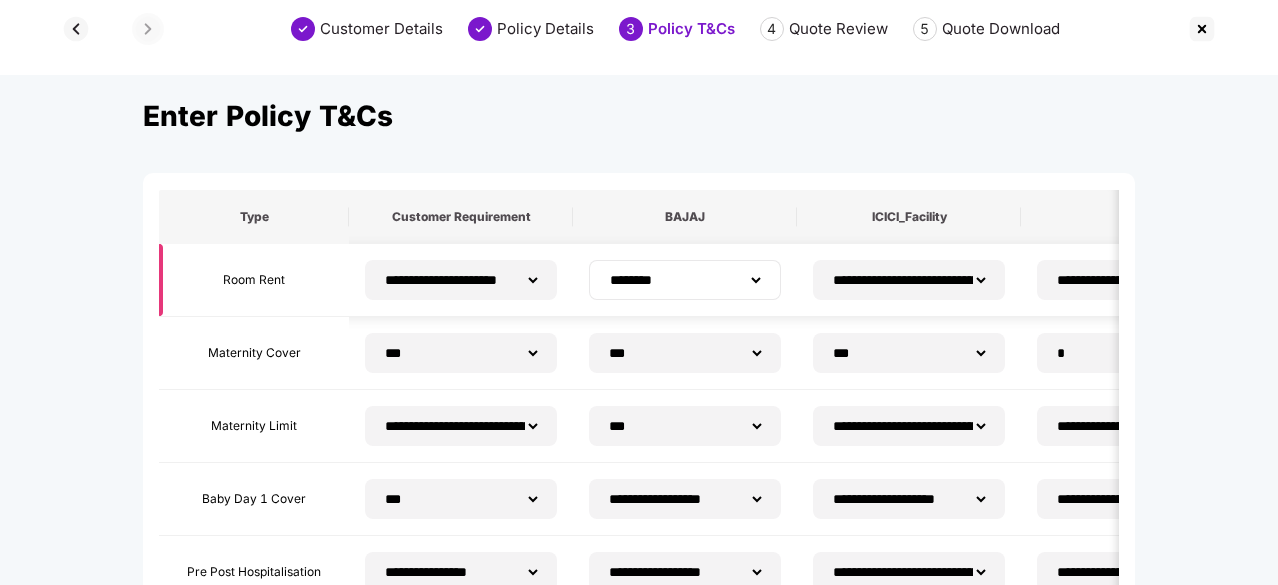 click on "****** ******** ******** ******" at bounding box center (685, 280) 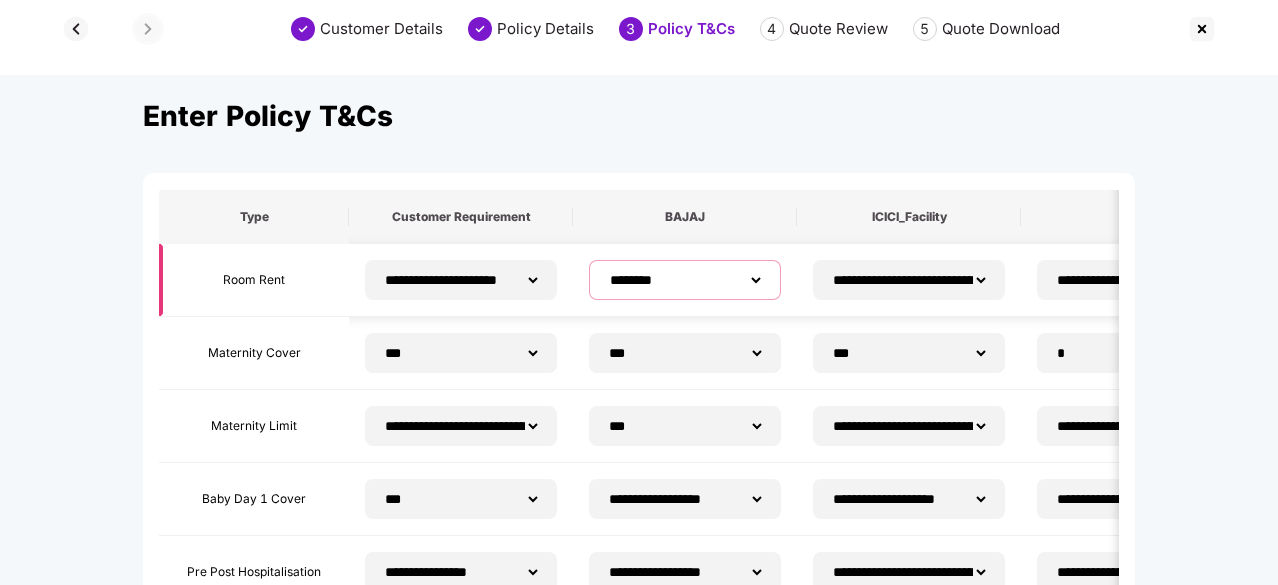 click on "****** ******** ******** ******" at bounding box center (685, 280) 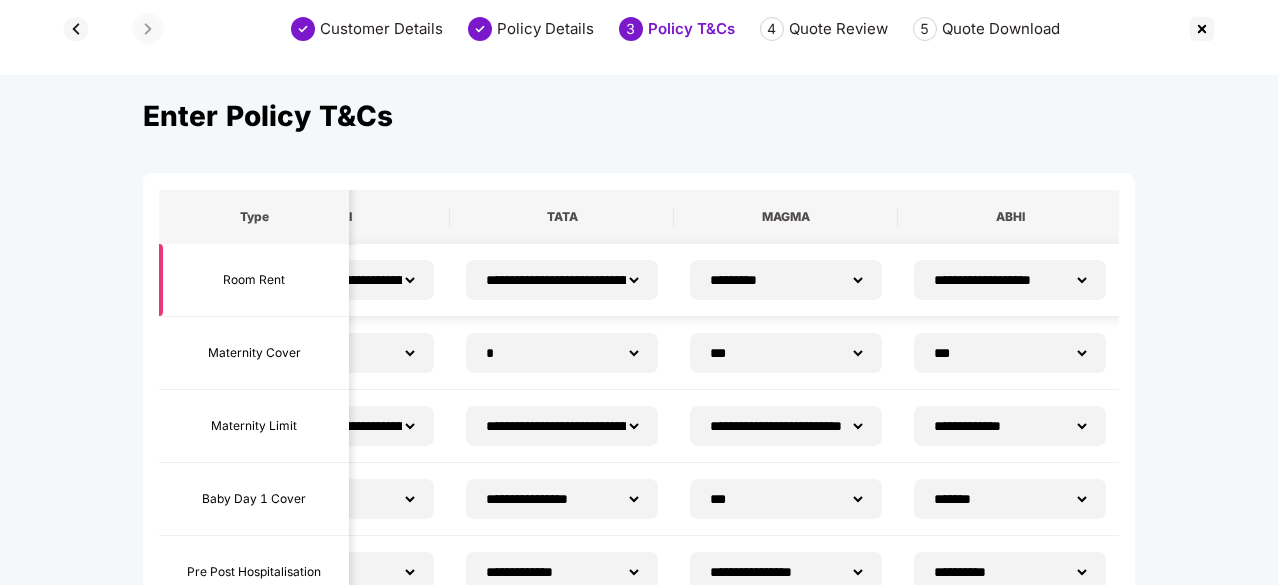 scroll, scrollTop: 0, scrollLeft: 796, axis: horizontal 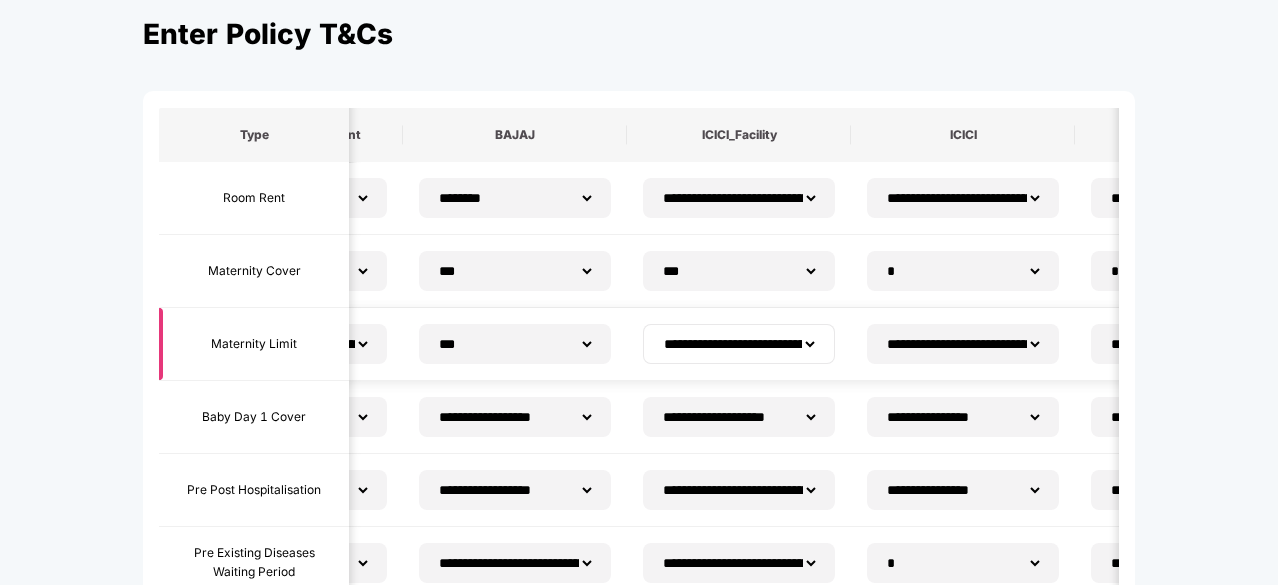 click on "**********" at bounding box center (739, 344) 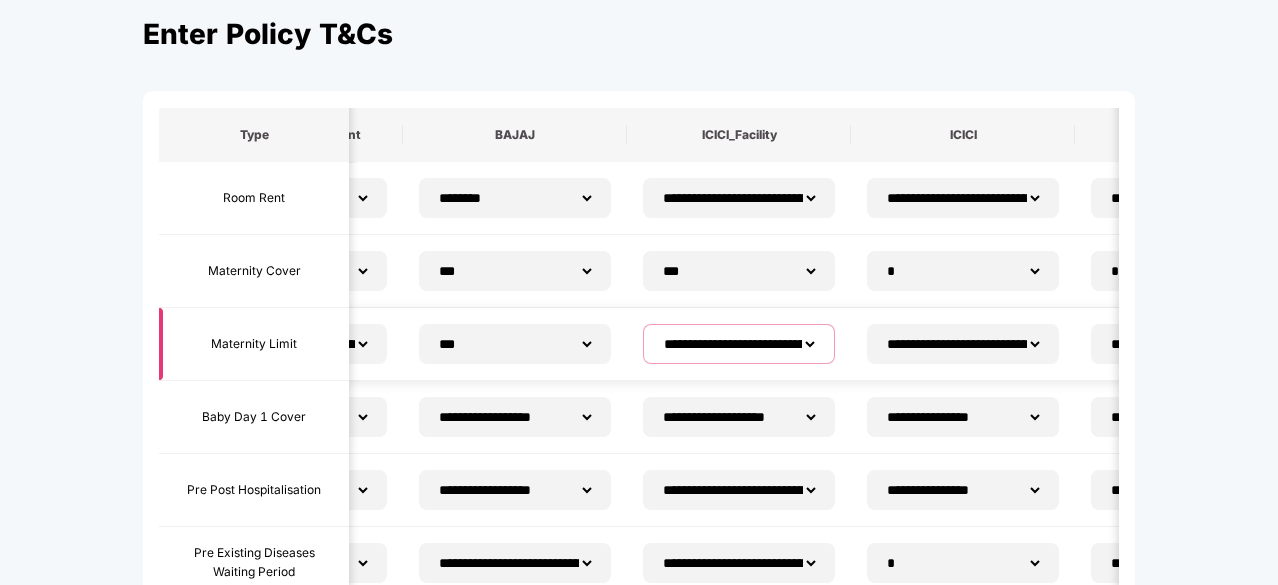 click on "**********" at bounding box center [739, 344] 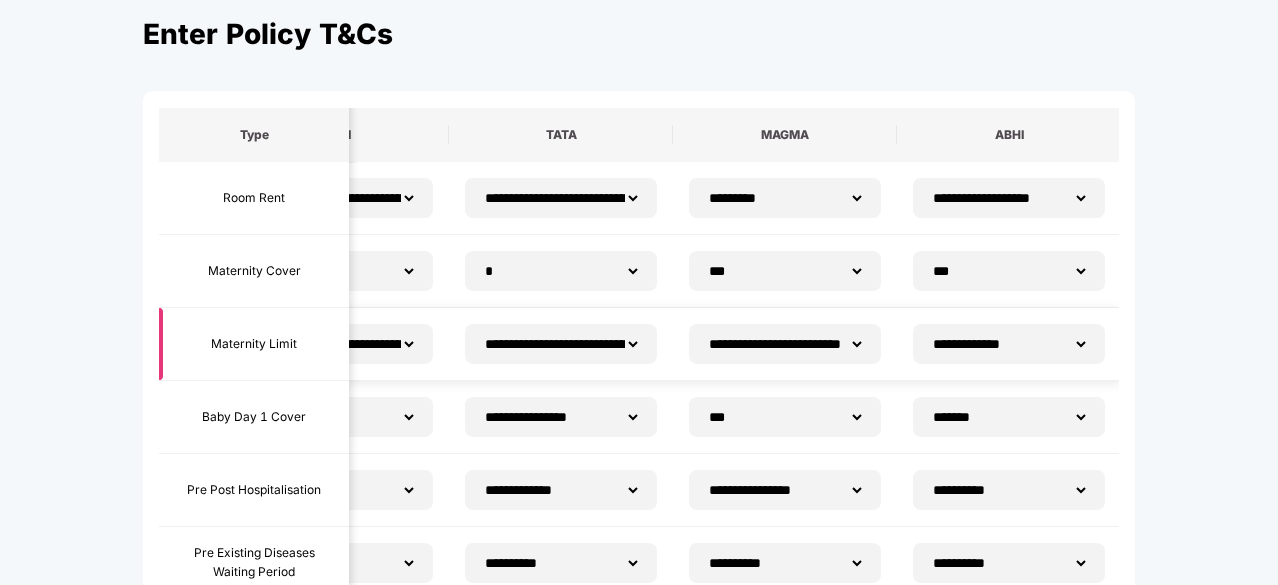 scroll, scrollTop: 0, scrollLeft: 0, axis: both 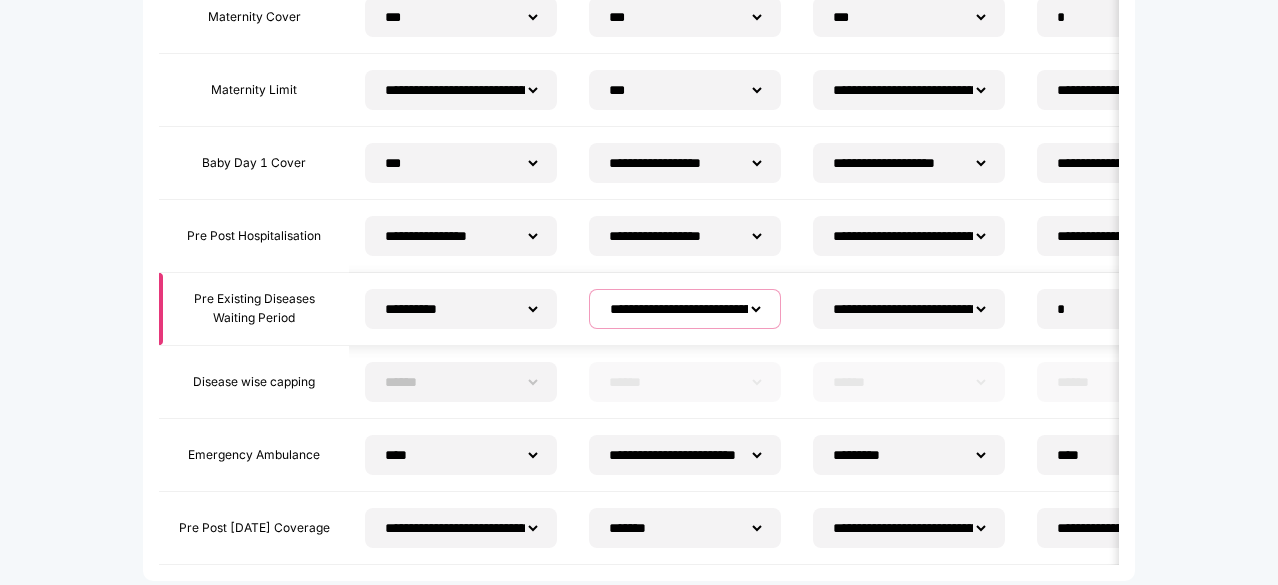 click on "**********" at bounding box center [685, 309] 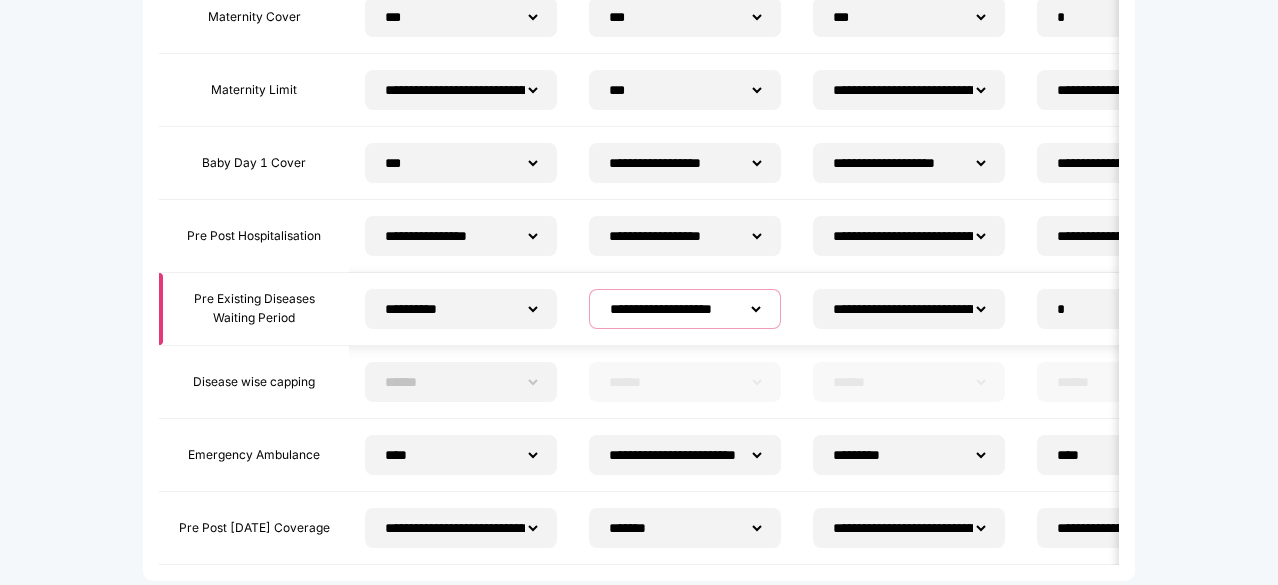 click on "**********" at bounding box center (685, 309) 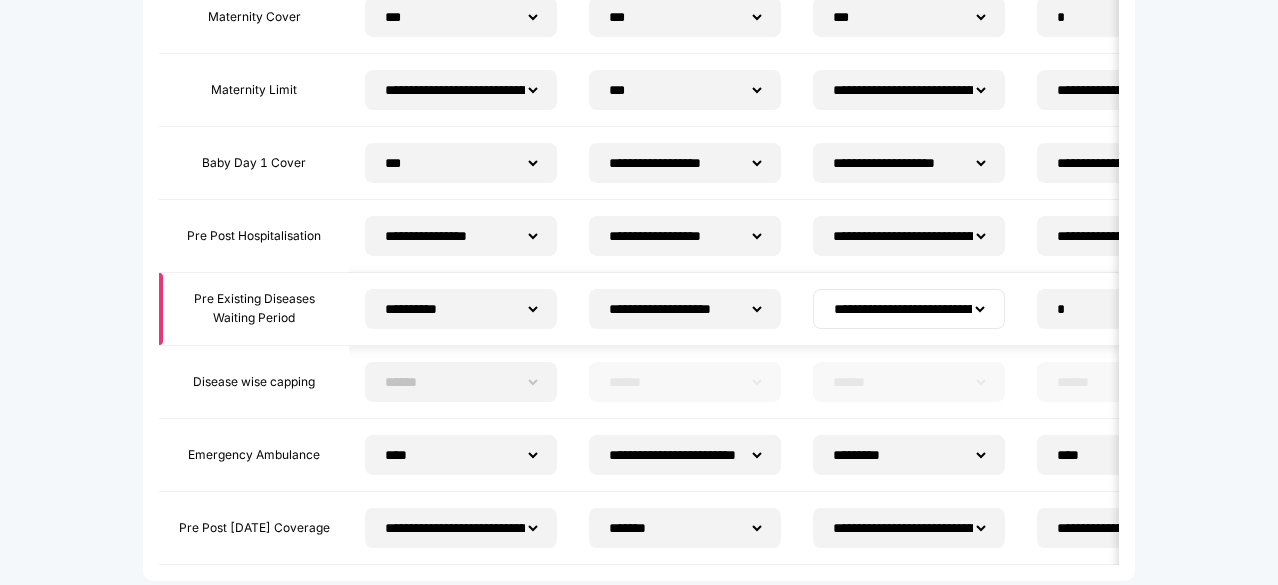 click on "**********" at bounding box center (909, 309) 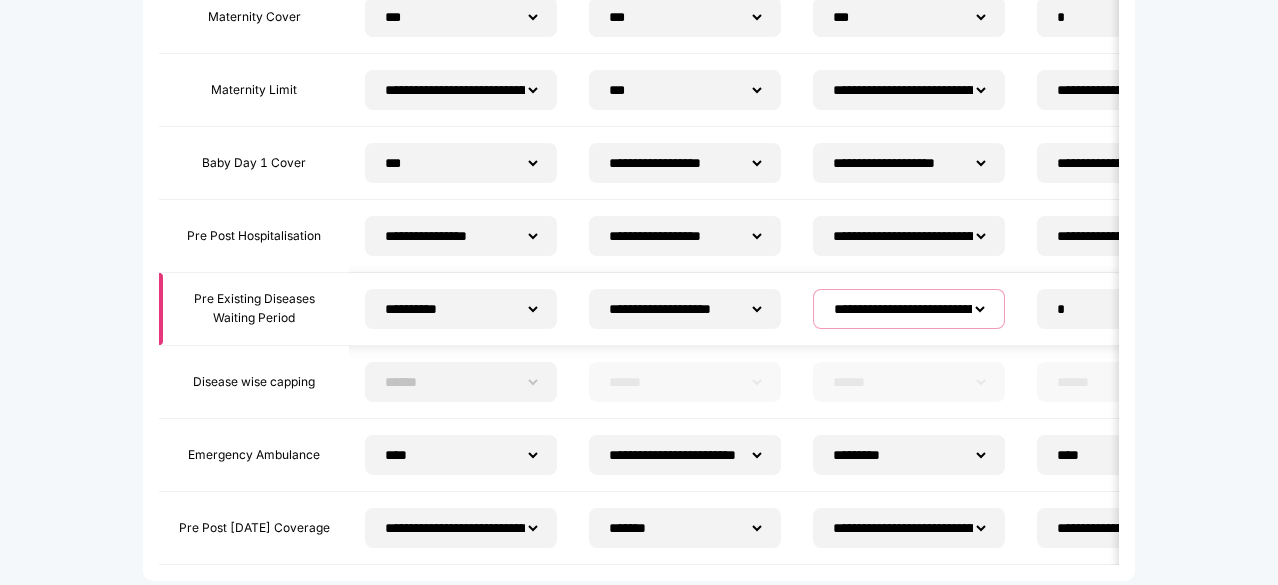 click on "**********" at bounding box center [909, 309] 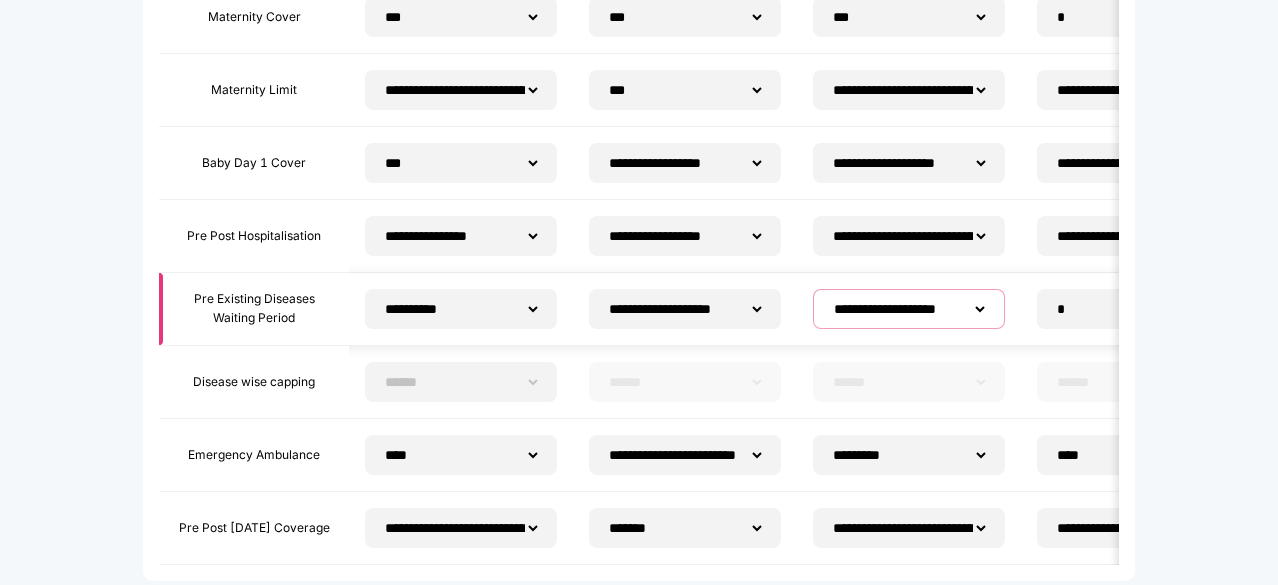 click on "**********" at bounding box center [909, 309] 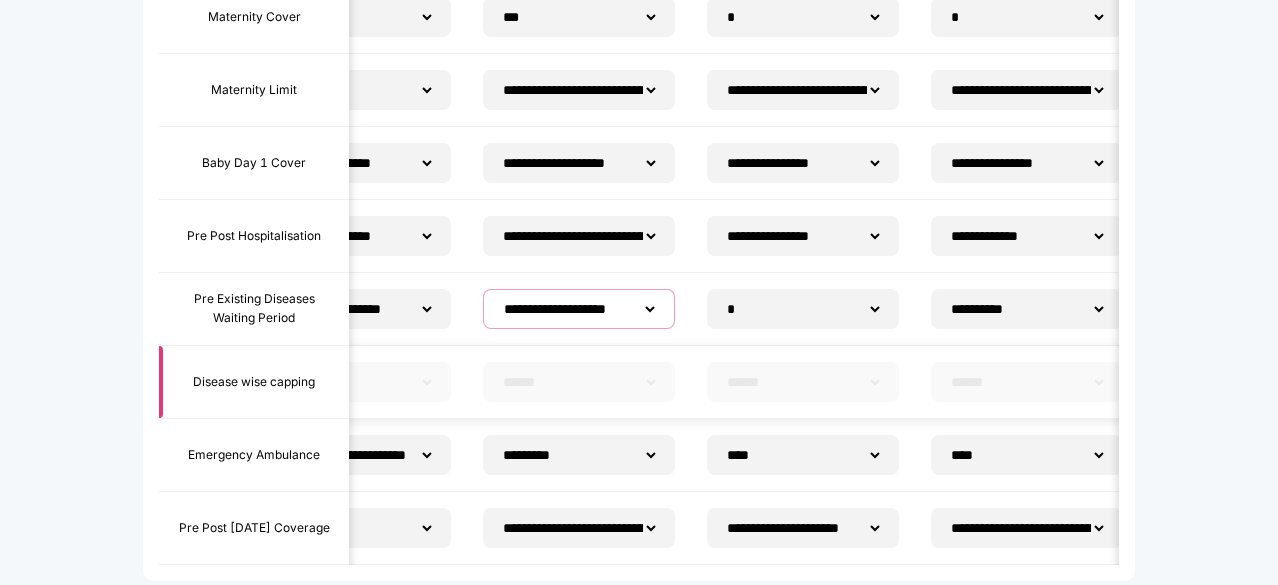 scroll, scrollTop: 0, scrollLeft: 331, axis: horizontal 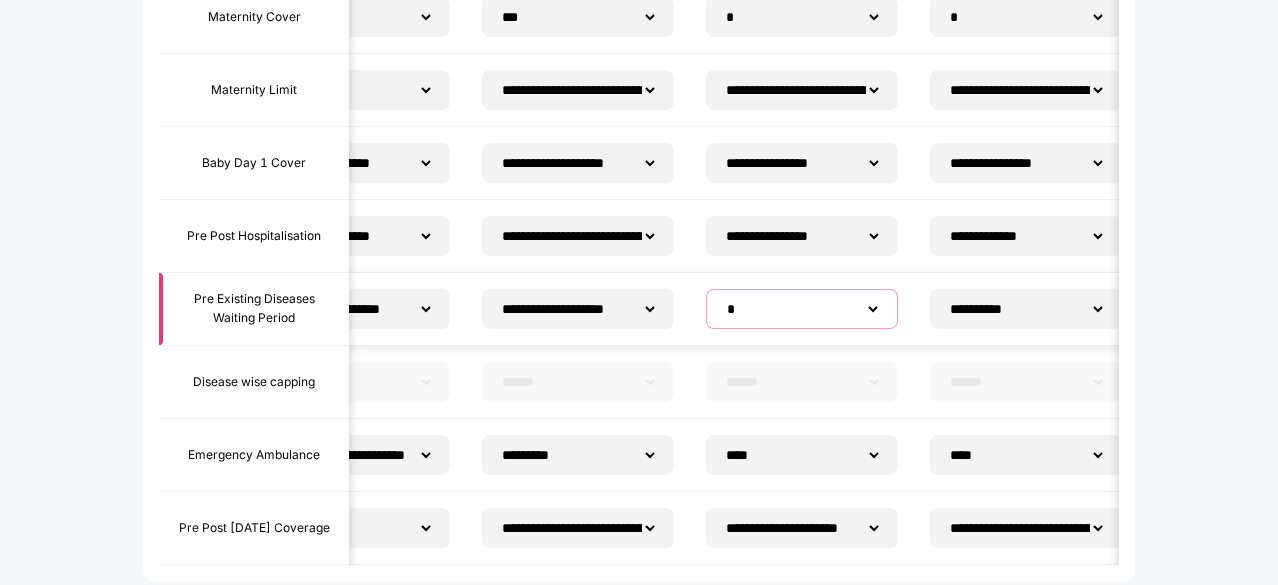 click on "****** * *" at bounding box center (802, 309) 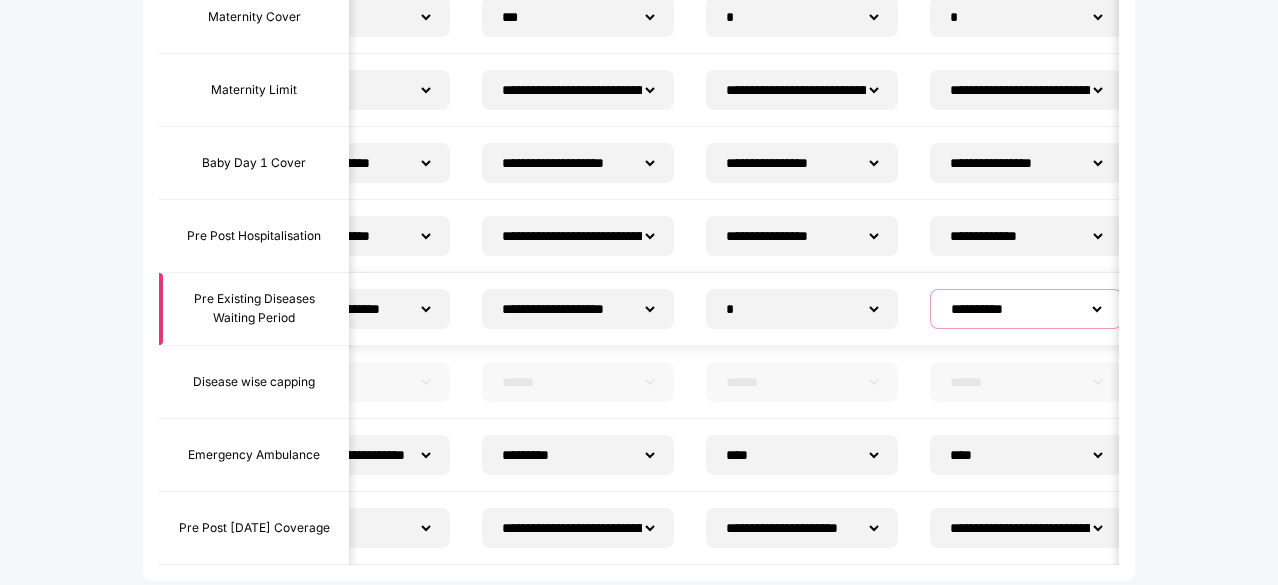 click on "**********" at bounding box center [1026, 309] 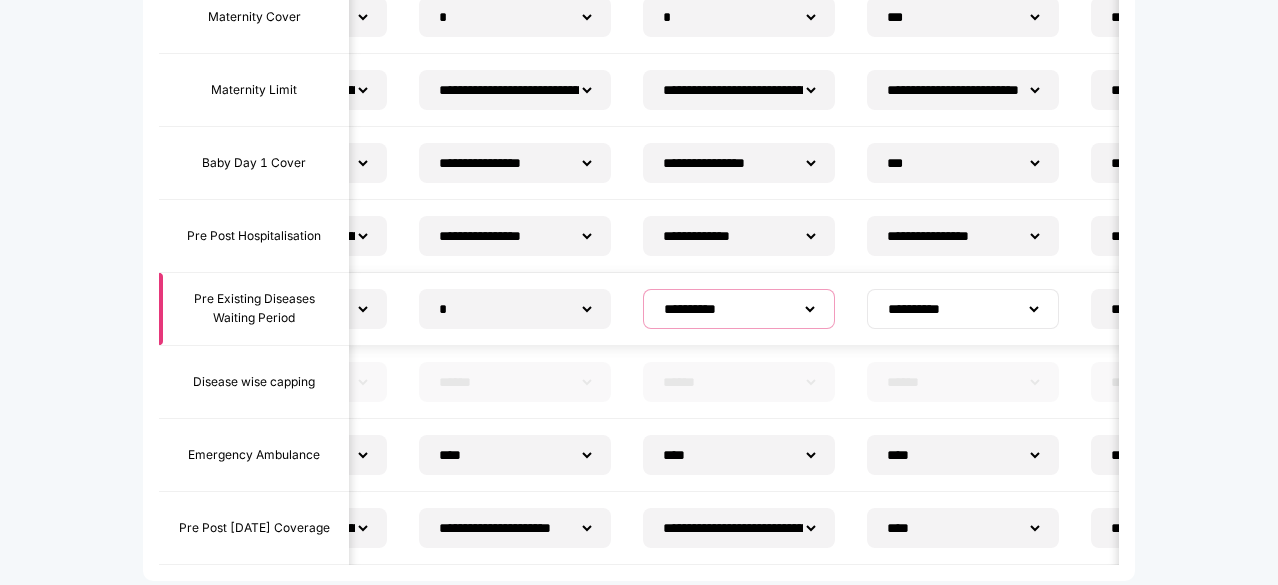 scroll, scrollTop: 0, scrollLeft: 796, axis: horizontal 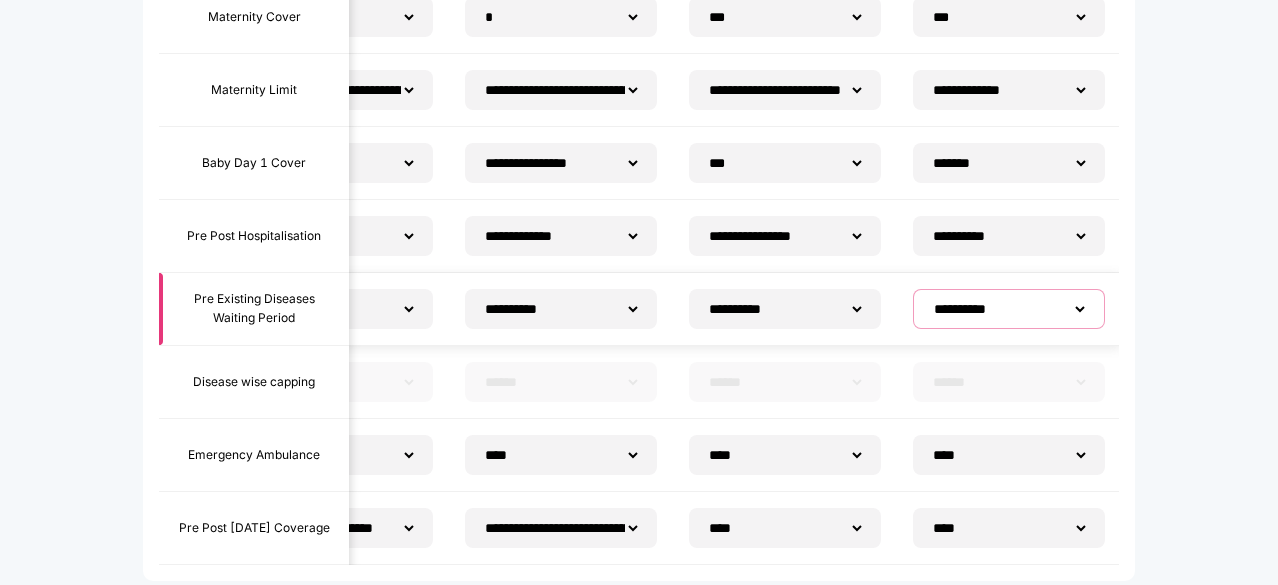 click on "**********" at bounding box center [1009, 309] 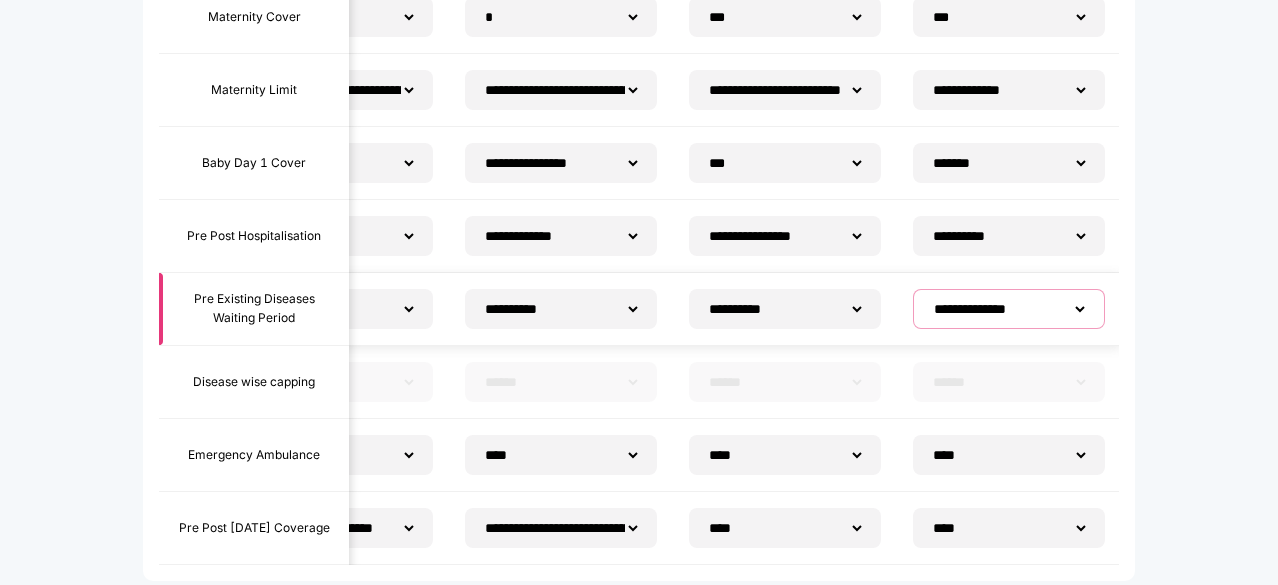 click on "**********" at bounding box center [1009, 309] 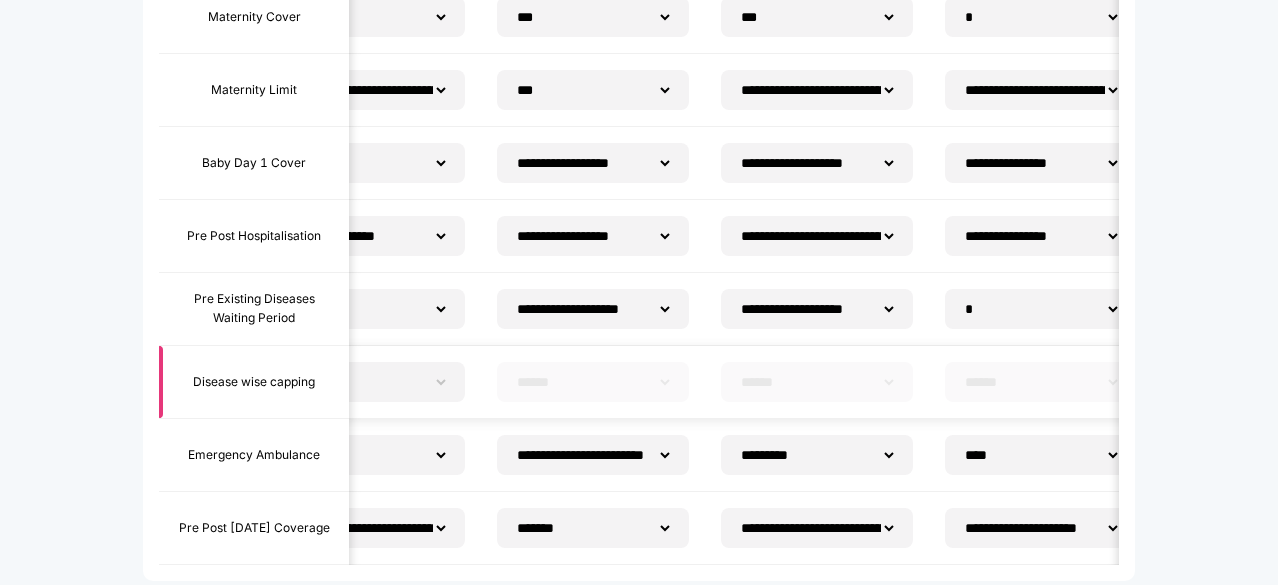 scroll, scrollTop: 0, scrollLeft: 0, axis: both 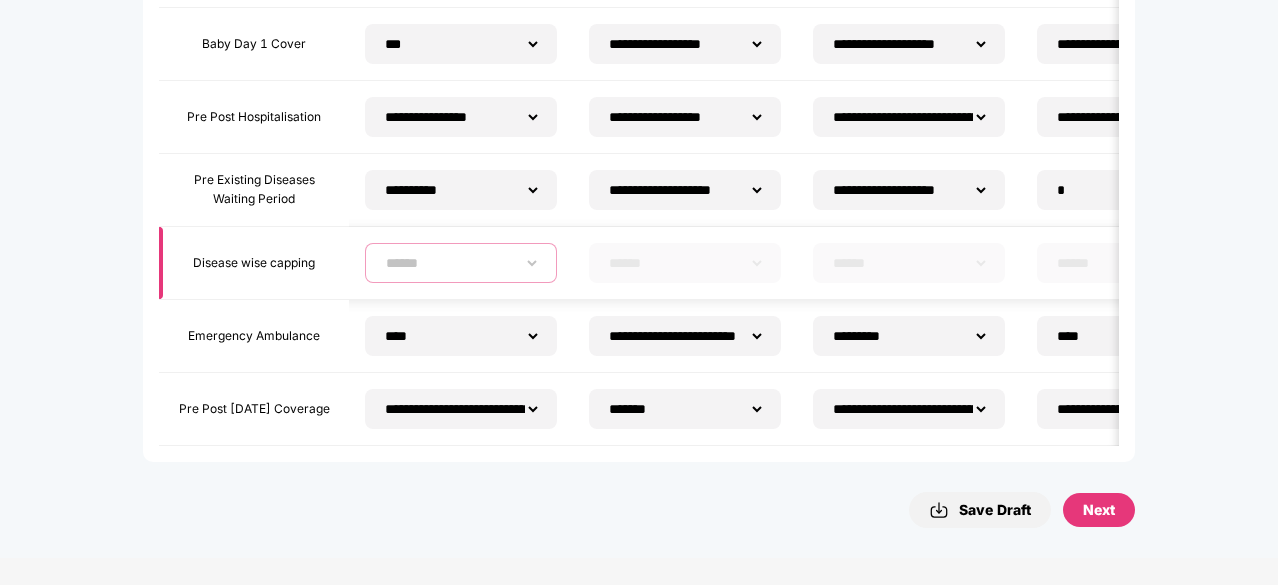 click on "****** ******** ******* ****** *****" at bounding box center (461, 263) 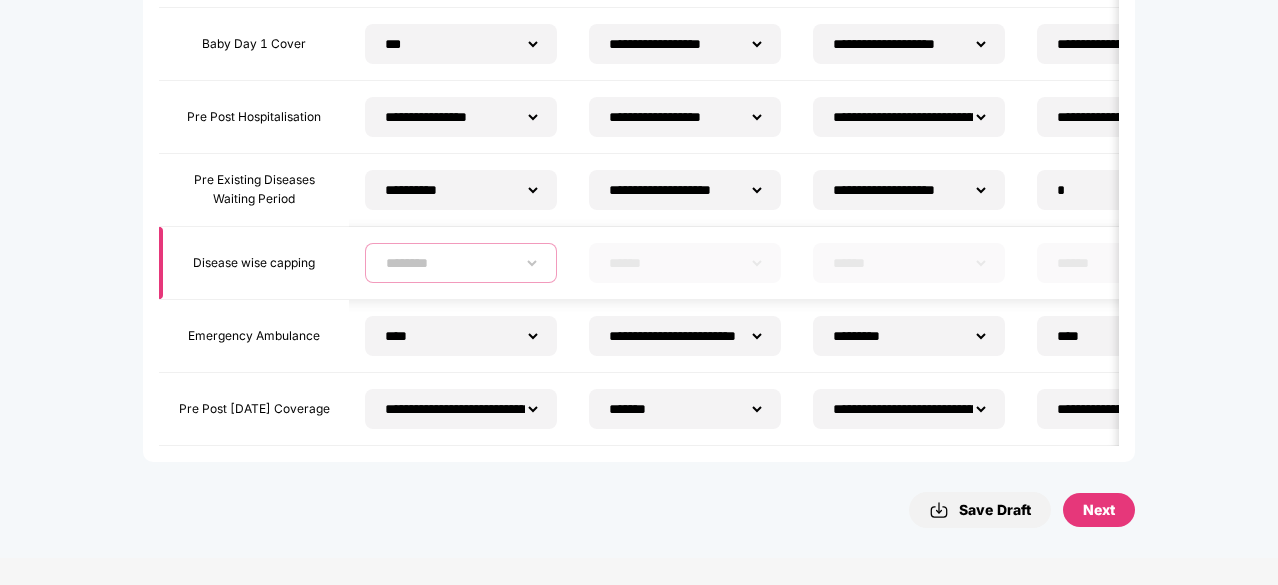 click on "****** ******** ******* ****** *****" at bounding box center [461, 263] 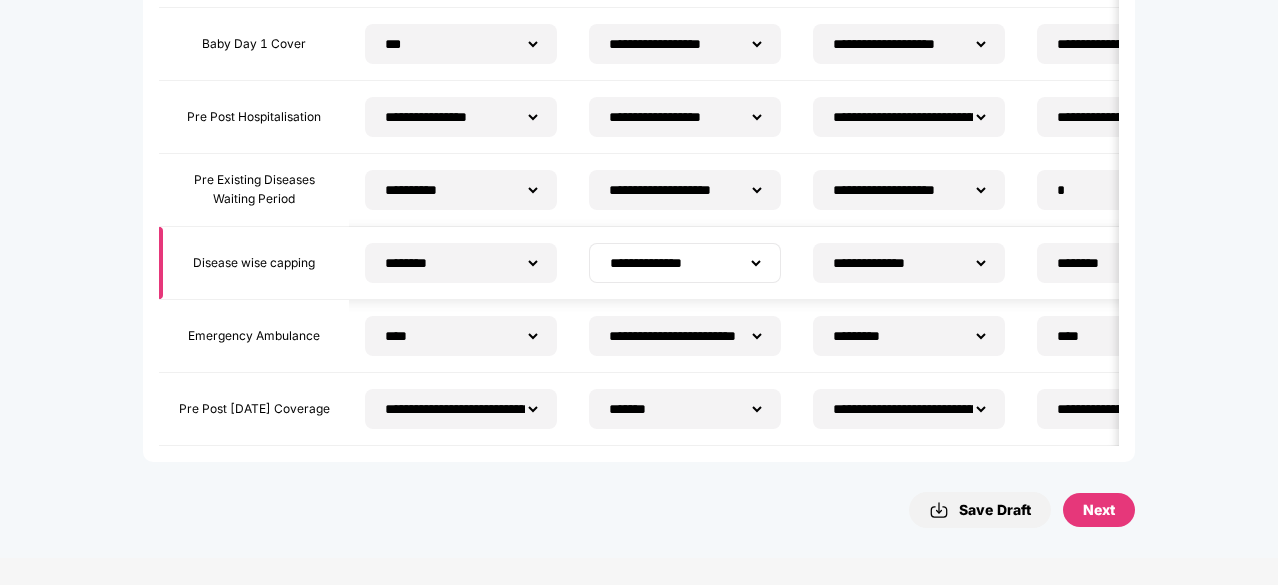 click on "**********" at bounding box center [685, 263] 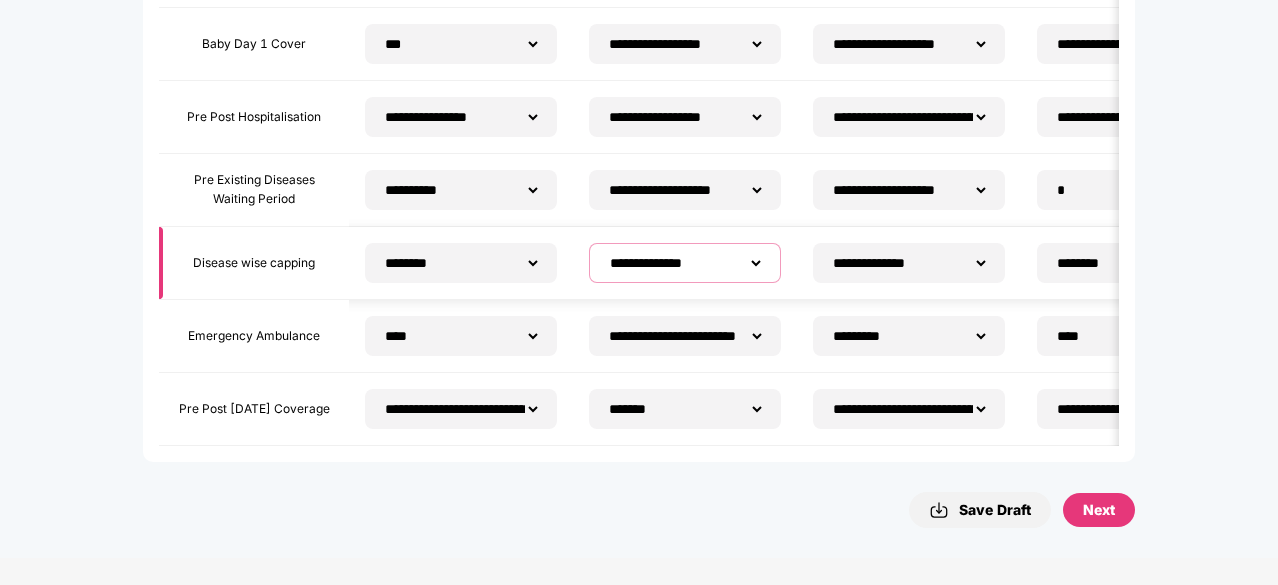 click on "**********" at bounding box center [685, 263] 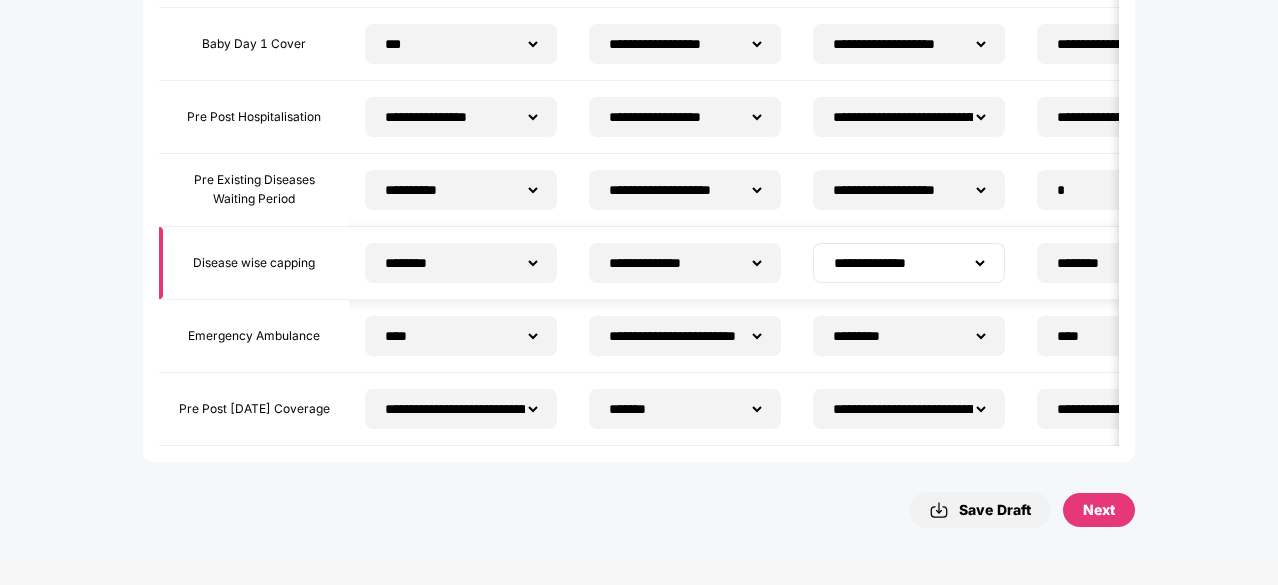 click on "**********" at bounding box center [909, 263] 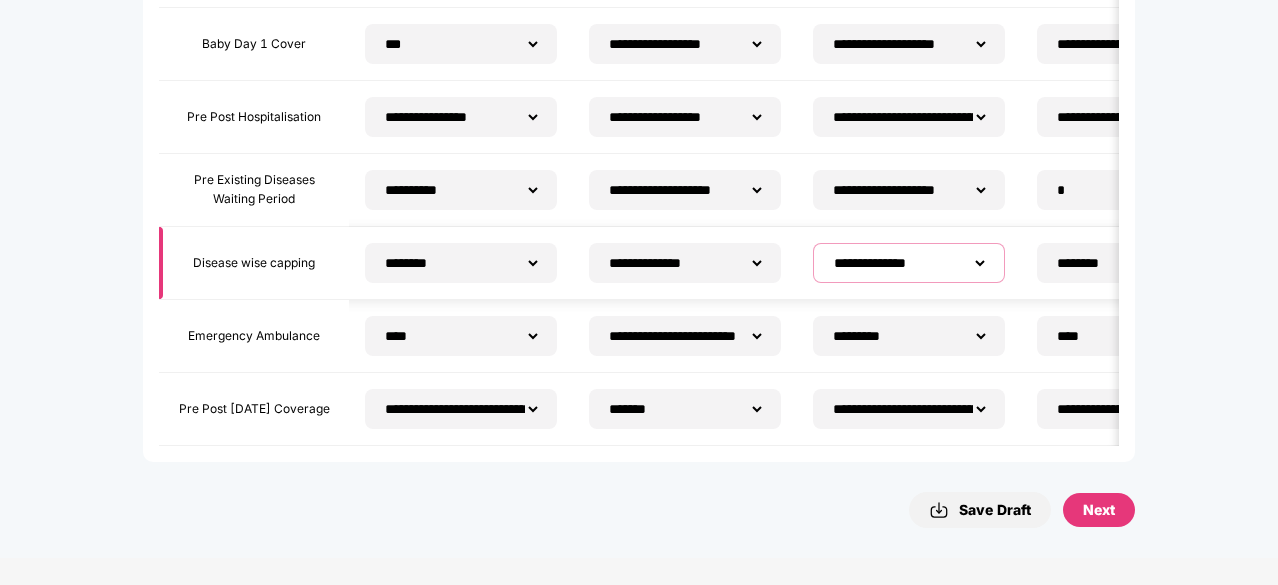 click on "**********" at bounding box center [909, 263] 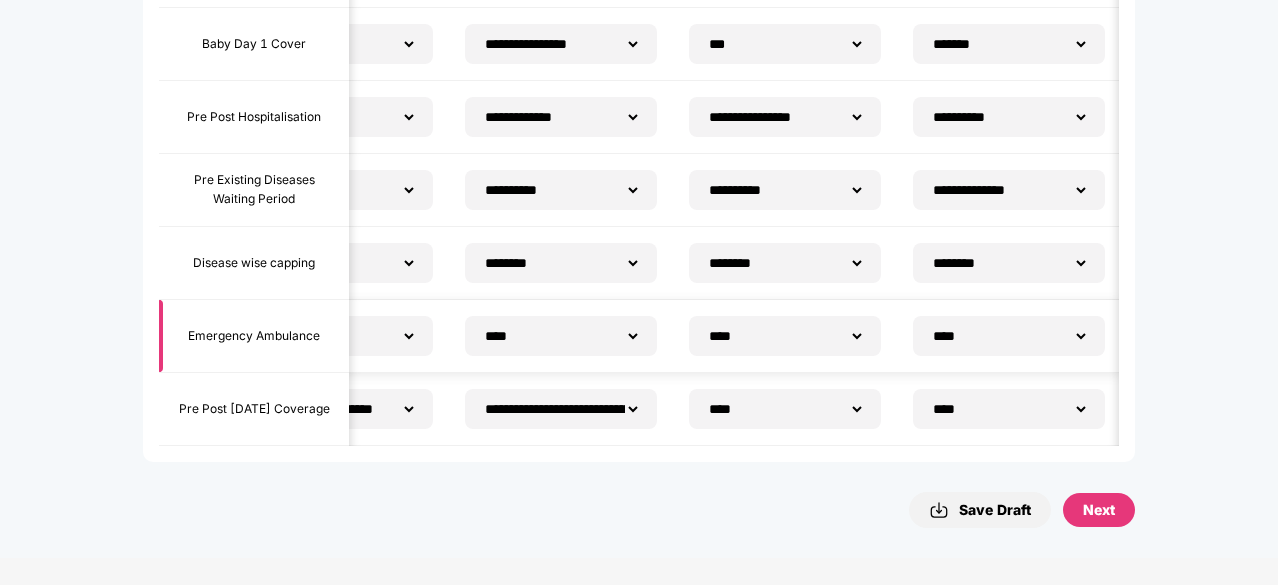scroll, scrollTop: 0, scrollLeft: 0, axis: both 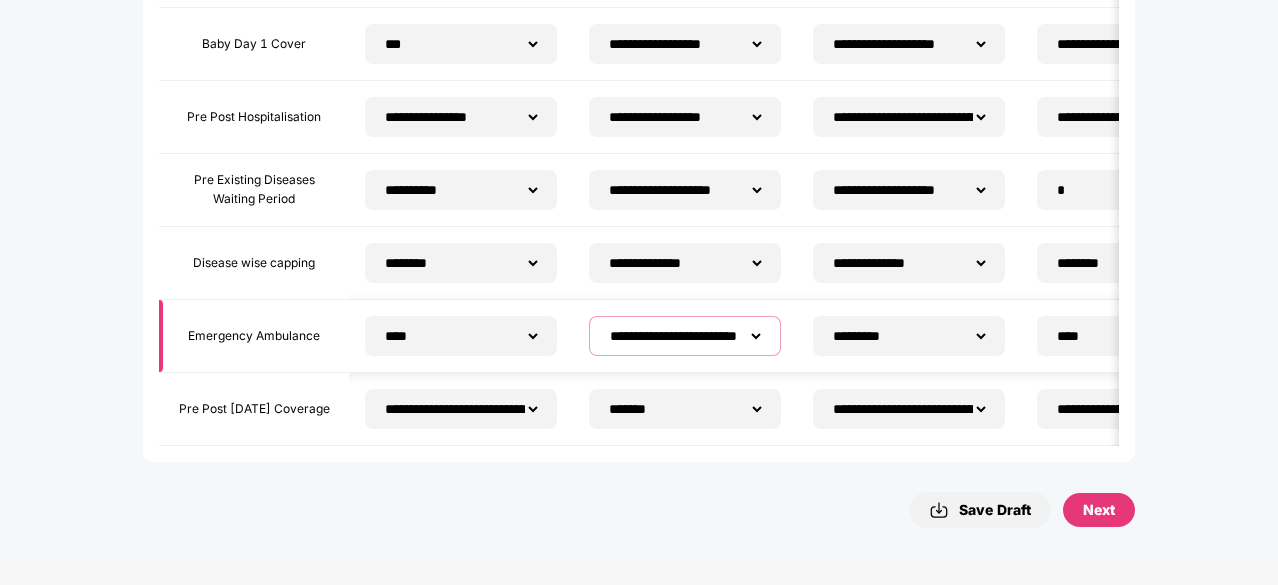click on "**********" at bounding box center [685, 336] 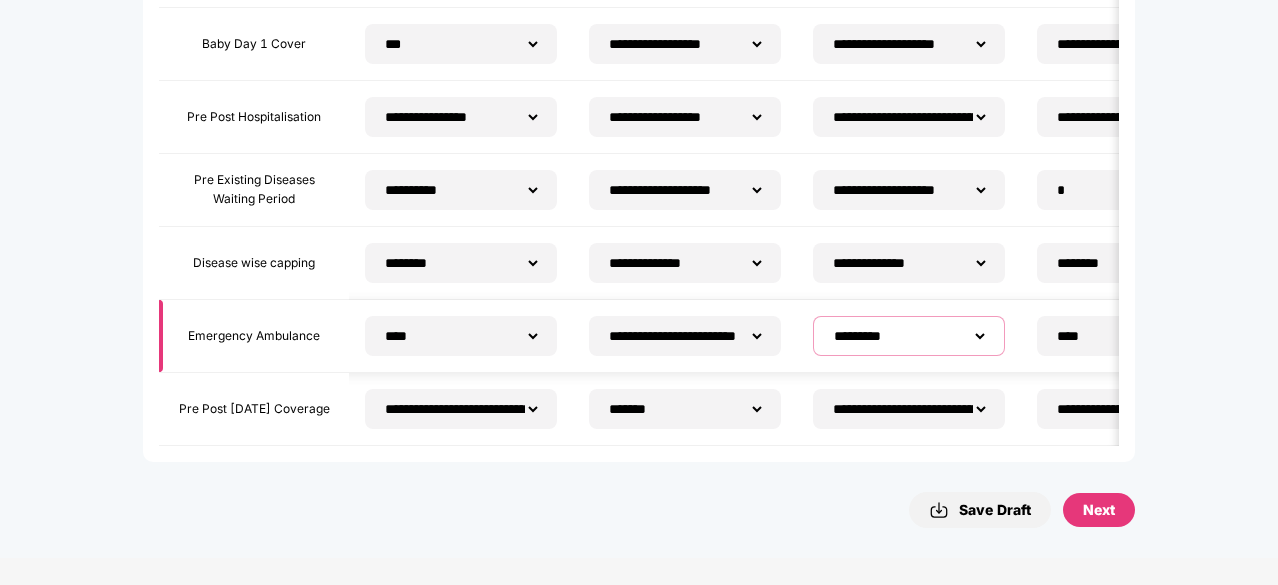 click on "****** ********* *********" at bounding box center [909, 336] 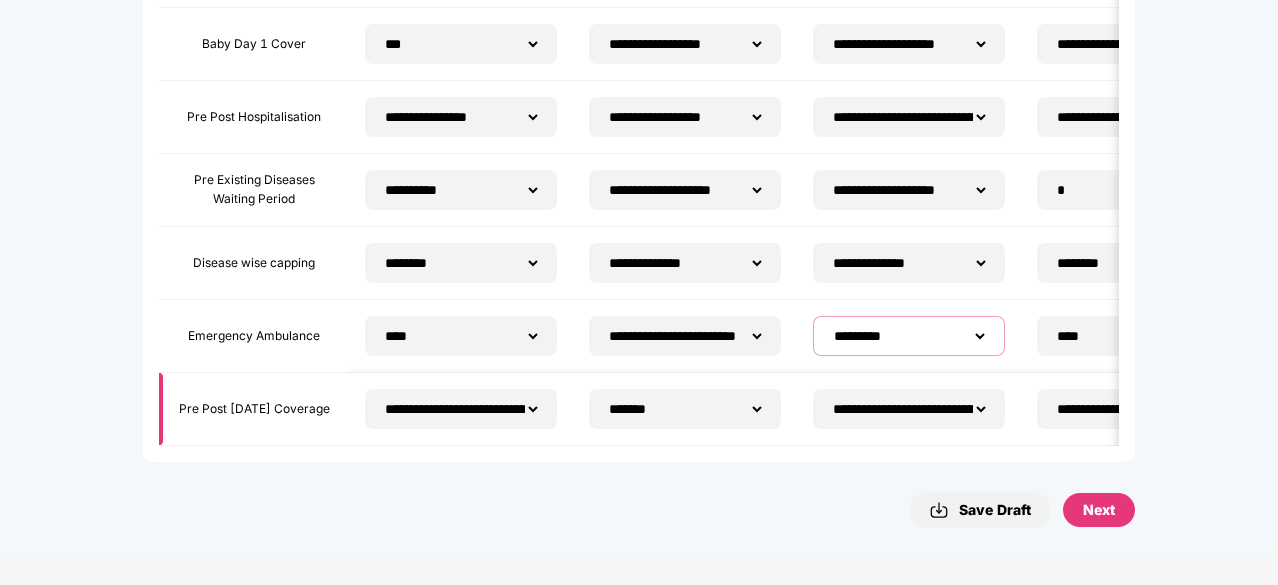 scroll, scrollTop: 0, scrollLeft: 94, axis: horizontal 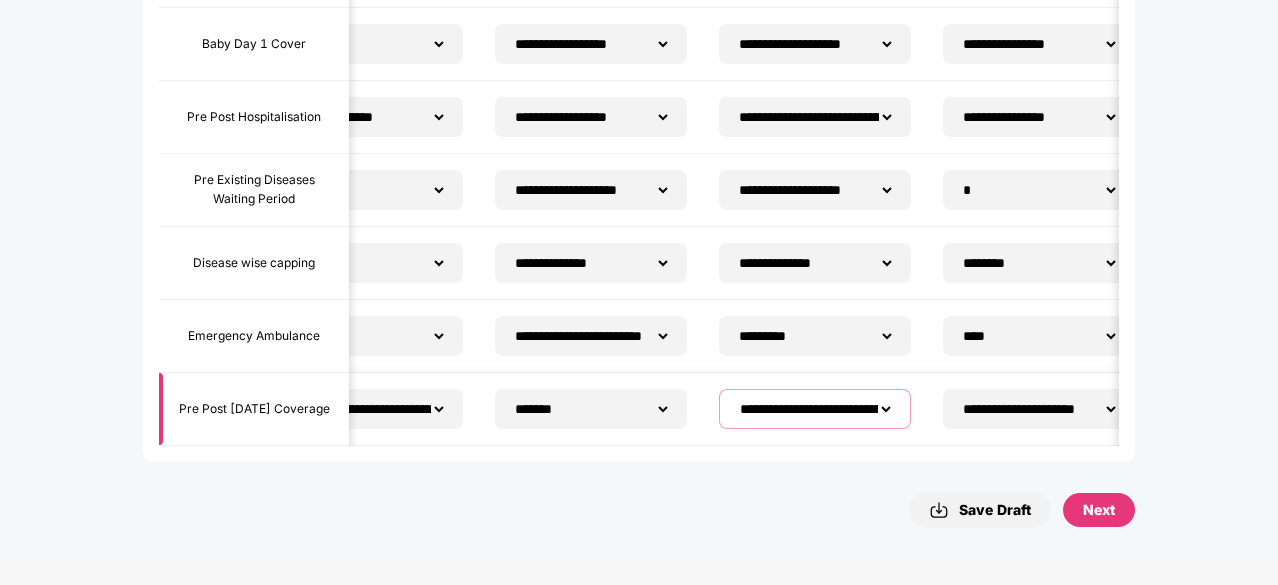 click on "**********" at bounding box center (815, 409) 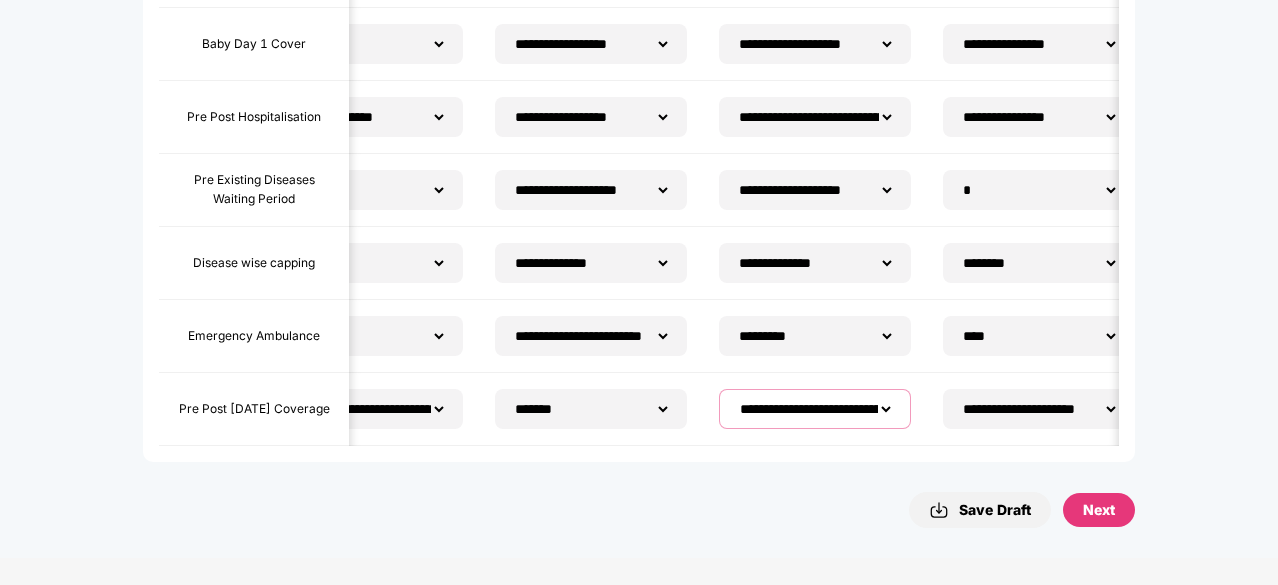 scroll, scrollTop: 472, scrollLeft: 2, axis: both 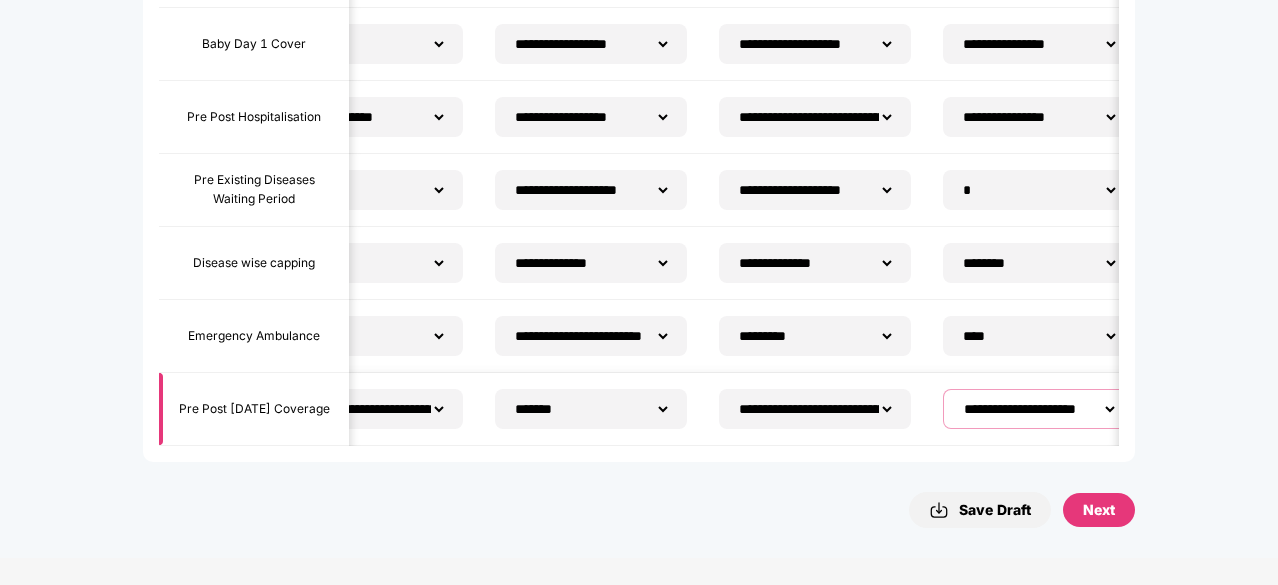 click on "**********" at bounding box center [1039, 409] 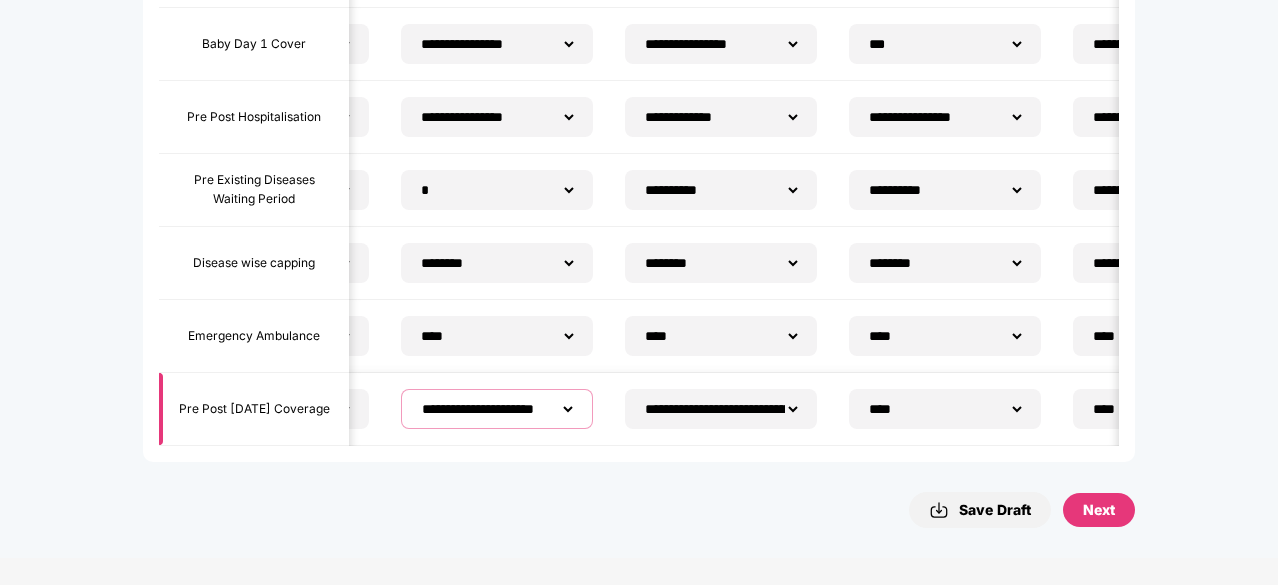 scroll, scrollTop: 0, scrollLeft: 796, axis: horizontal 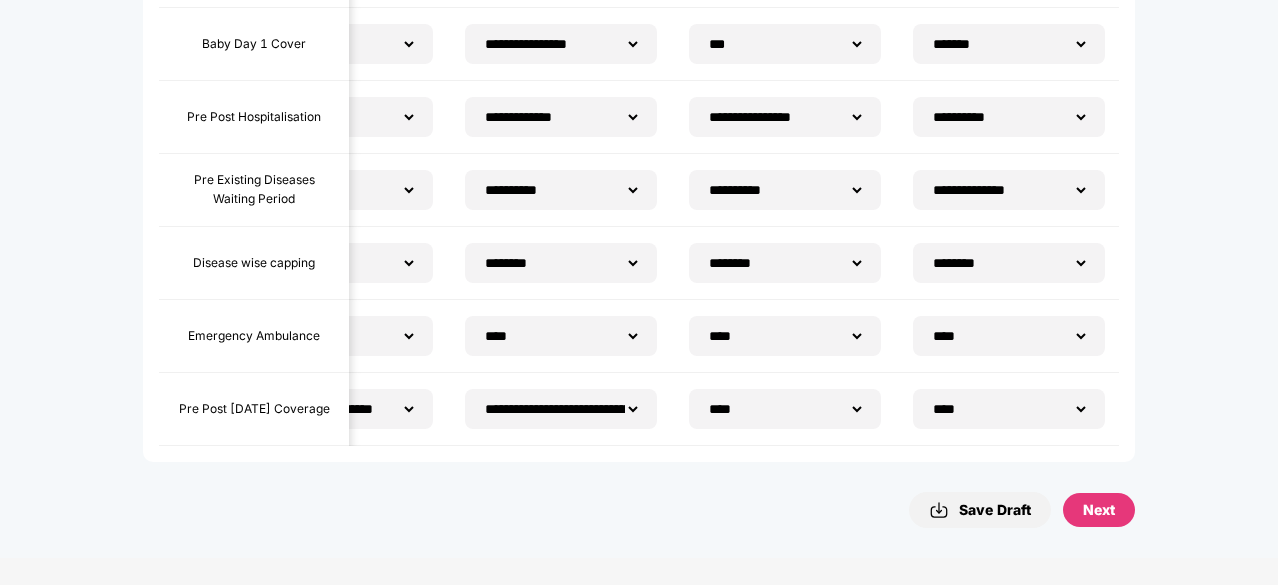 click on "Next" at bounding box center (1099, 510) 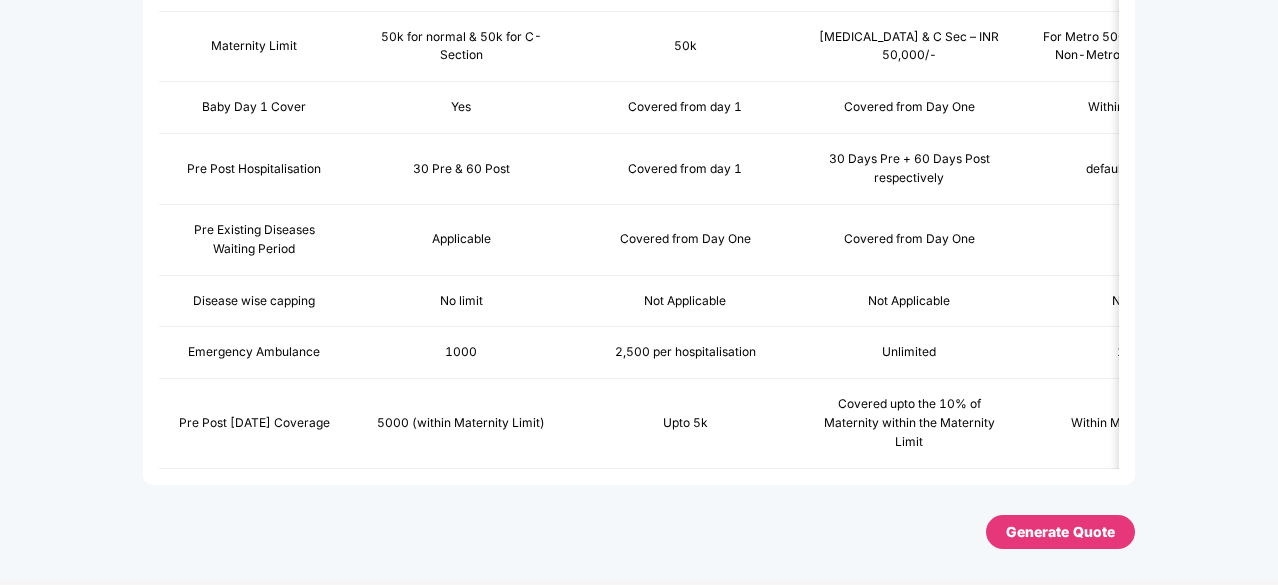 scroll, scrollTop: 1438, scrollLeft: 0, axis: vertical 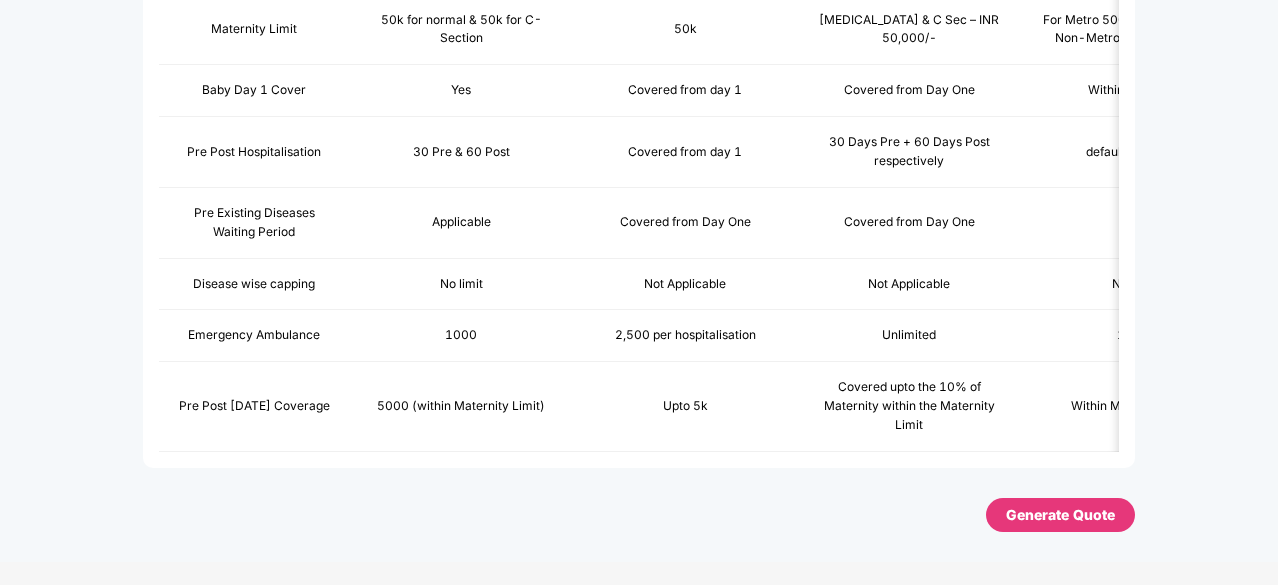 click on "Generate Quote" at bounding box center (1060, 515) 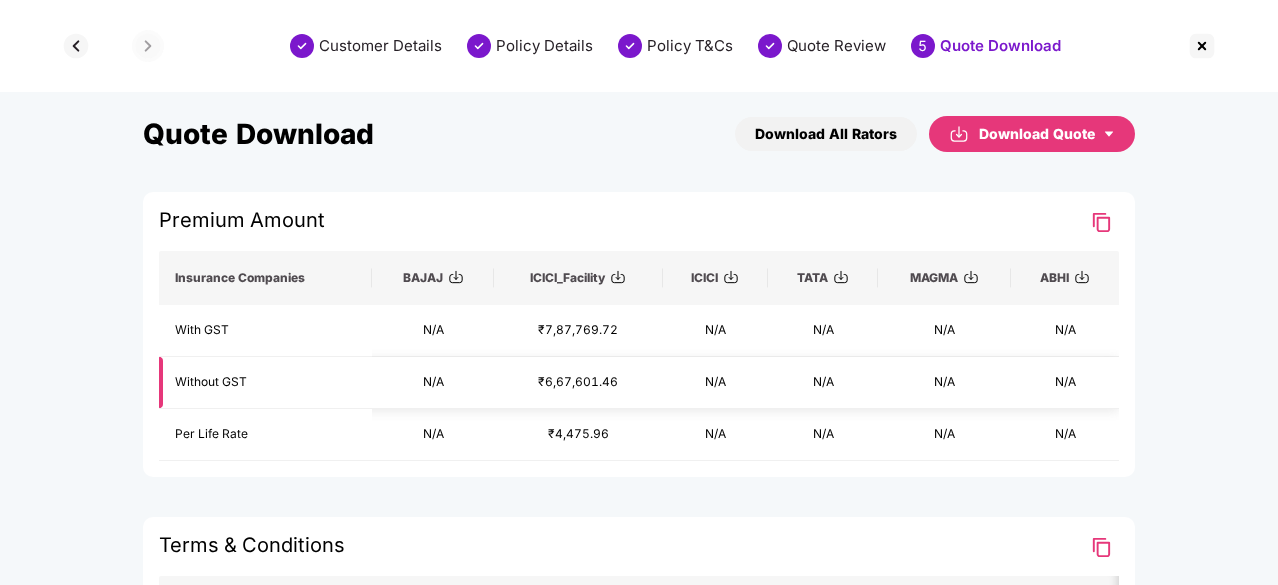 scroll, scrollTop: 0, scrollLeft: 0, axis: both 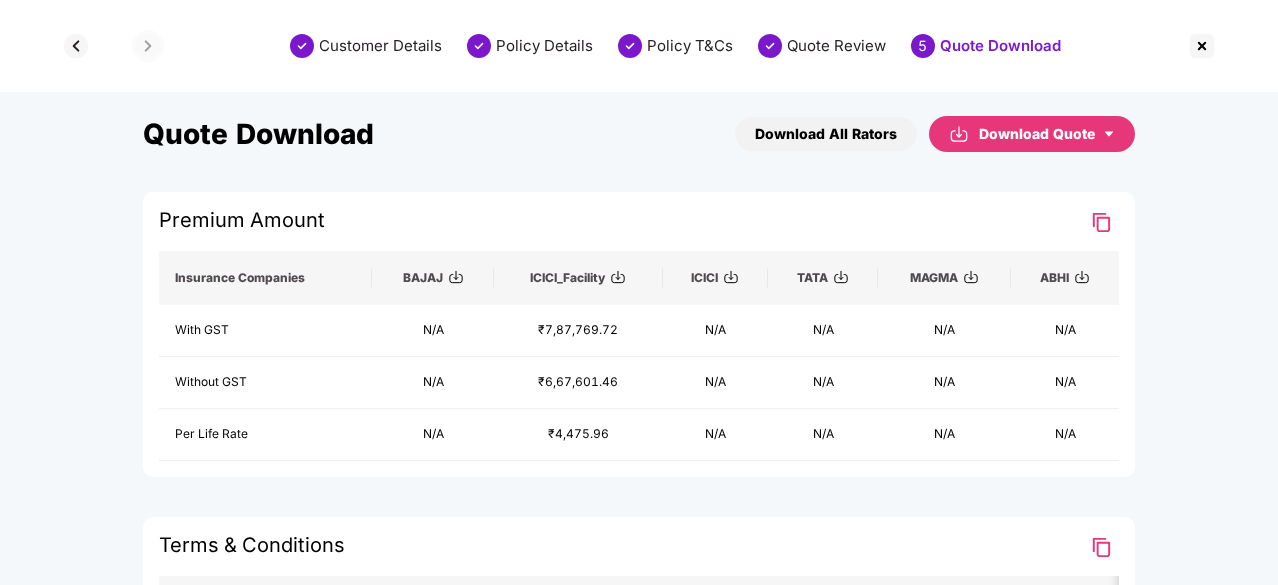 click at bounding box center (456, 277) 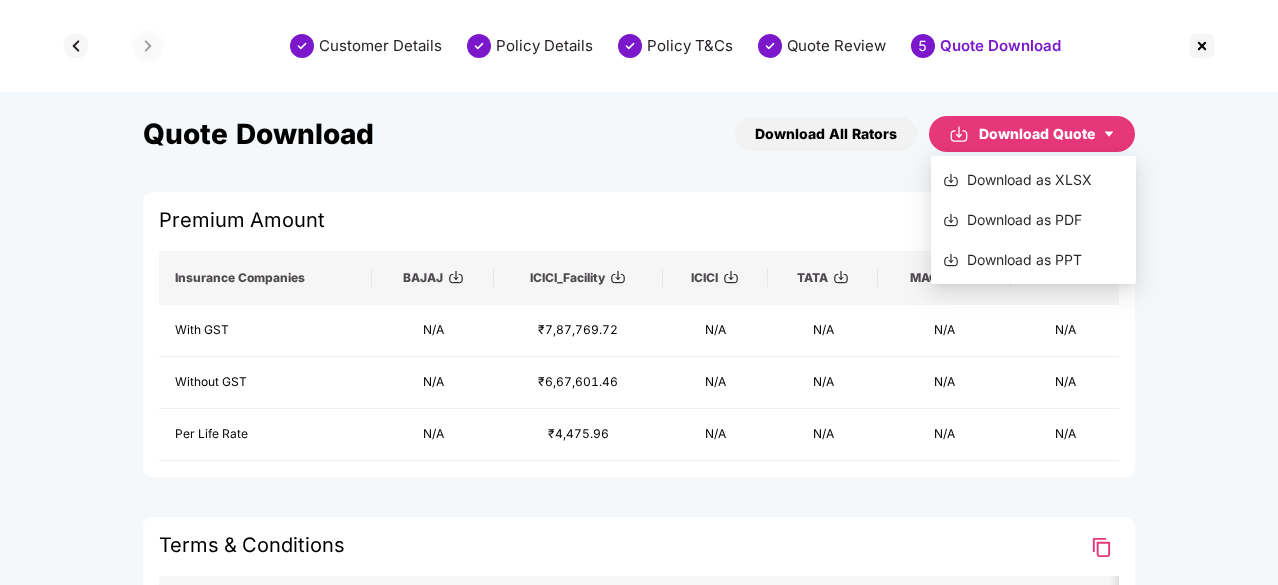 click on "Download as PPT" at bounding box center [1033, 260] 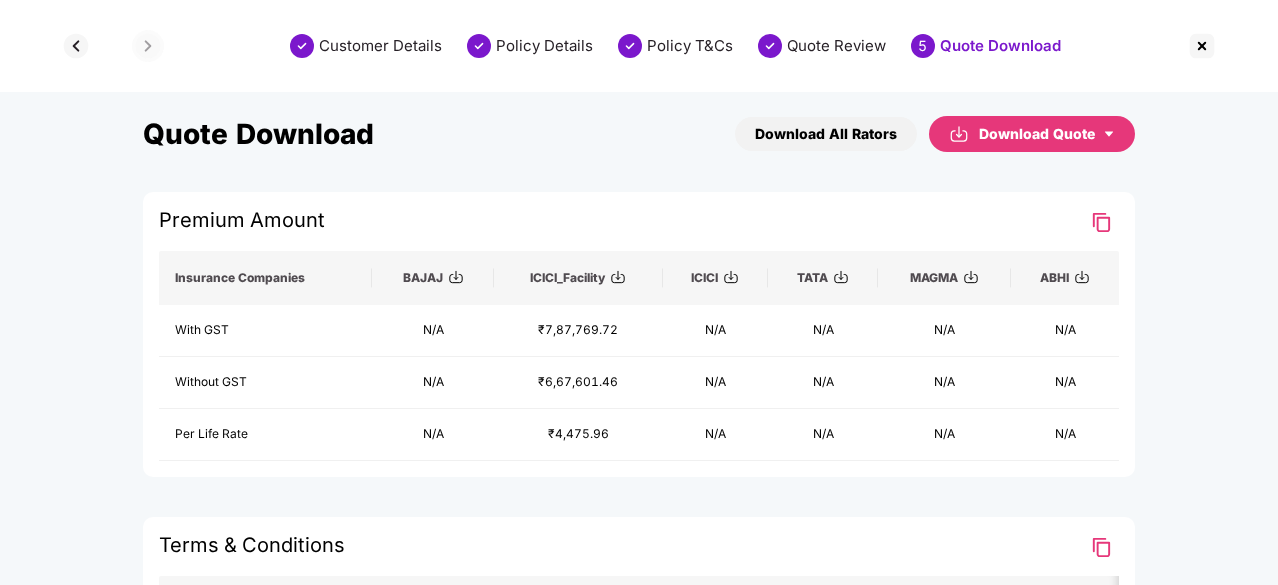 click on "Quote Download Download All Rators Download Quote Premium Amount Insurance Companies BAJAJ ICICI_Facility ICICI TATA MAGMA ABHI               With GST N/A ₹7,87,769.72 N/A N/A N/A N/A Without GST N/A ₹6,67,601.46 N/A N/A N/A N/A Per Life Rate N/A ₹4,475.96 N/A N/A N/A N/A Terms & Conditions Type Customer Requirement BAJAJ ICICI_Facility ICICI TATA MAGMA ABHI                 Room Rent 2% Normal & 4% for ICU 2% of SI 2% of SI for Normal & 4% of SI for ICU 2% of SI maximum upto 4000 for Normal & 4% of SI maximum upto 7000 for ICU (inclusive of nursing charges) 2% of SI for Normal and 4% for ICU 2% and 4% 2% of SI - 4% of SI Maternity Cover YES Yes Yes Y Y Yes Yes Maternity Limit 50k for normal & 50k for C-Section 50k [MEDICAL_DATA] & C Sec – INR 50,000/- For Metro 50000-50000 & For Non-Metro 50000-50000 50k for normal & 50k for C-Section Normal 50000 - C-sec 50000 50000 - 50000 Baby Day 1 Cover Yes Covered from day 1 Covered from Day One Within Family SI Within Family SI Yes Covered Y" at bounding box center [639, 724] 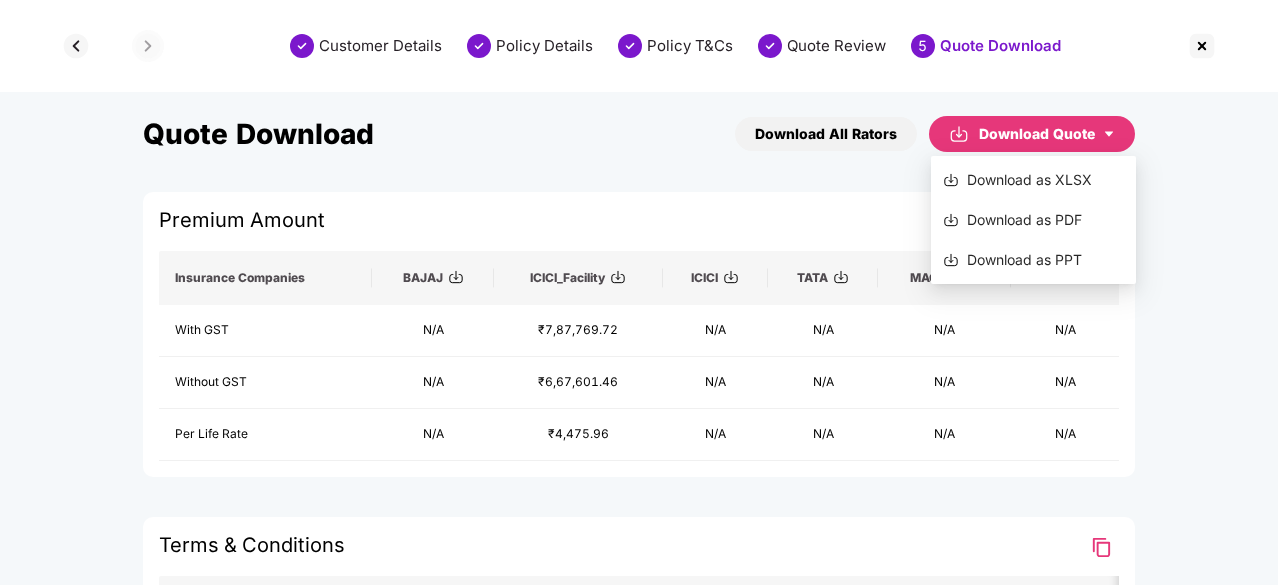 click on "Download as PPT" at bounding box center (1033, 260) 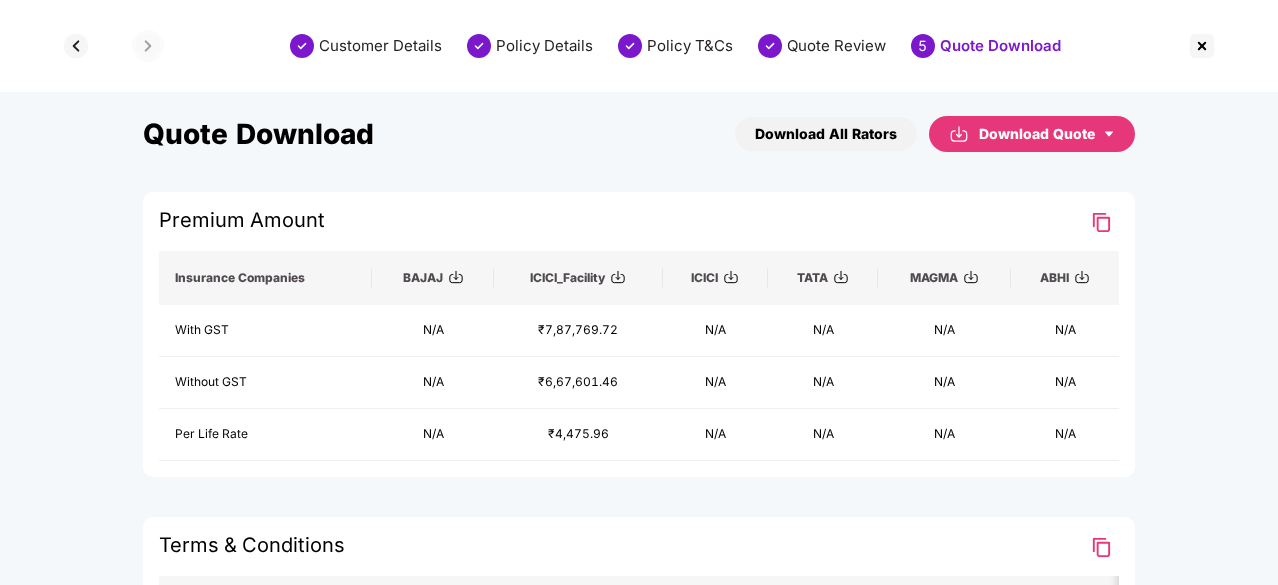 click on "Download Quote" at bounding box center (1047, 134) 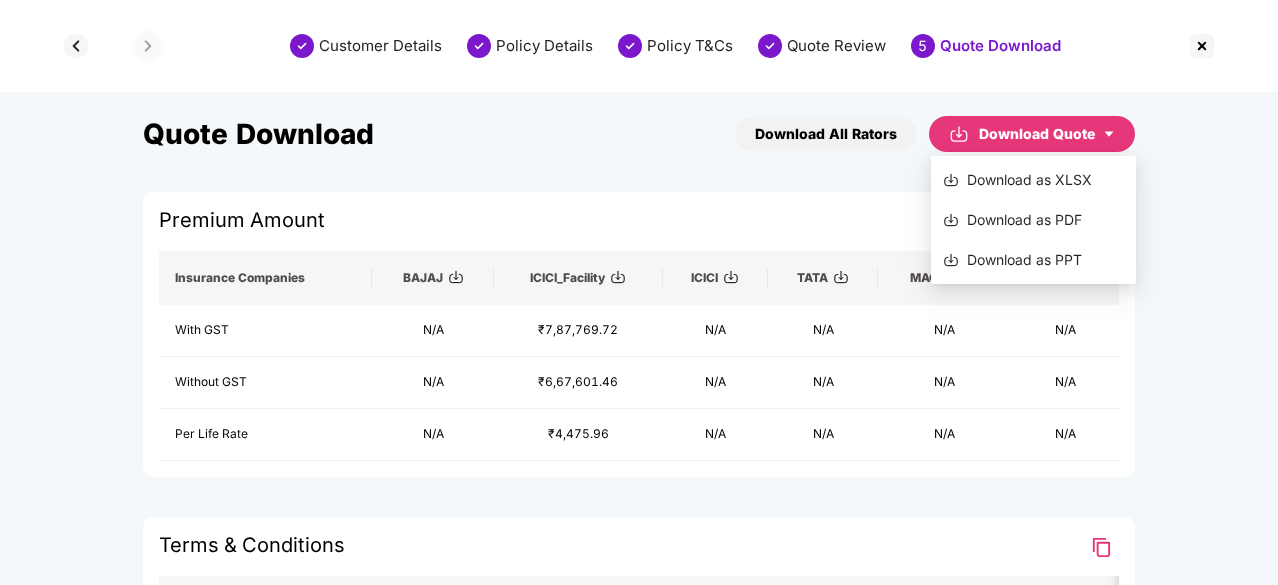 click on "Download as XLSX" at bounding box center (1033, 180) 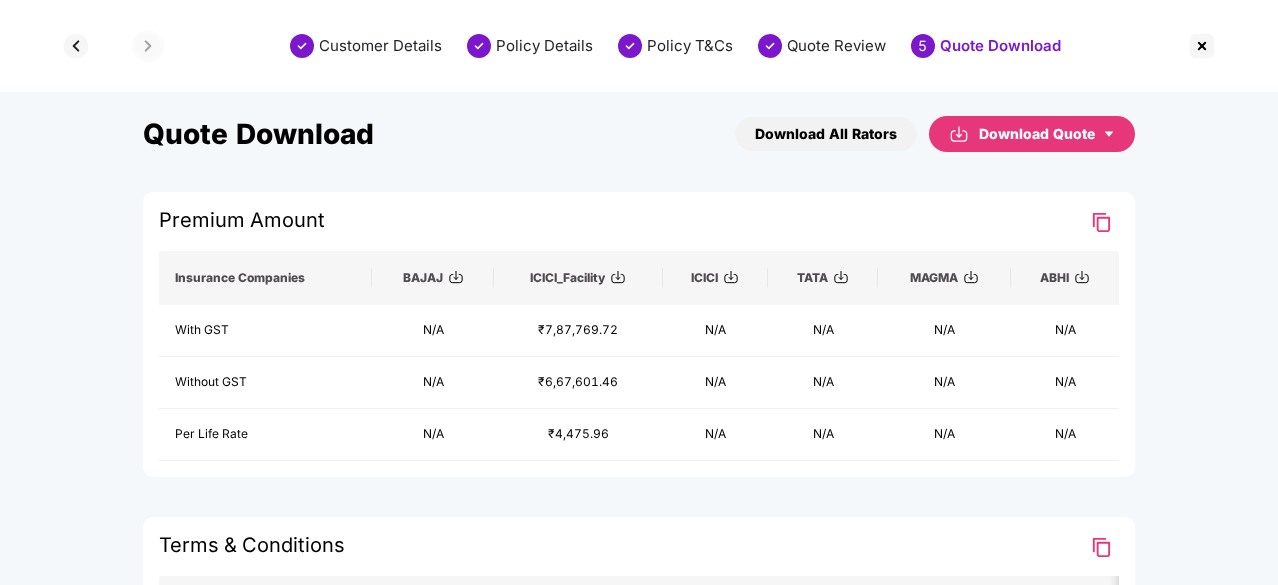 click at bounding box center (731, 277) 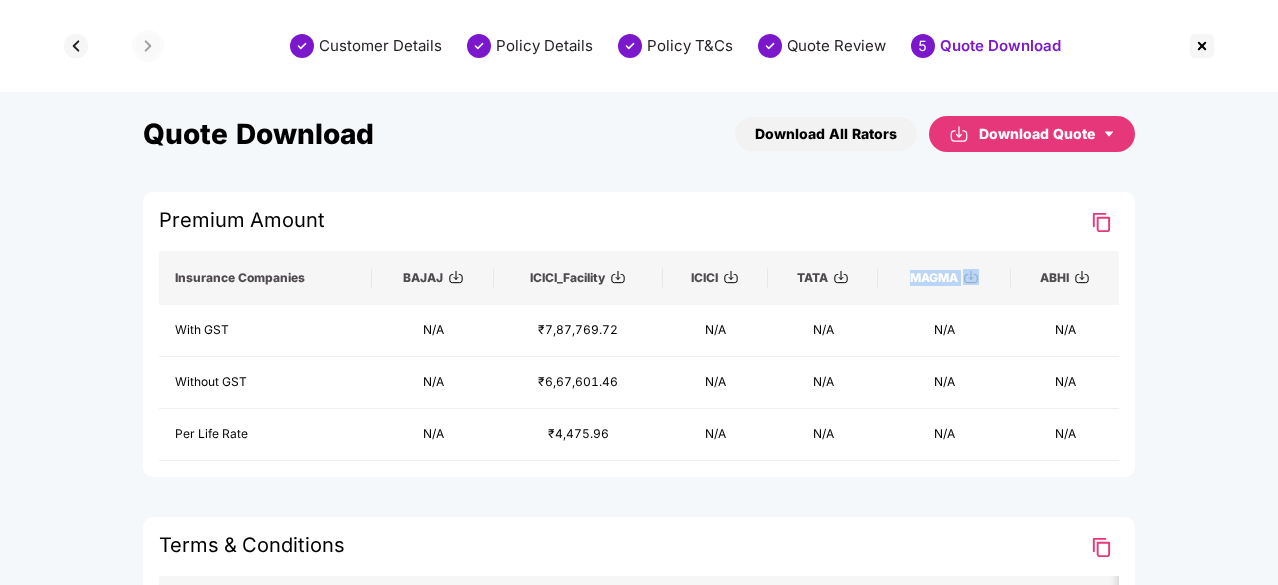 click on "MAGMA" at bounding box center [944, 278] 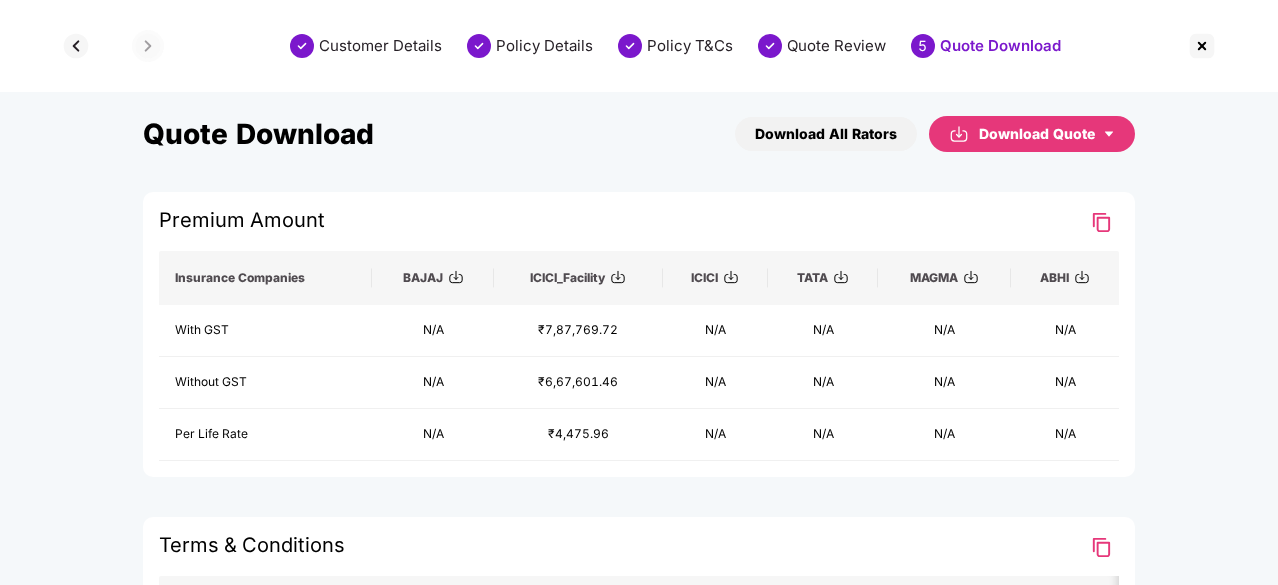 click at bounding box center [971, 277] 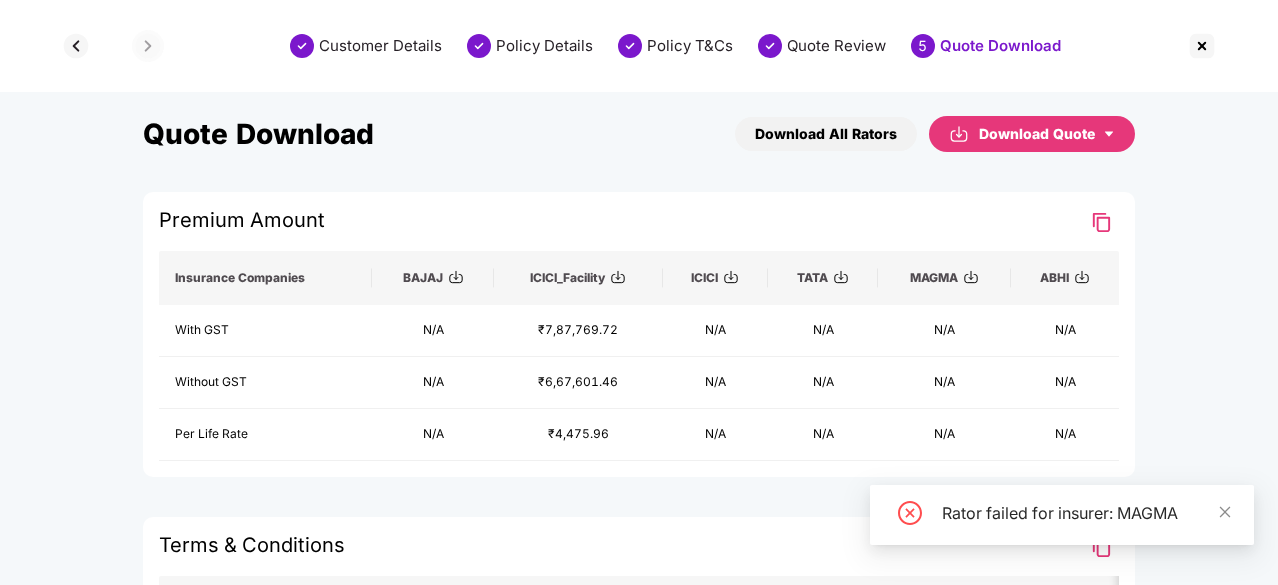 click at bounding box center [971, 277] 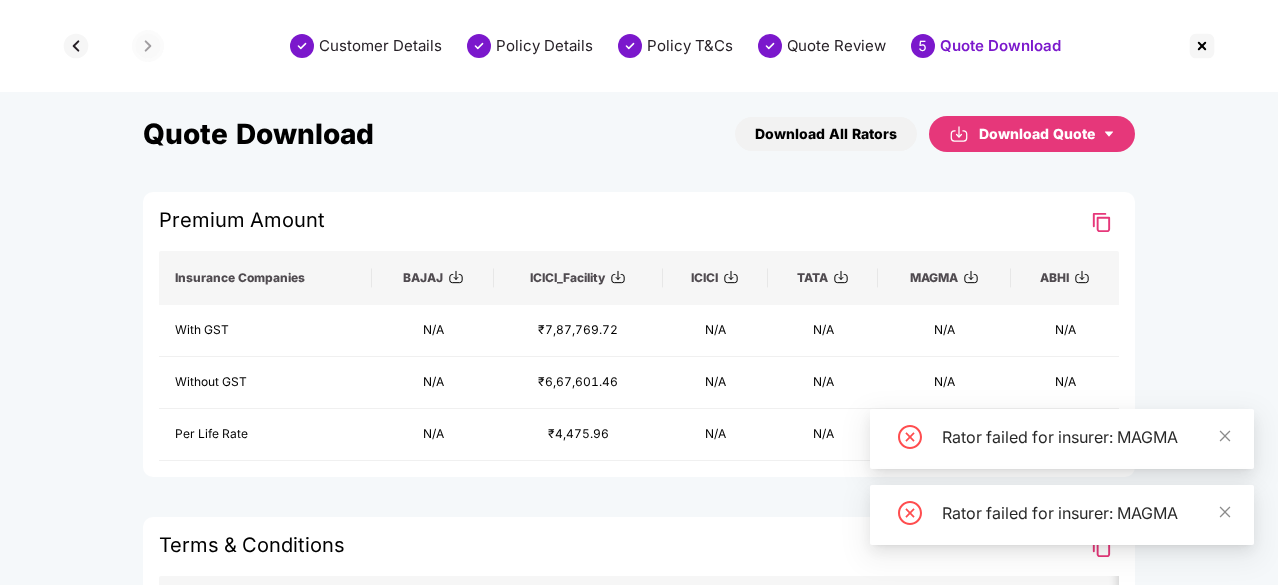 click at bounding box center (1082, 277) 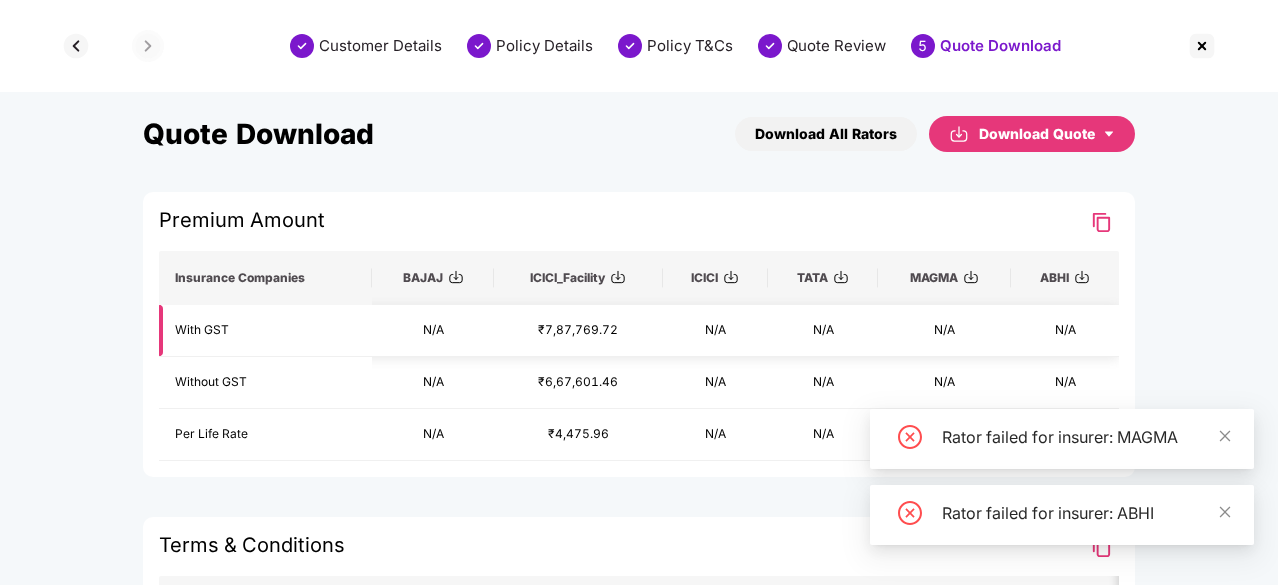 scroll, scrollTop: 0, scrollLeft: 1, axis: horizontal 